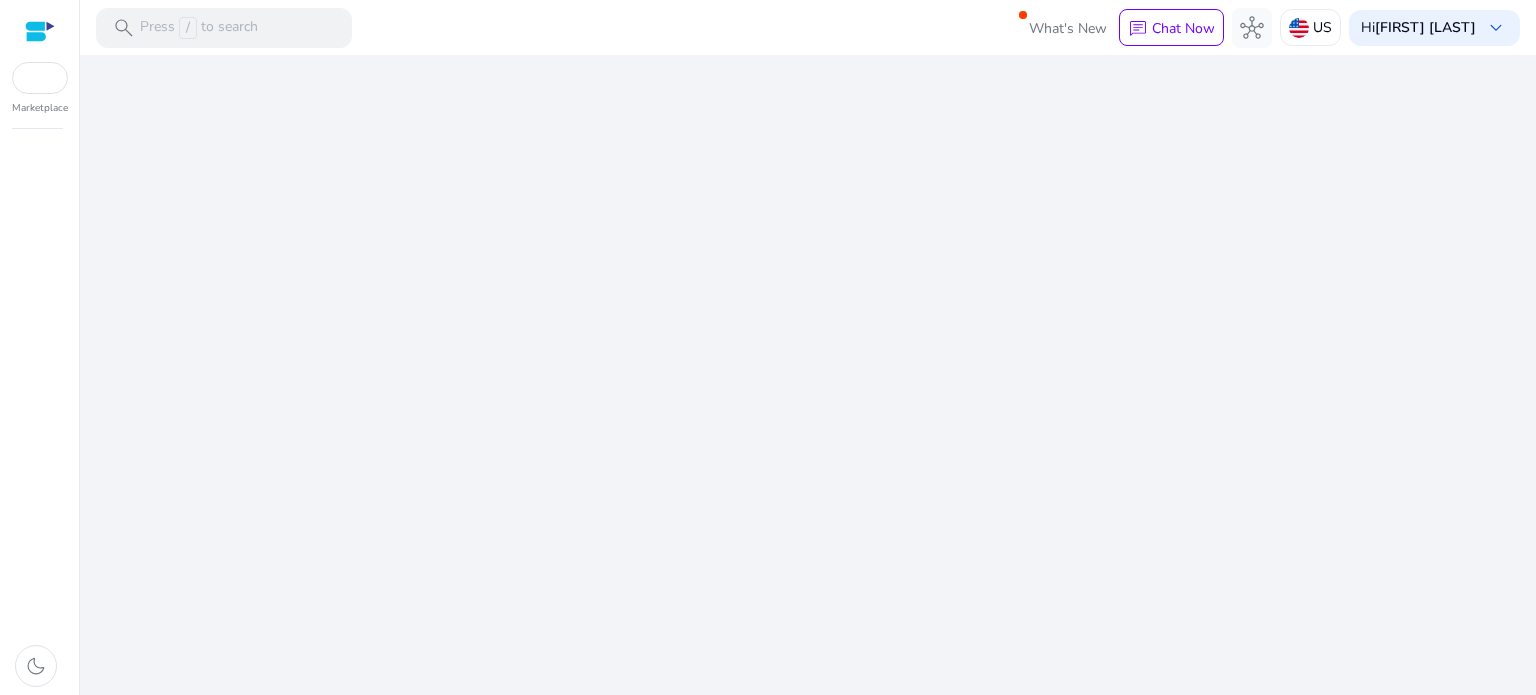 scroll, scrollTop: 0, scrollLeft: 0, axis: both 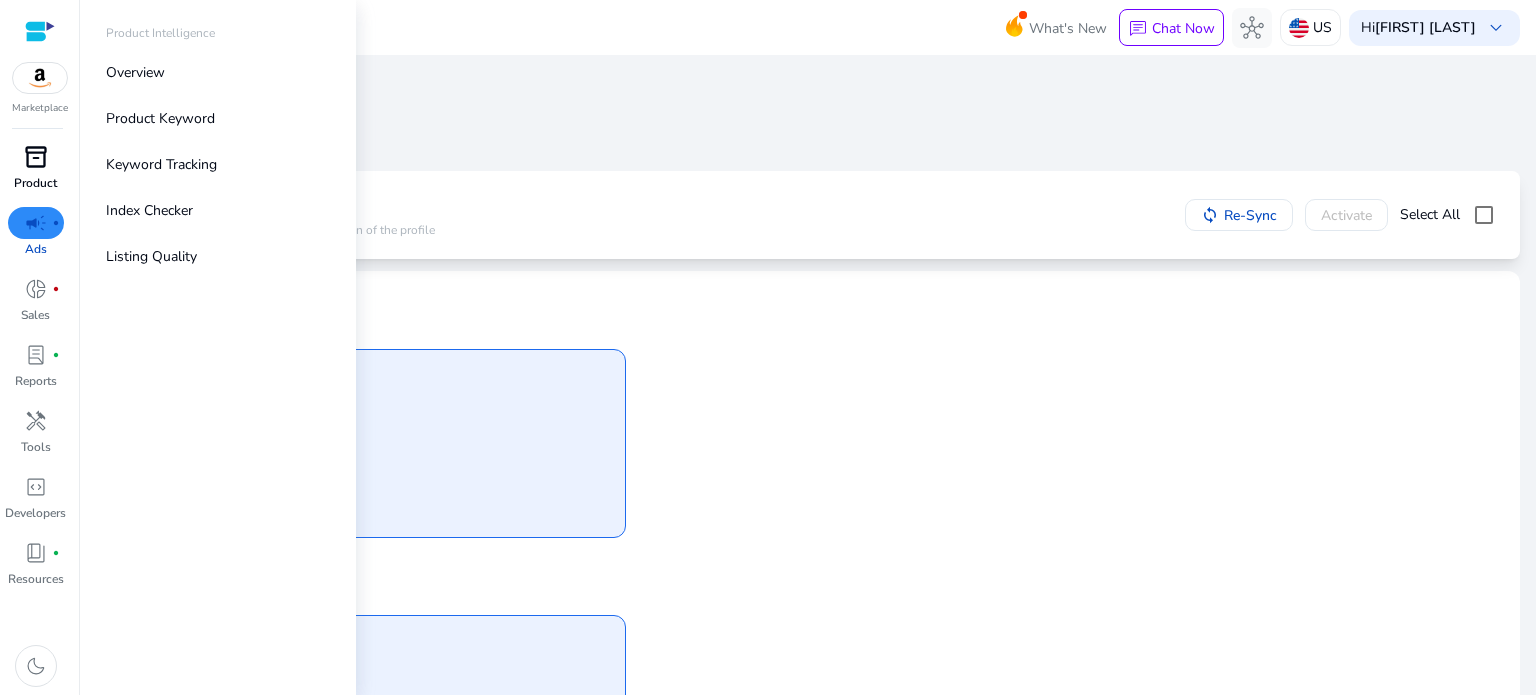 click on "Product" at bounding box center (35, 183) 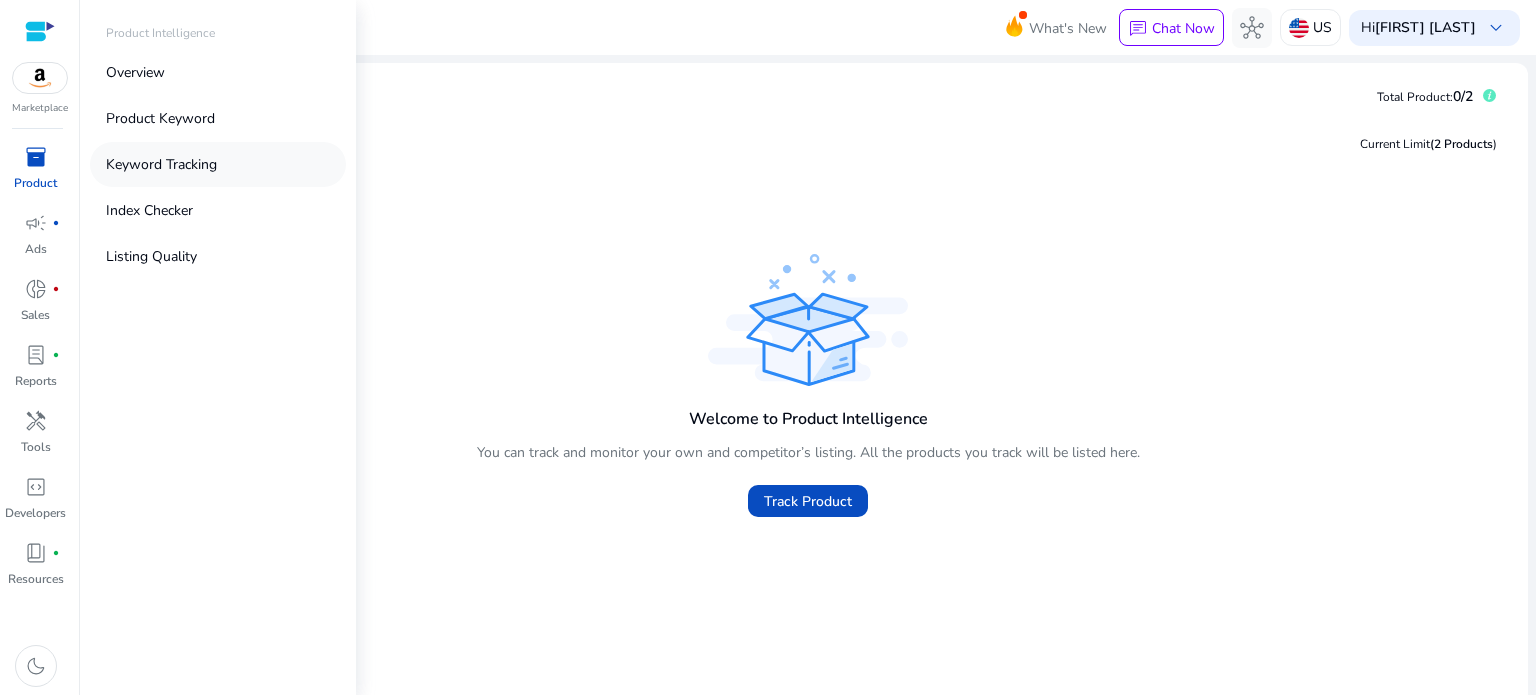 click on "Keyword Tracking" at bounding box center [161, 164] 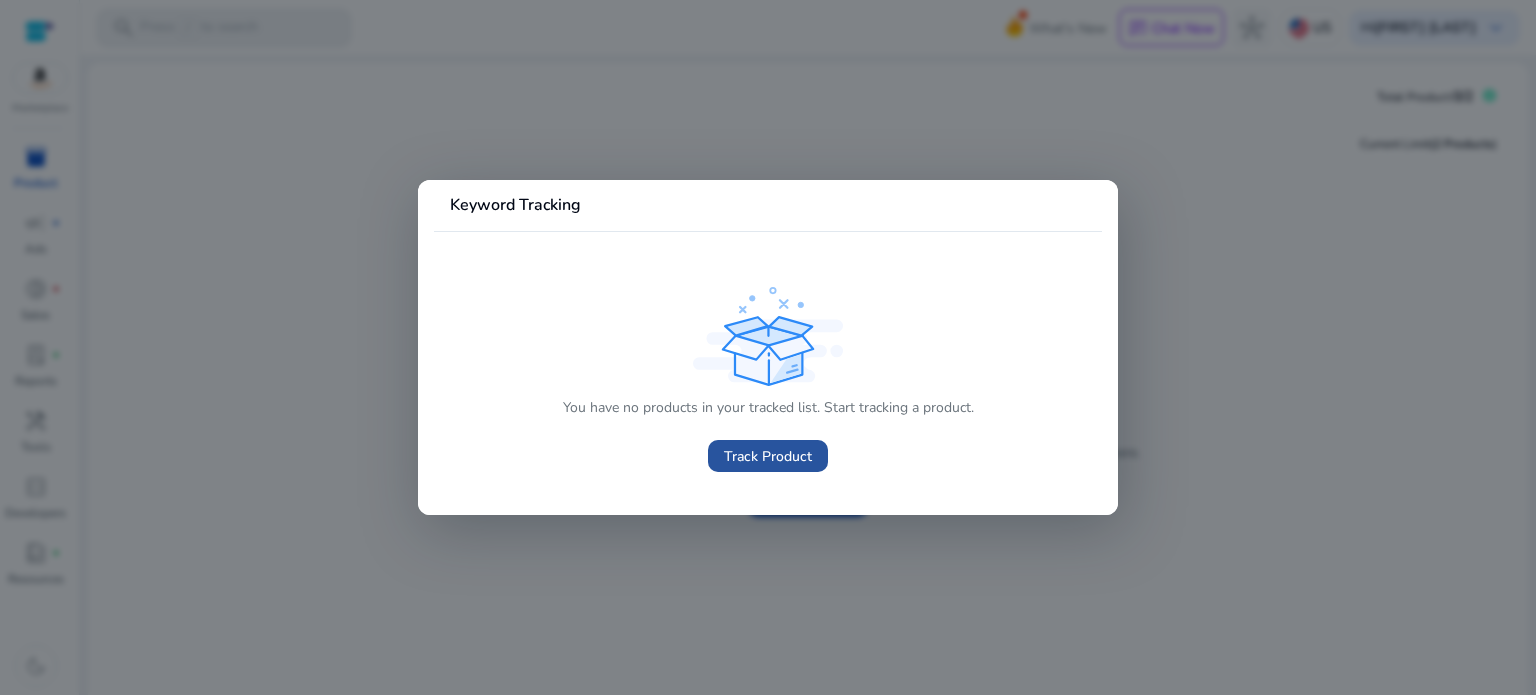 click on "Track Product" 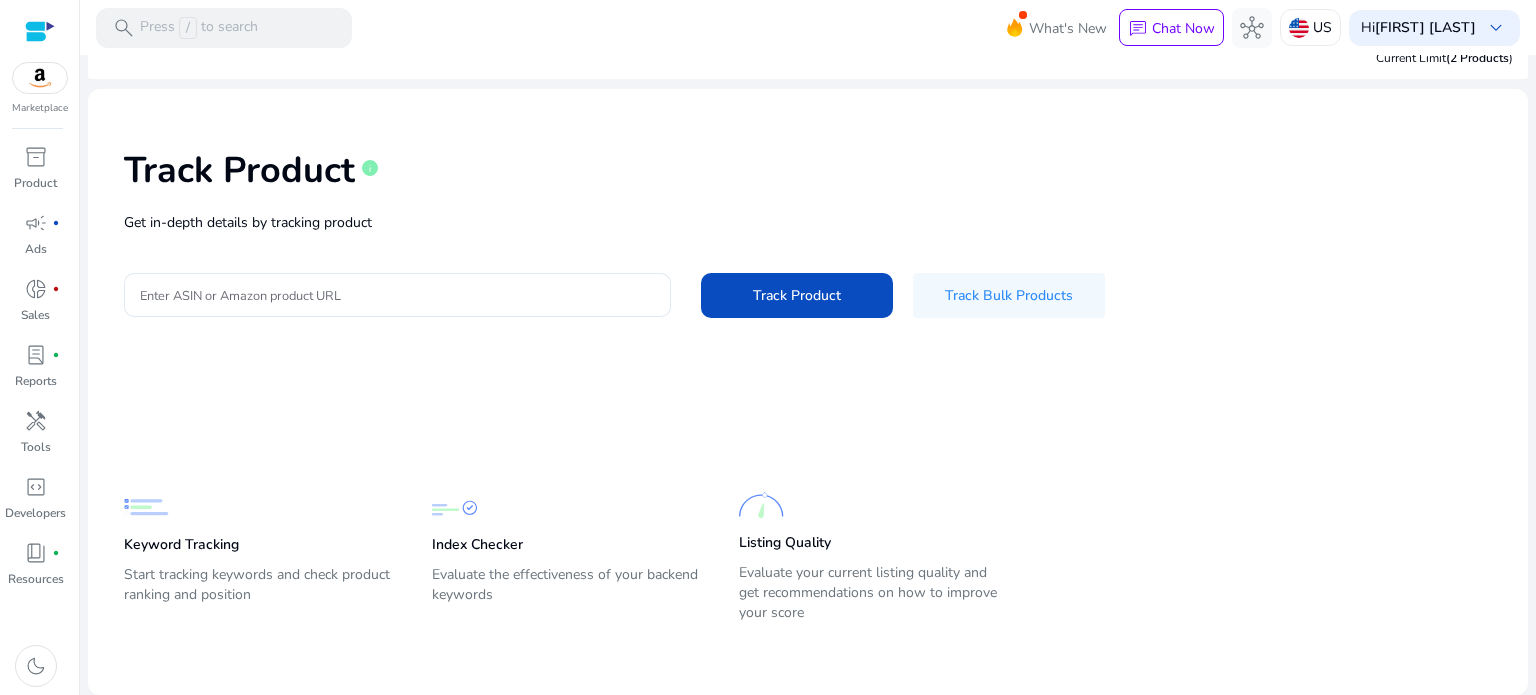 scroll, scrollTop: 0, scrollLeft: 0, axis: both 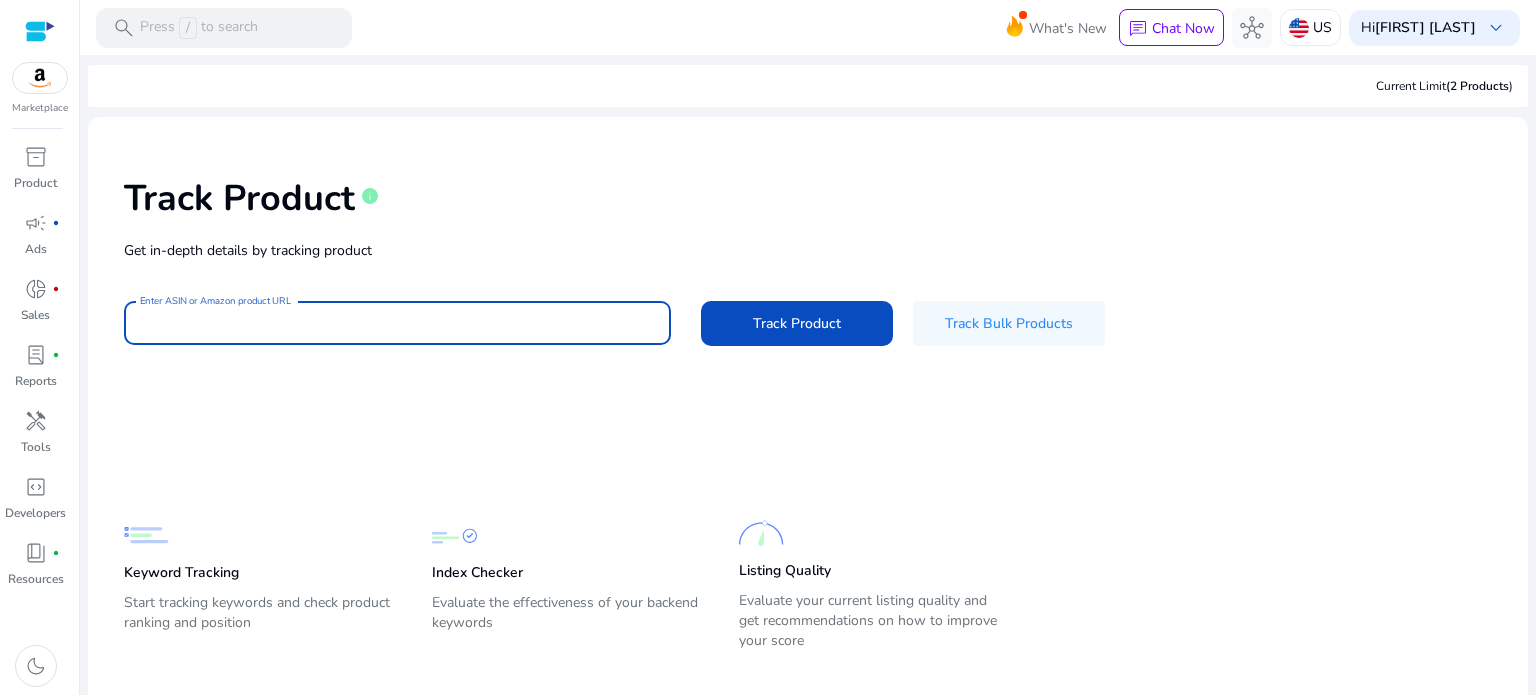 click on "Enter ASIN or Amazon product URL" at bounding box center [397, 323] 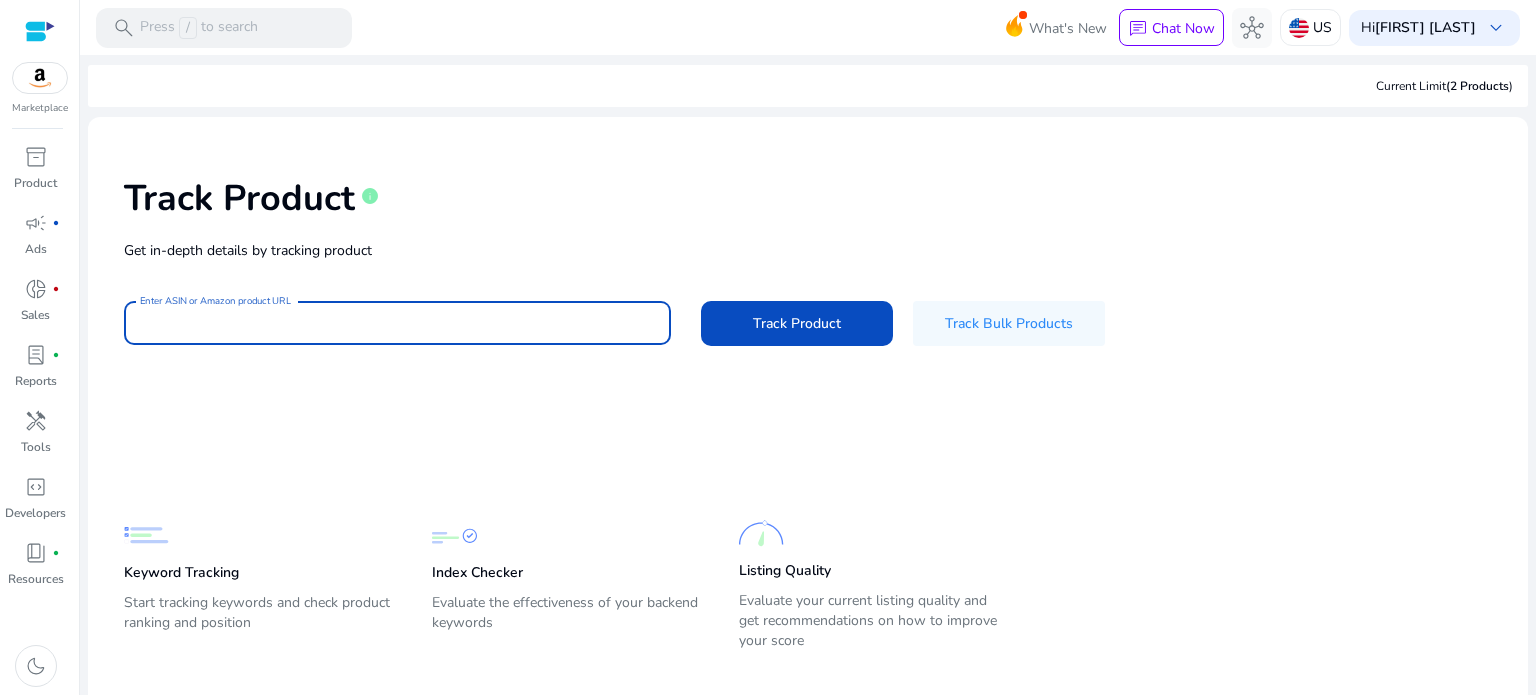paste on "**********" 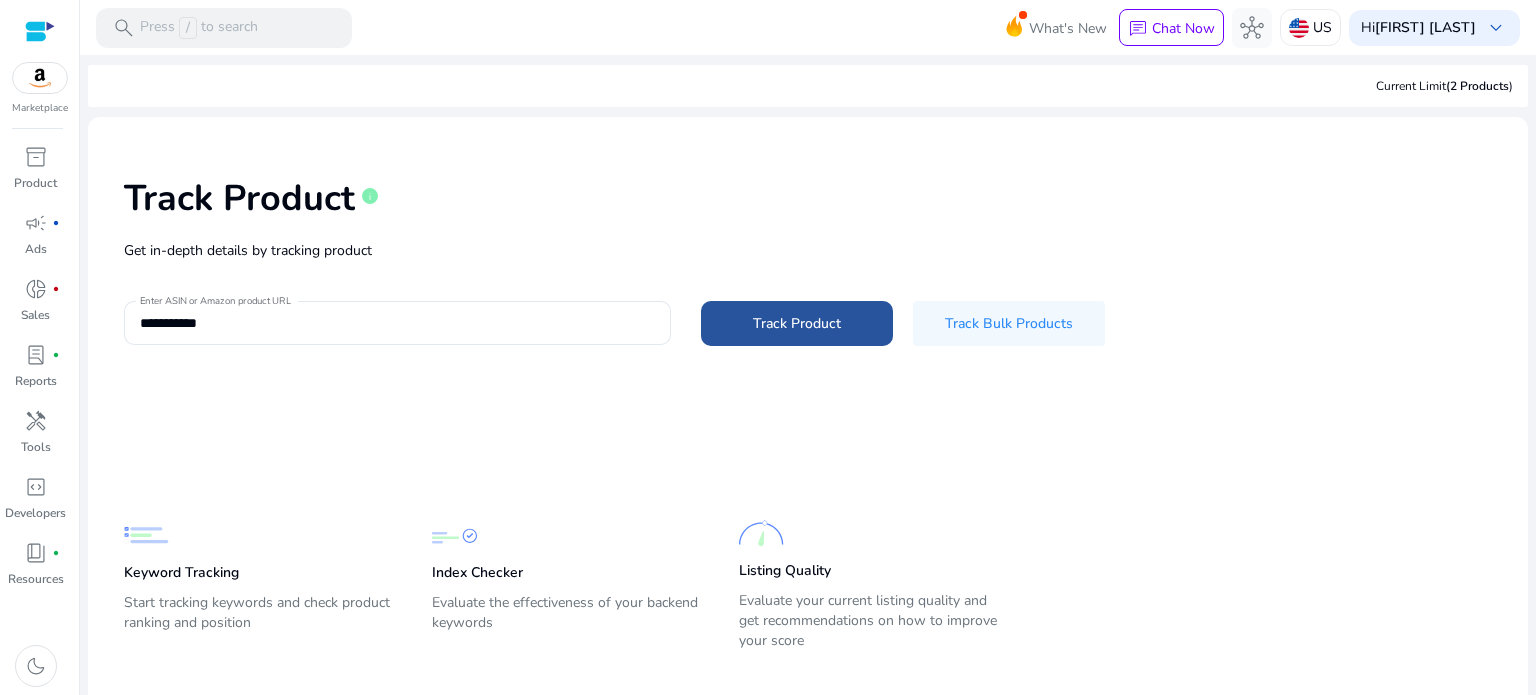 click 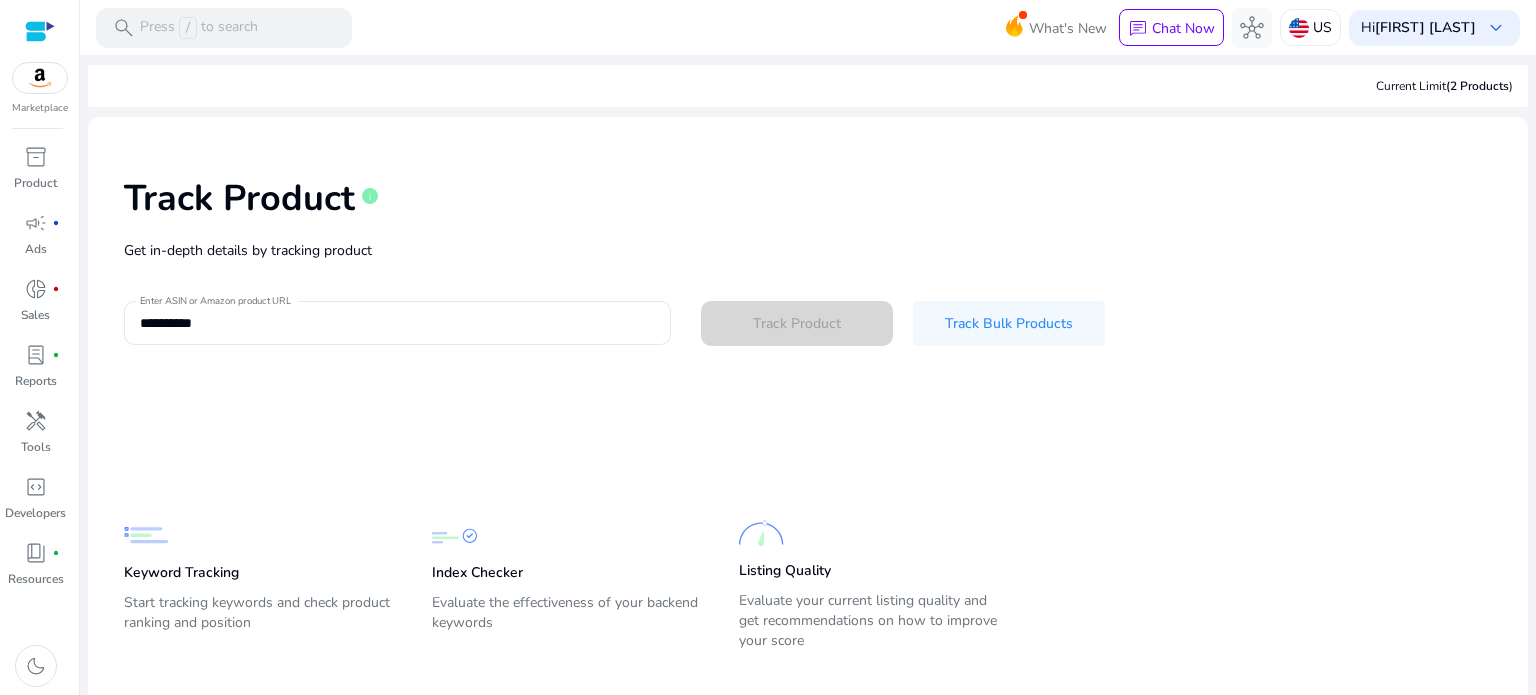 type 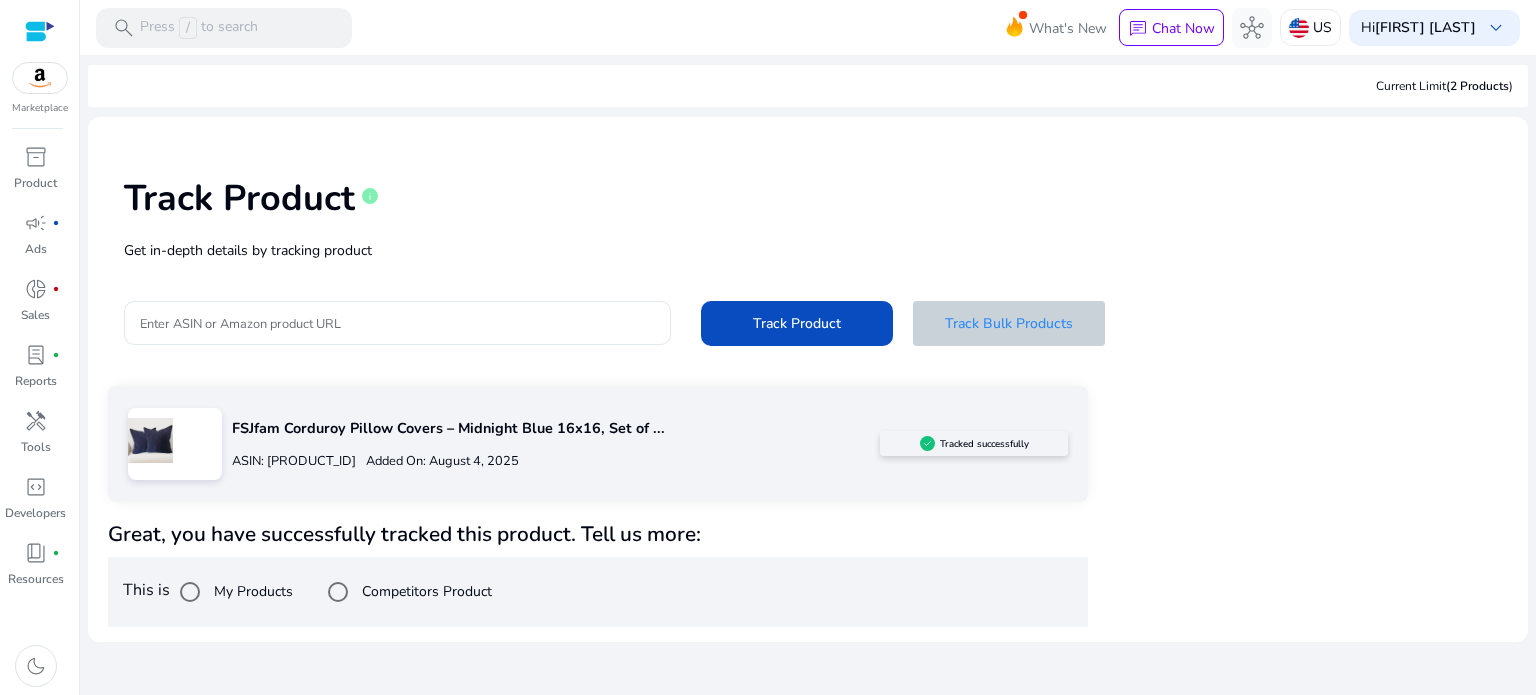 click on "Track Bulk Products" 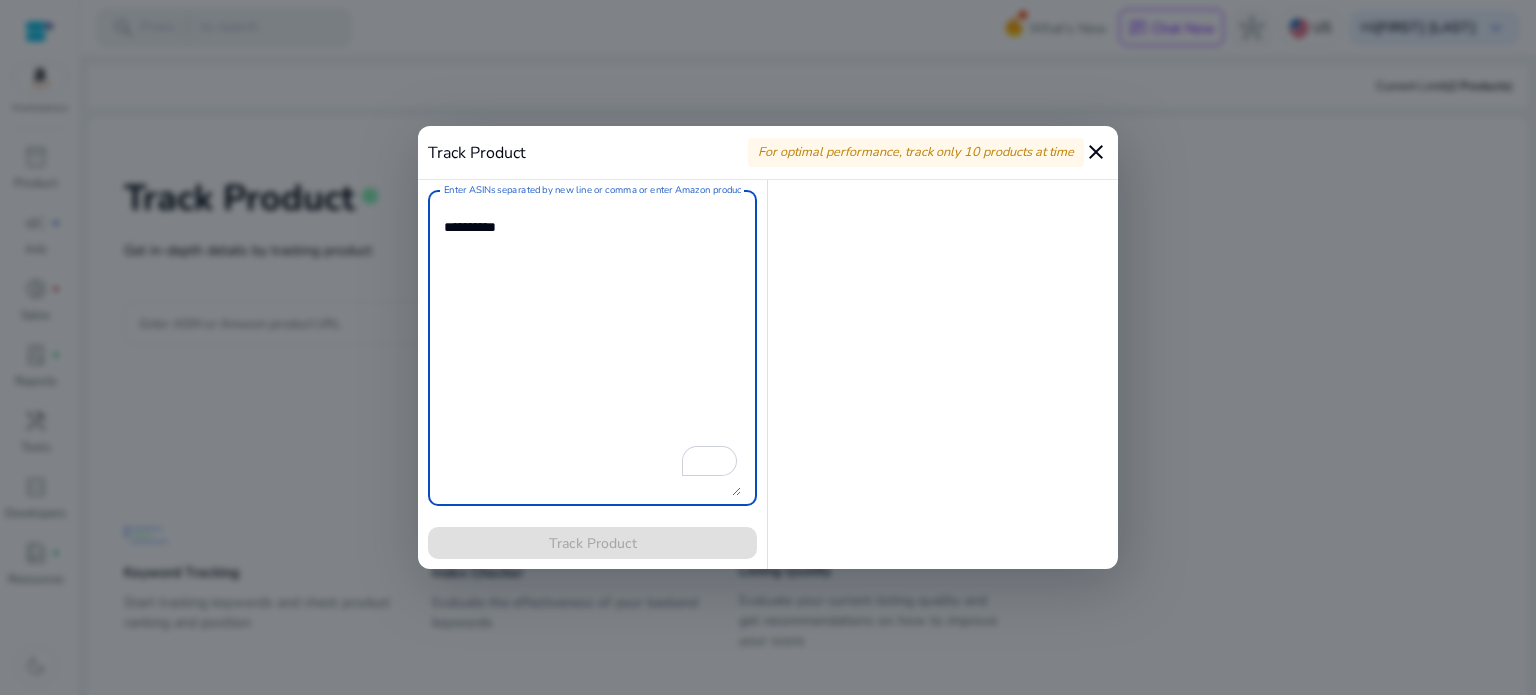 paste on "**********" 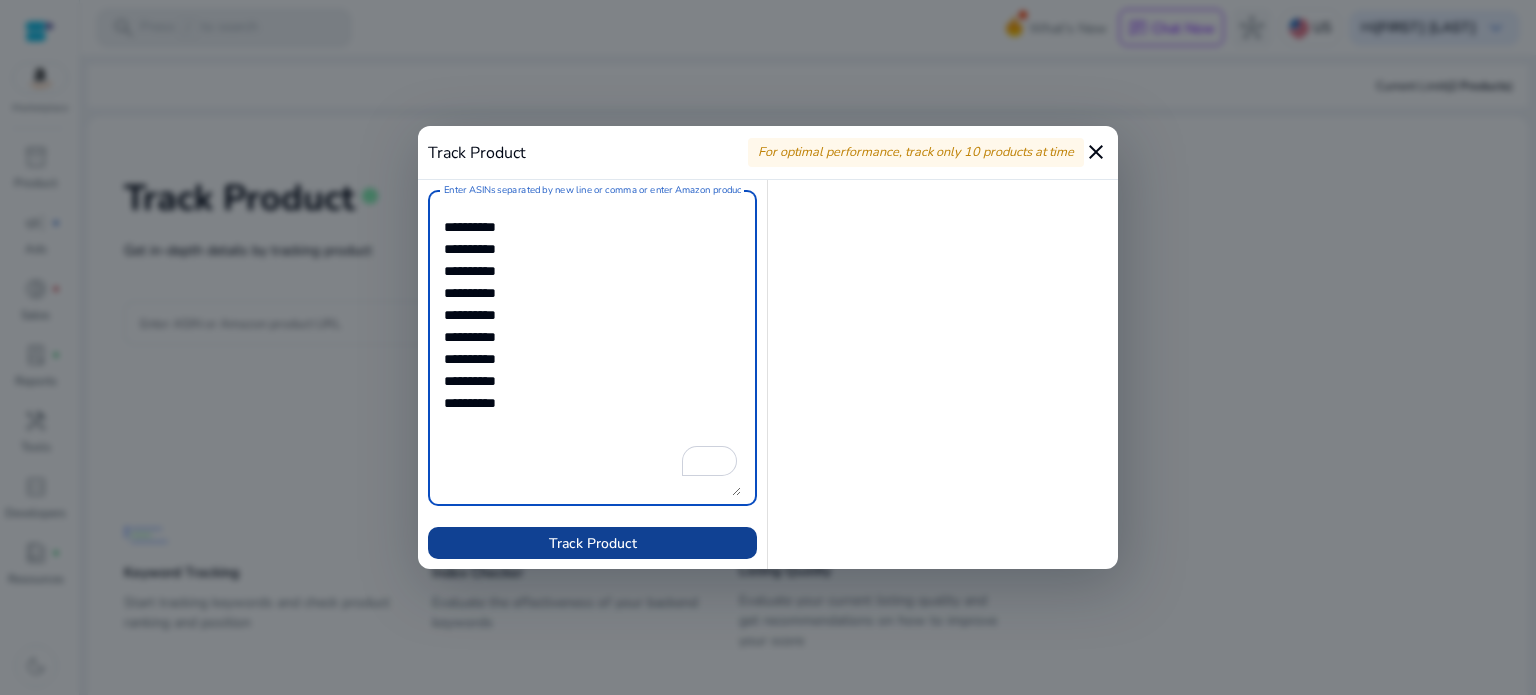 type on "**********" 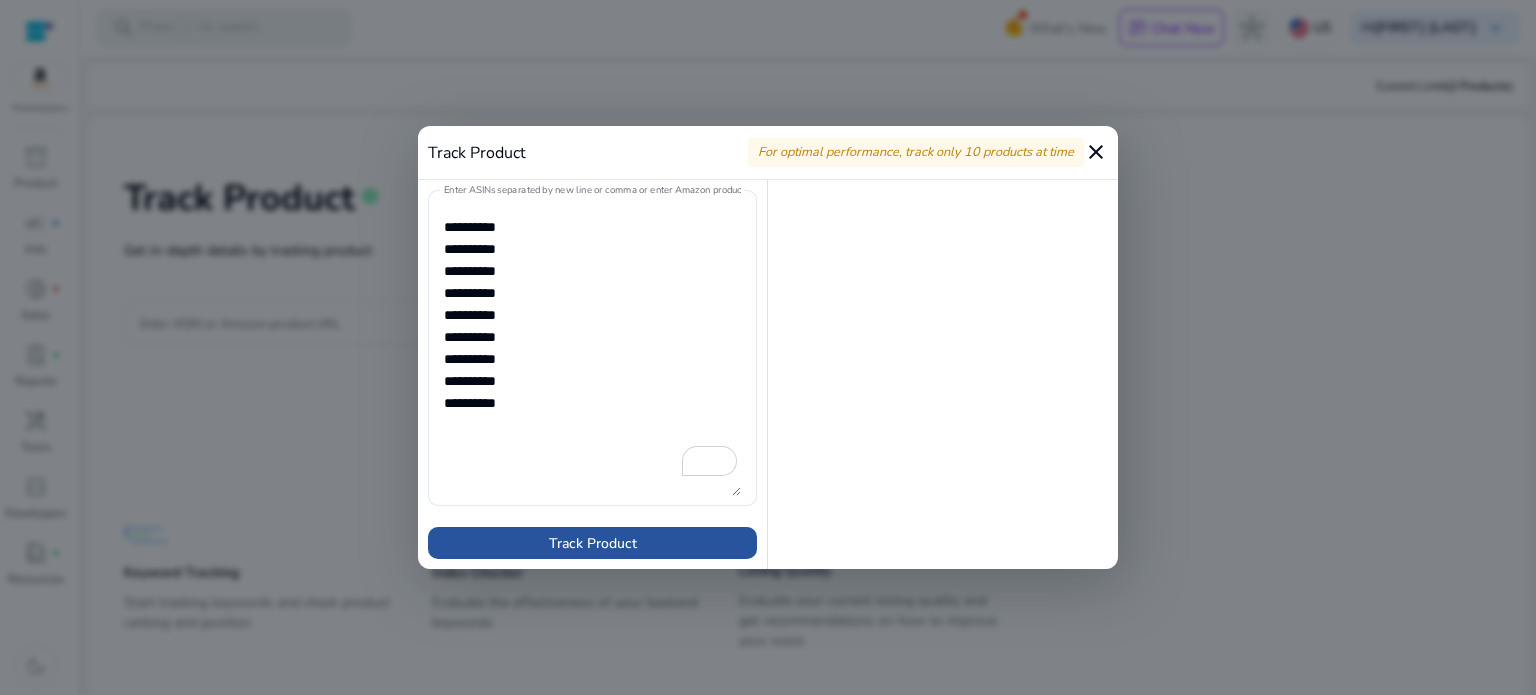 click on "Track Product" at bounding box center (593, 543) 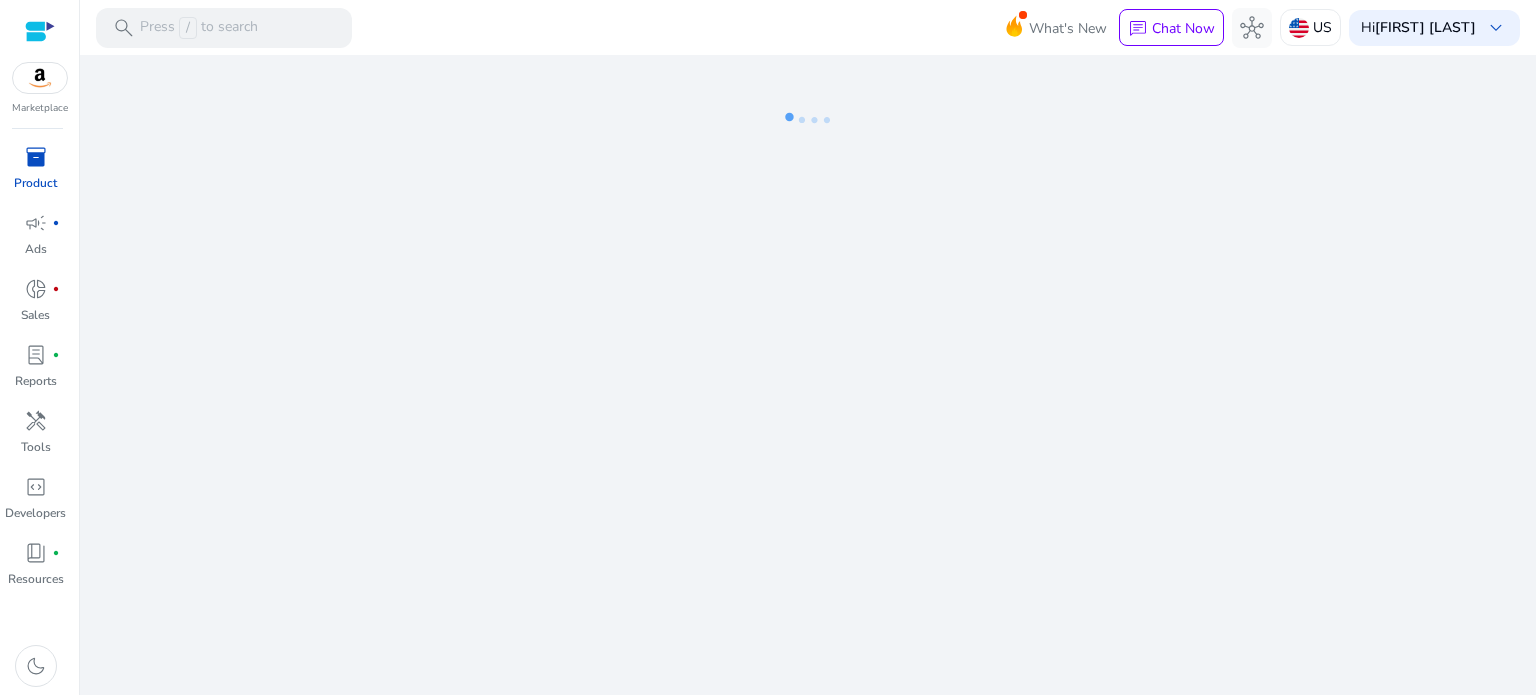 drag, startPoint x: 570, startPoint y: 453, endPoint x: 608, endPoint y: 543, distance: 97.6934 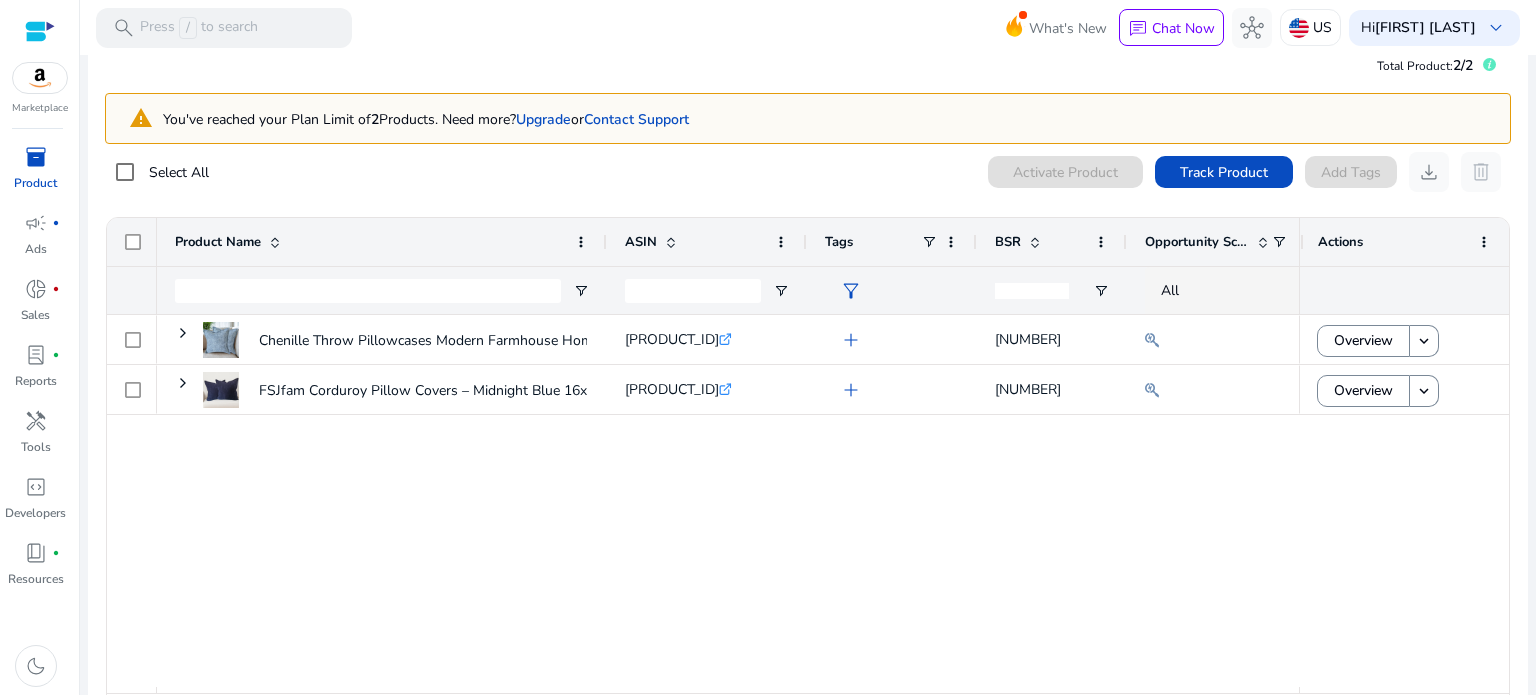 scroll, scrollTop: 32, scrollLeft: 0, axis: vertical 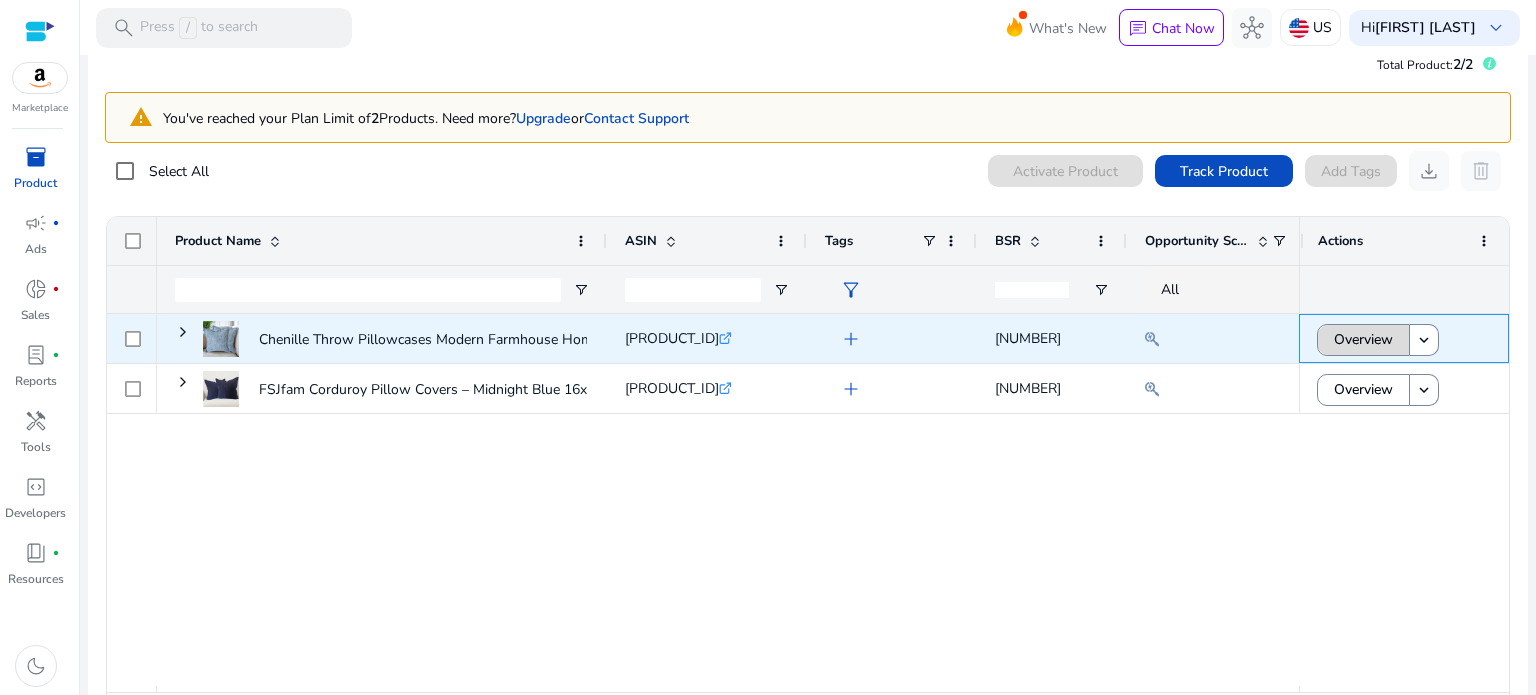 click on "Overview" 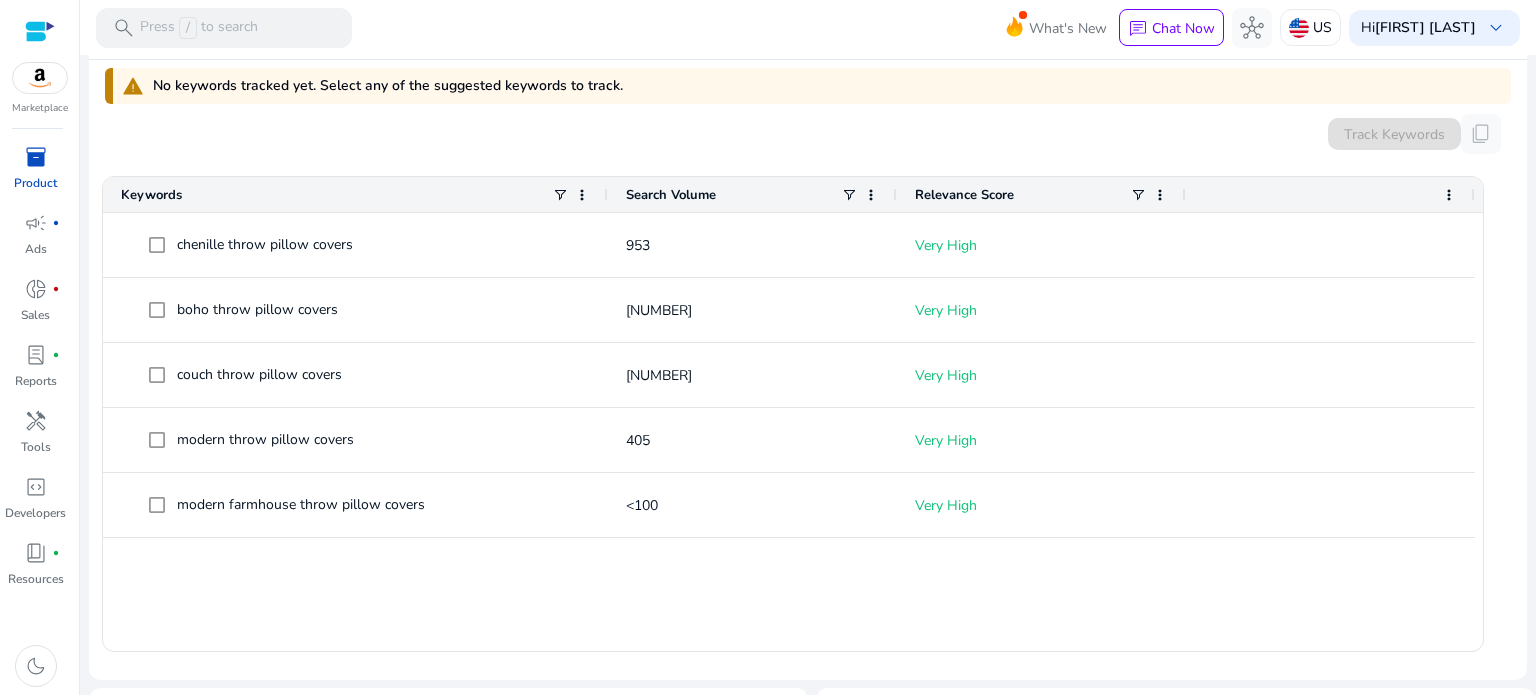 scroll, scrollTop: 670, scrollLeft: 0, axis: vertical 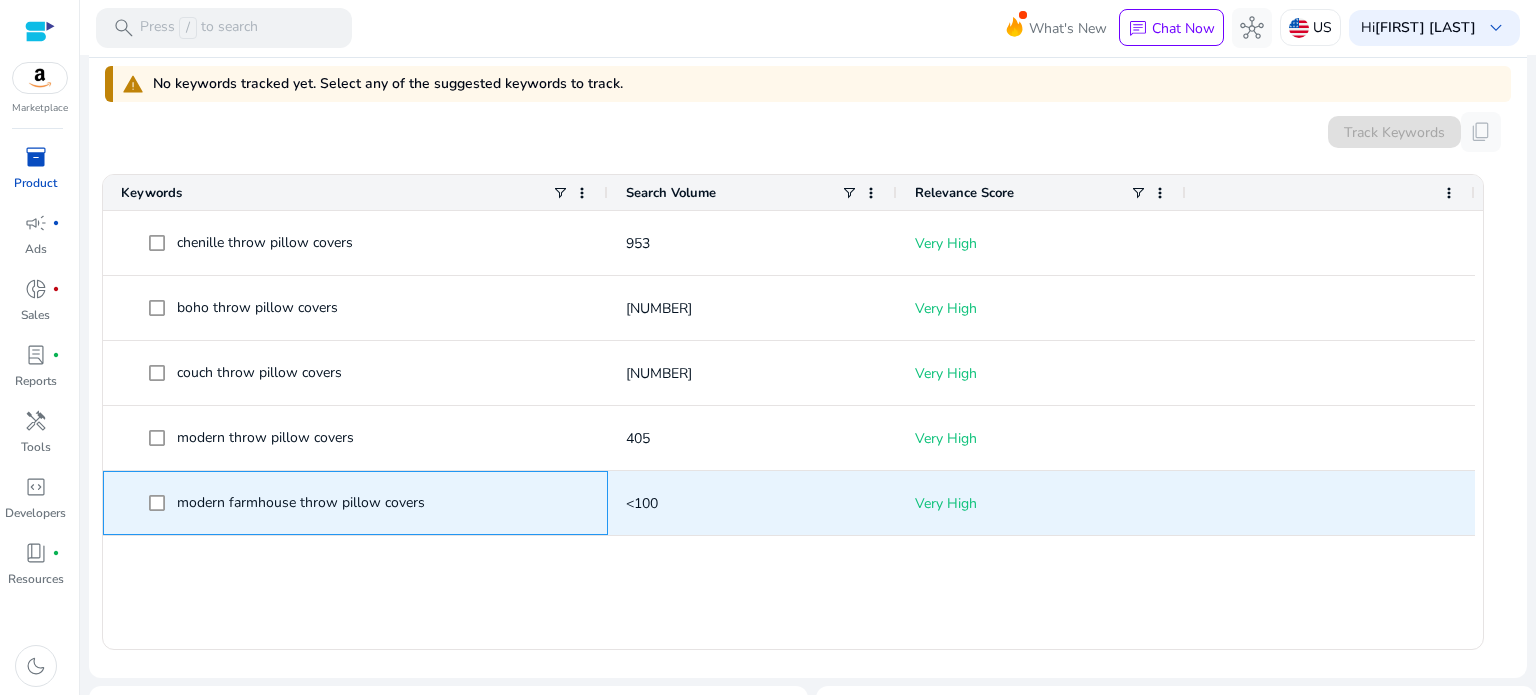 click on "modern farmhouse throw pillow covers" 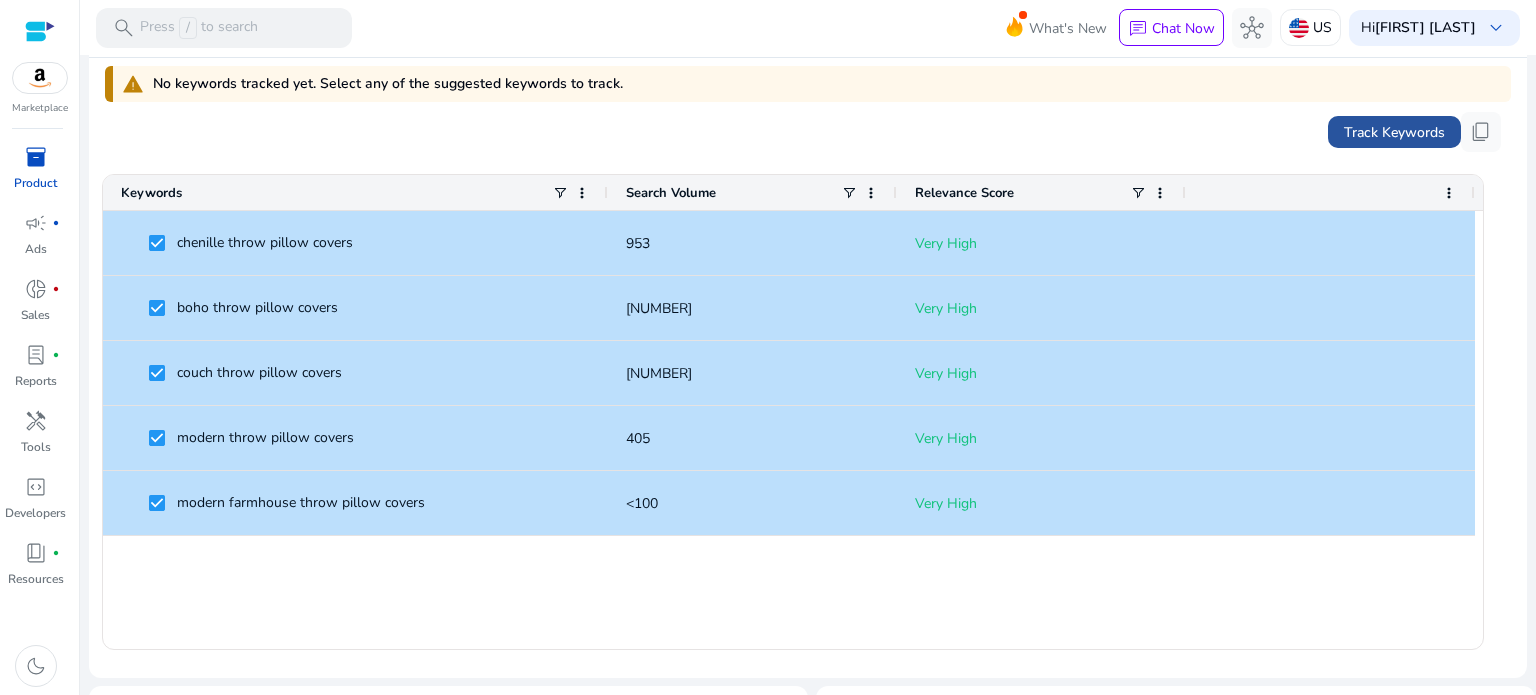 click on "Track Keywords" 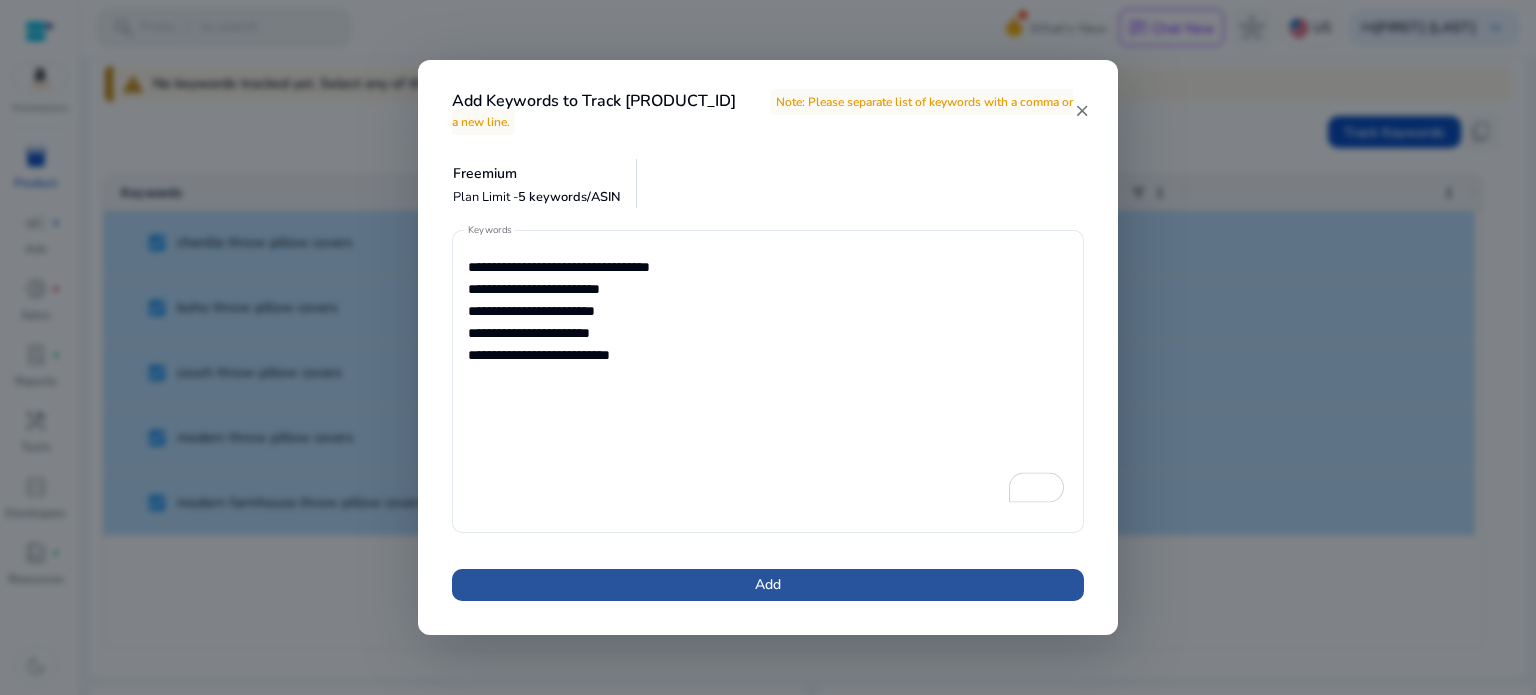 click at bounding box center (768, 585) 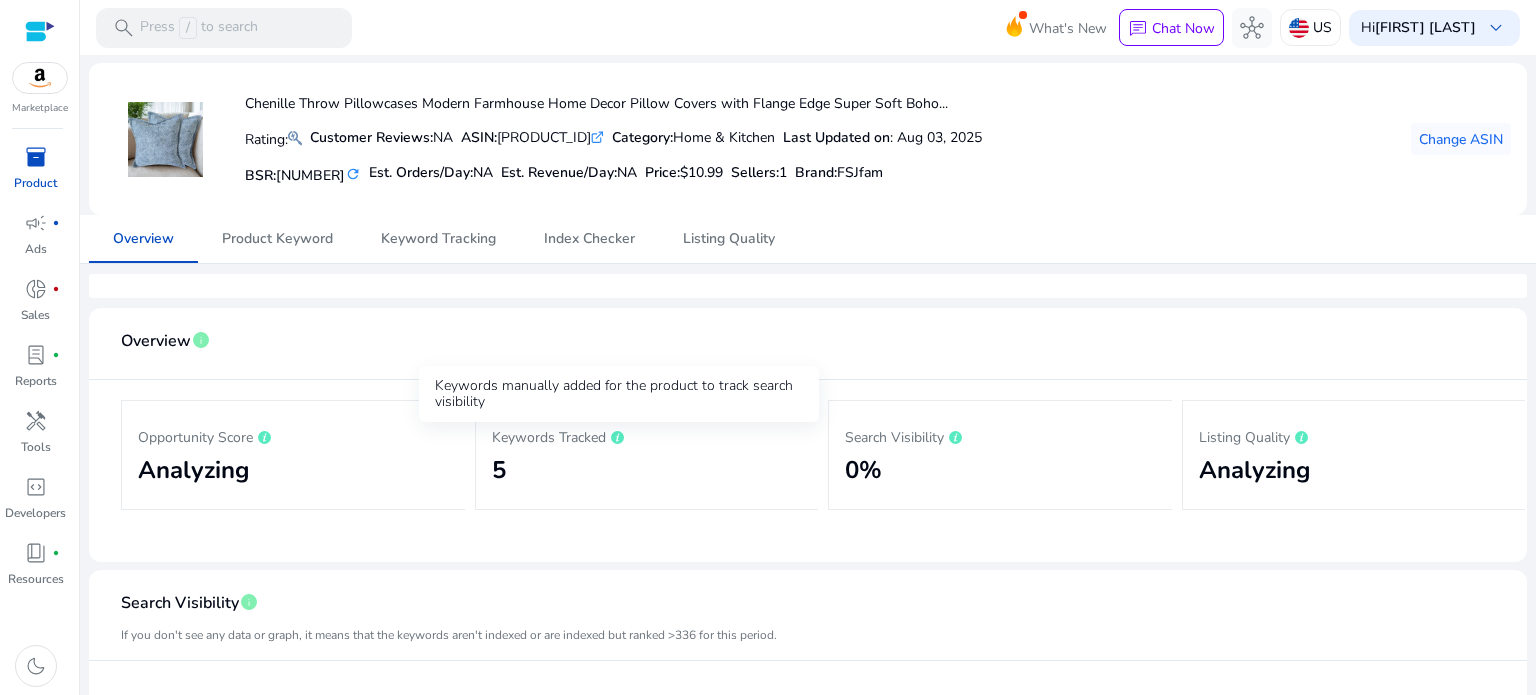 scroll, scrollTop: 0, scrollLeft: 0, axis: both 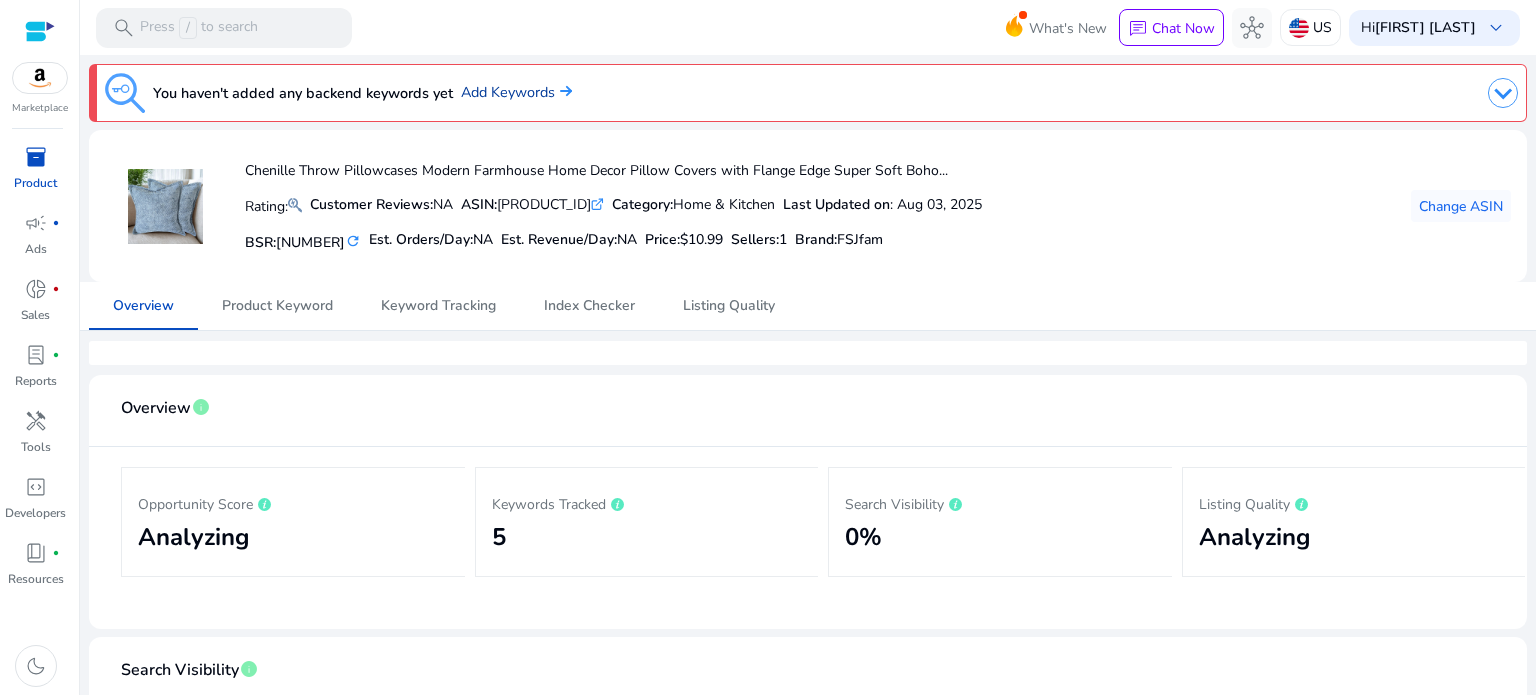 click on "Add Keywords" 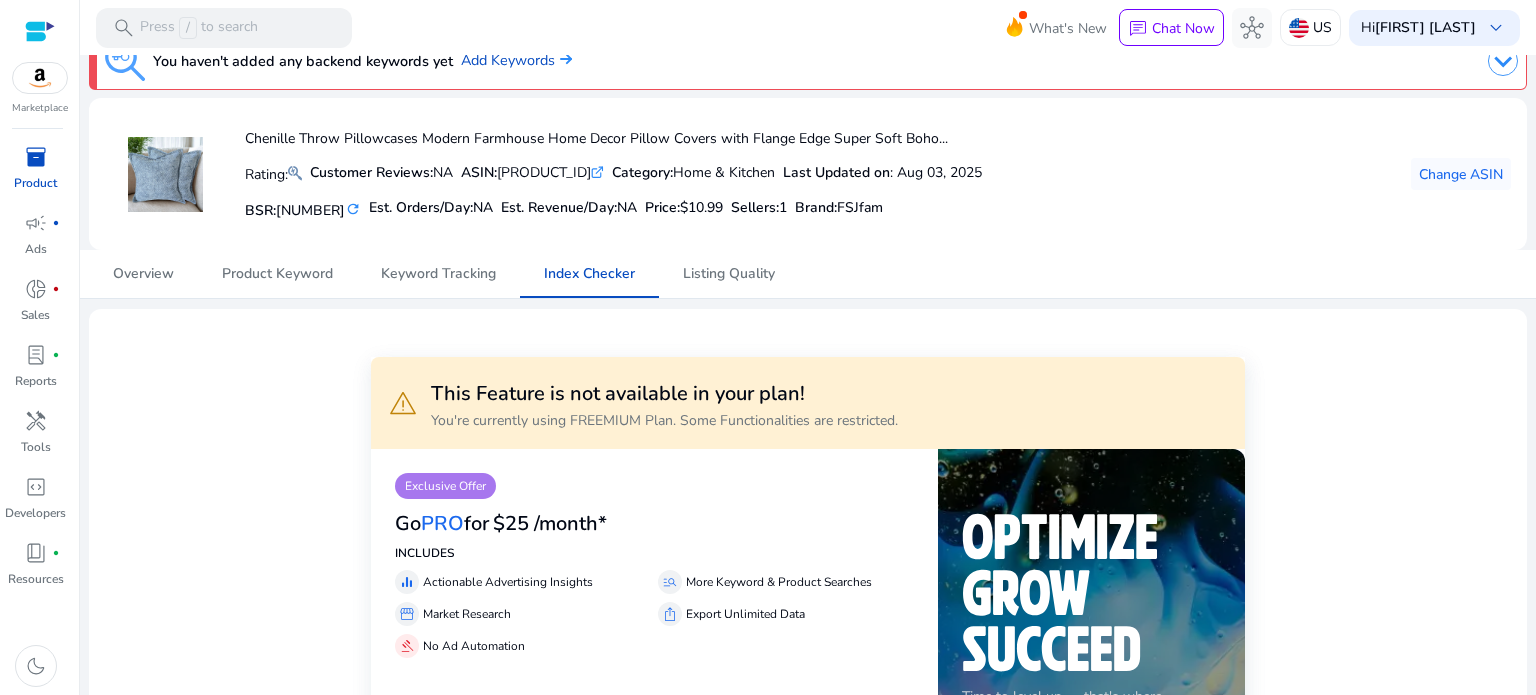 scroll, scrollTop: 34, scrollLeft: 0, axis: vertical 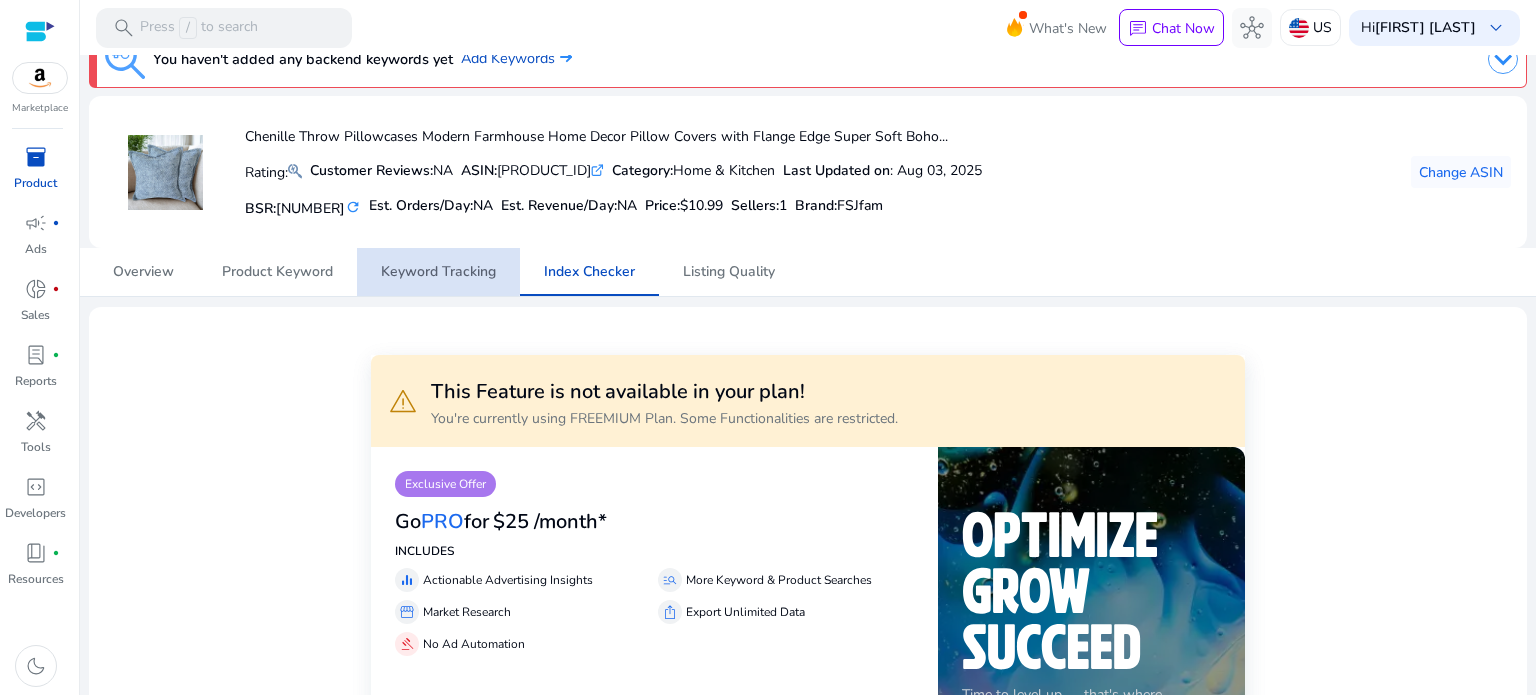 click on "Keyword Tracking" at bounding box center [438, 272] 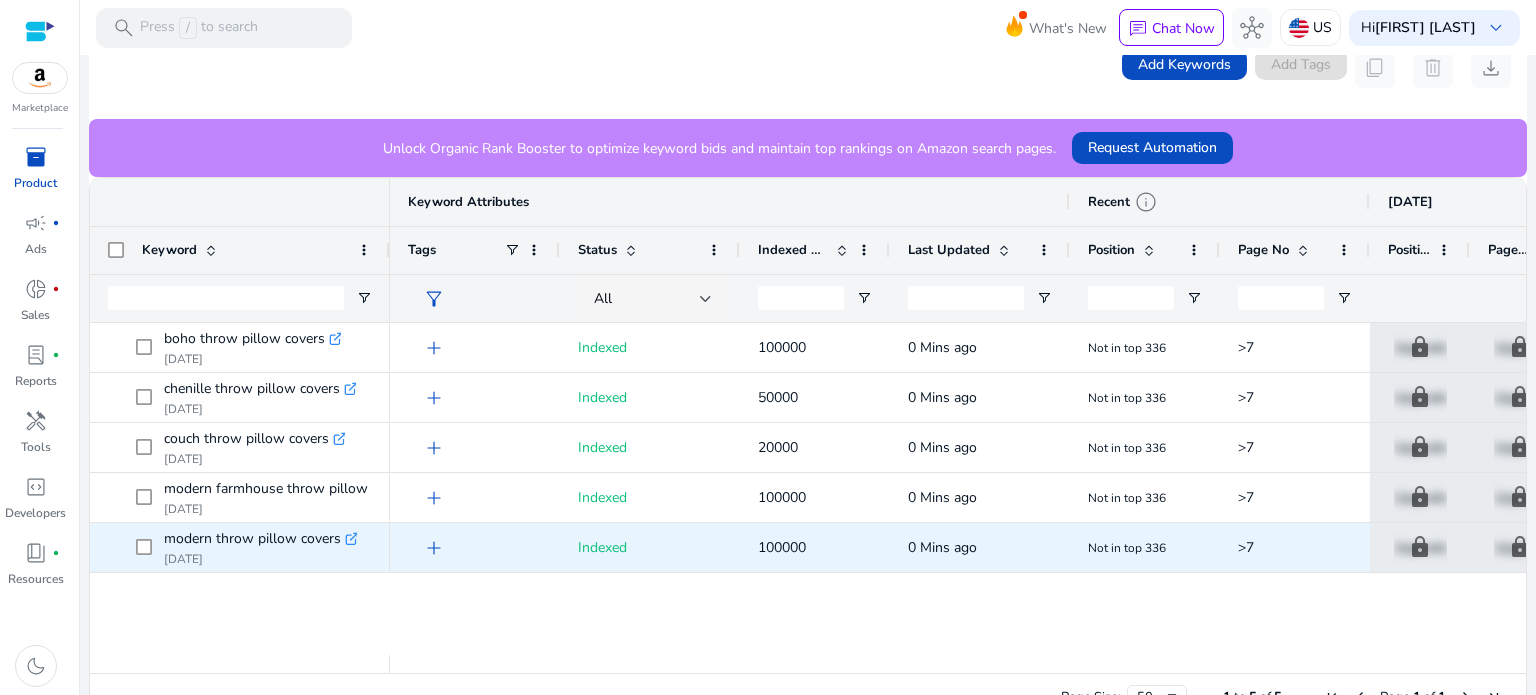 scroll, scrollTop: 558, scrollLeft: 0, axis: vertical 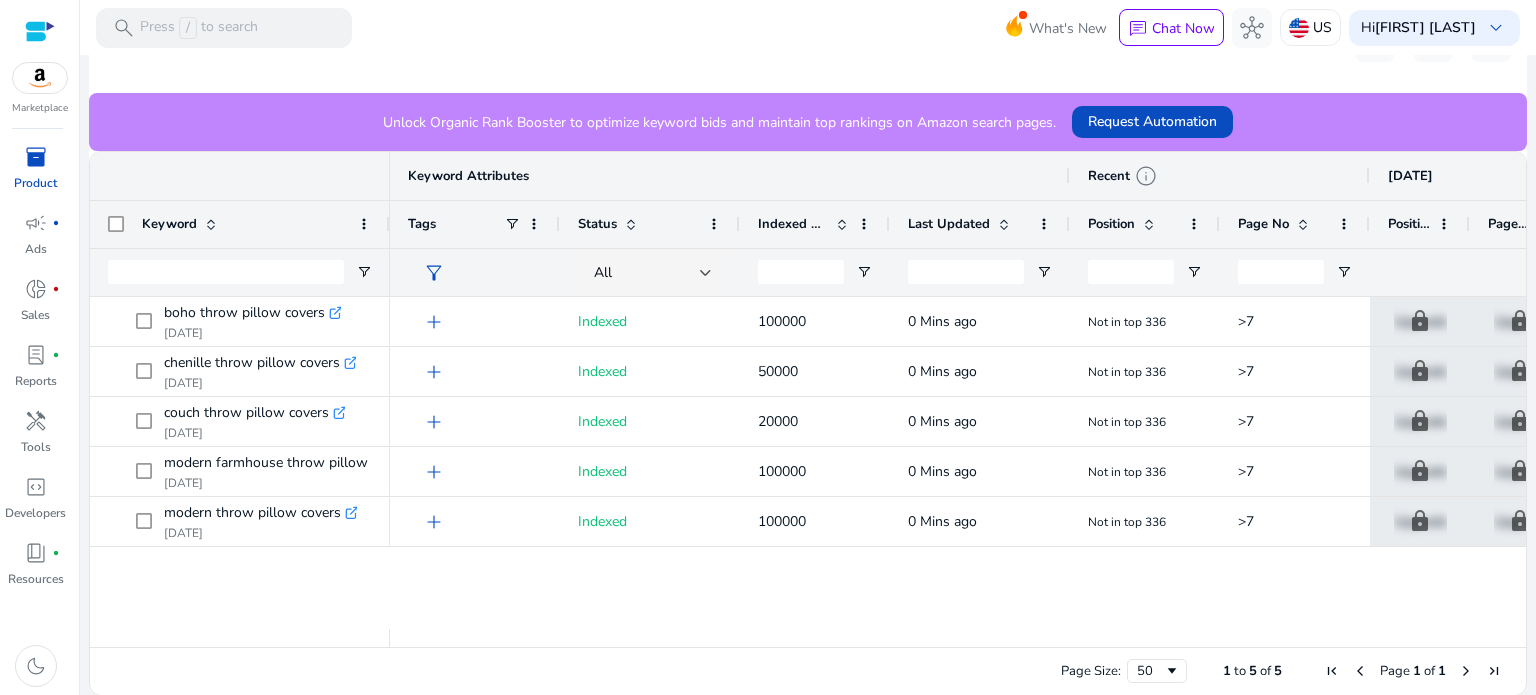 click on "Indexed Products" at bounding box center (793, 224) 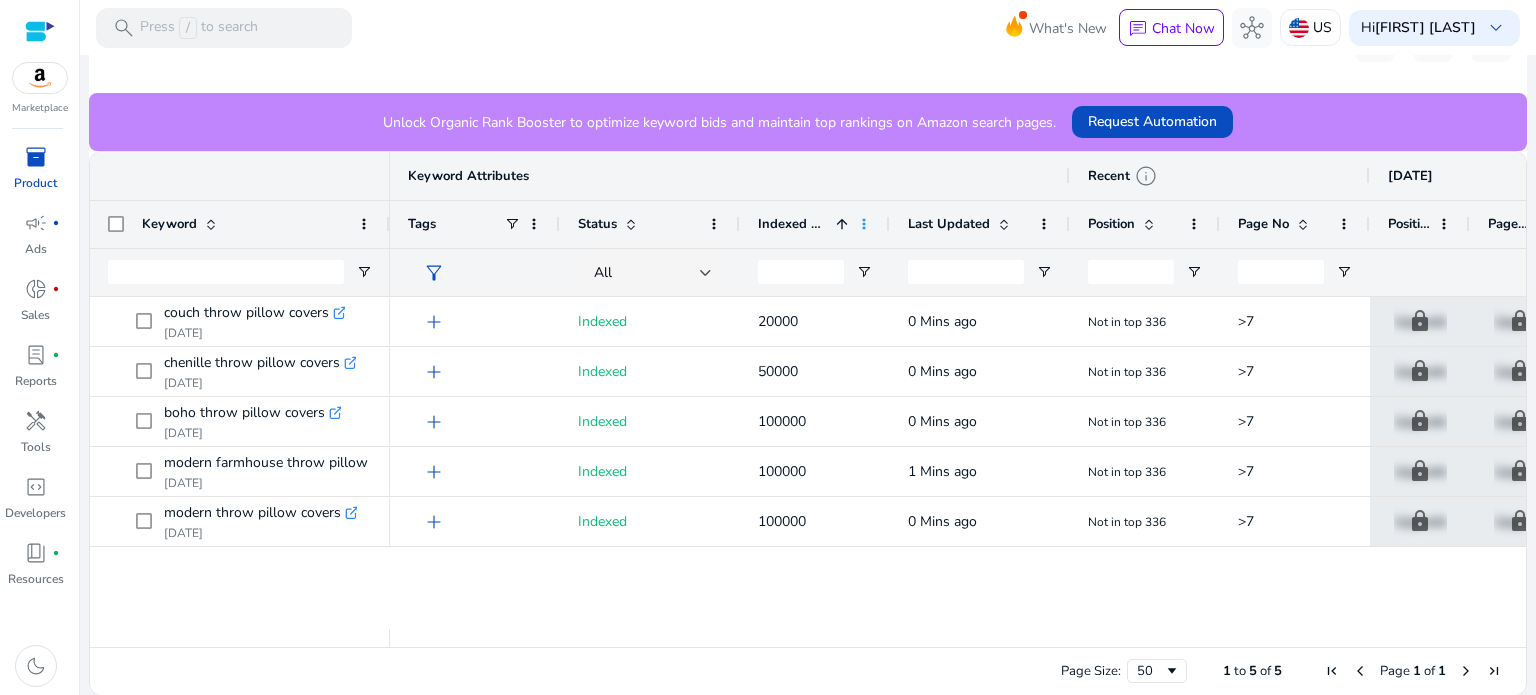 click at bounding box center (864, 224) 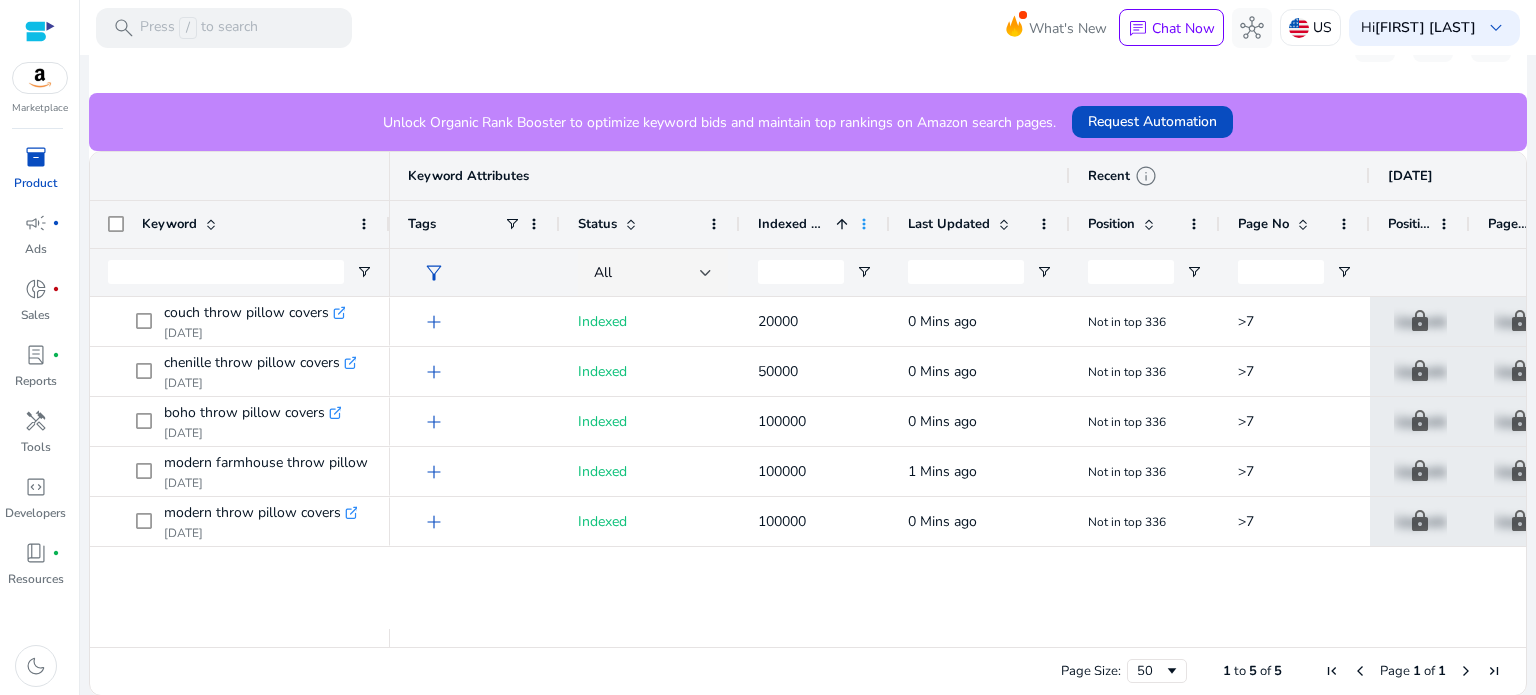 click at bounding box center (864, 224) 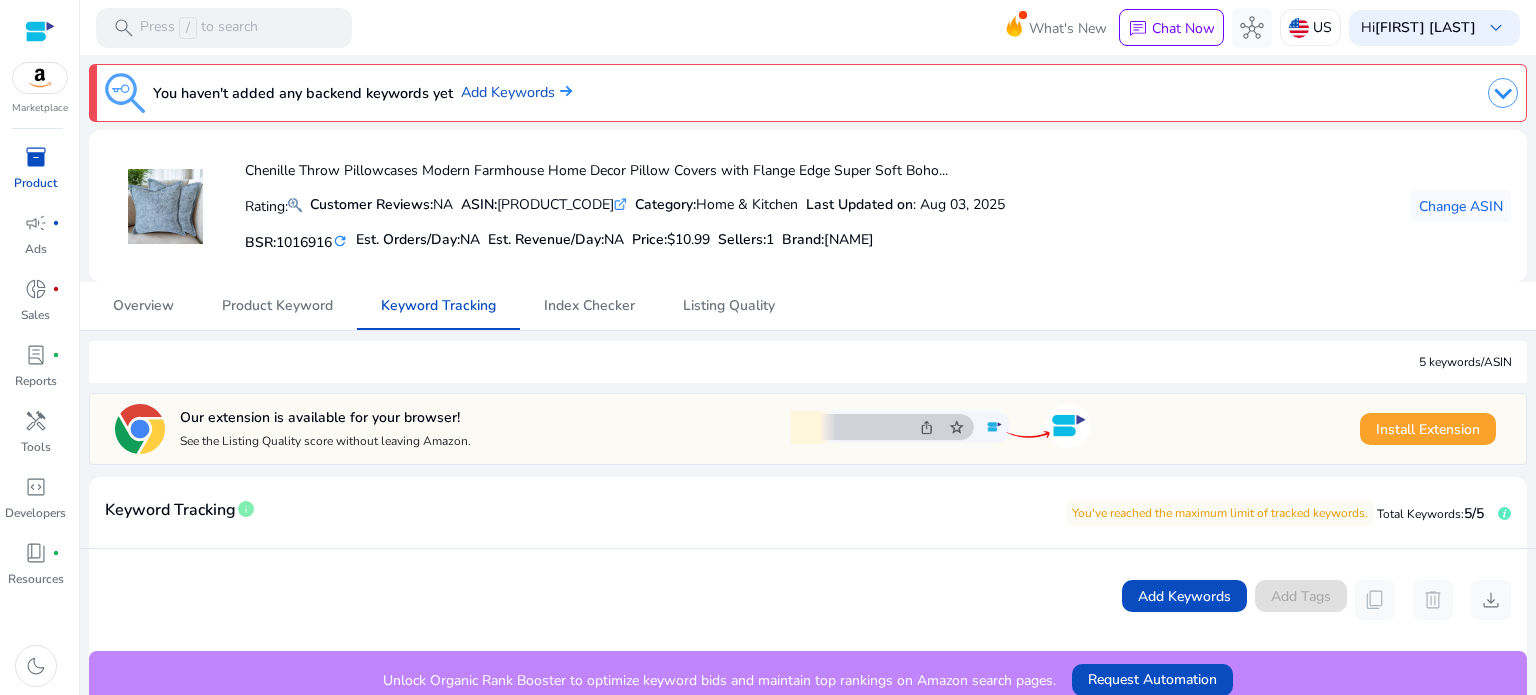 scroll, scrollTop: 0, scrollLeft: 0, axis: both 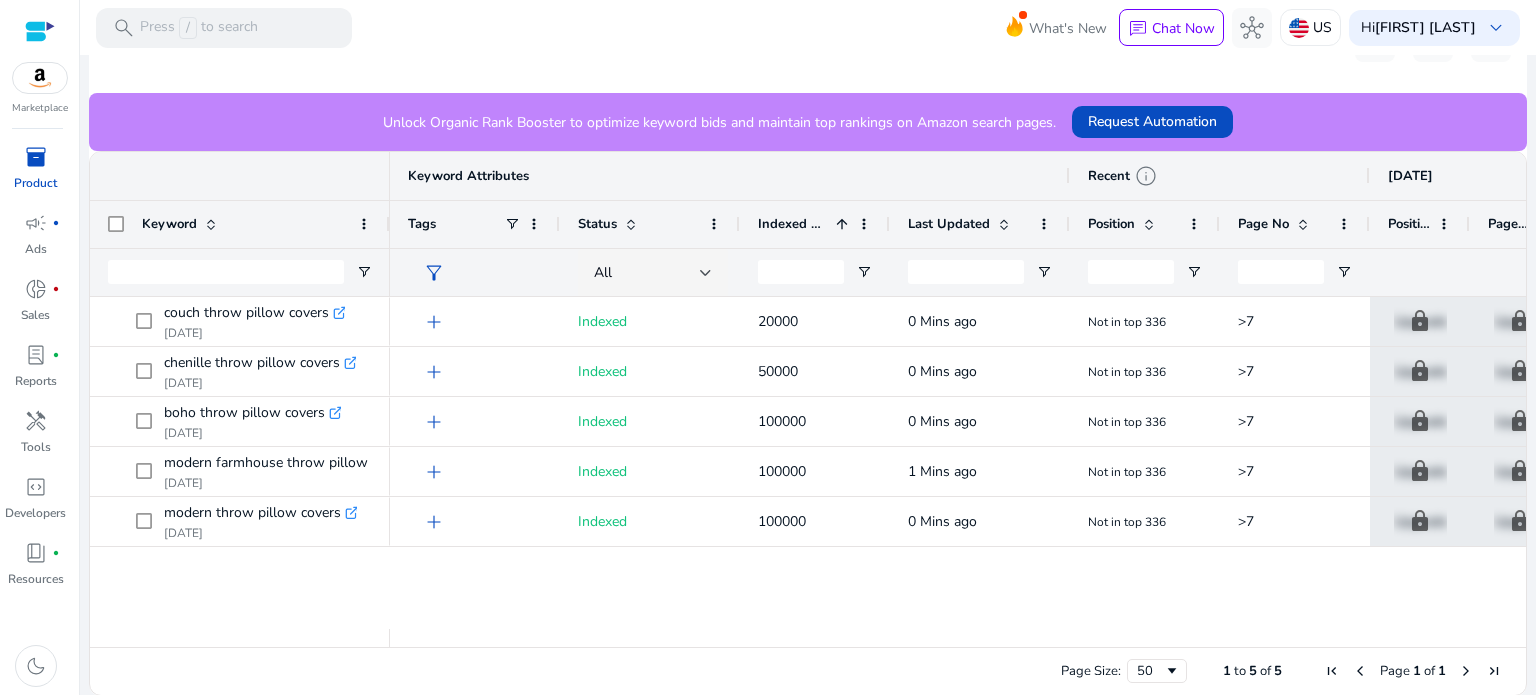 click on "add Indexed 20000 0 Mins ago Not in top 336 >7 lock Upgrade lock Upgrade lock Upgrade lock Upgrade add Indexed 50000 0 Mins ago Not in top 336 >7 lock Upgrade lock Upgrade lock Upgrade lock Upgrade add Indexed 100000 0 Mins ago Not in top 336 >7 lock Upgrade lock Upgrade lock Upgrade lock Upgrade add Indexed 100000 1 Mins ago Not in top 336 >7 lock Upgrade lock Upgrade lock Upgrade lock Upgrade add Indexed 100000 0 Mins ago Not in top 336 >7 lock Upgrade lock Upgrade lock Upgrade lock Upgrade" at bounding box center [958, 463] 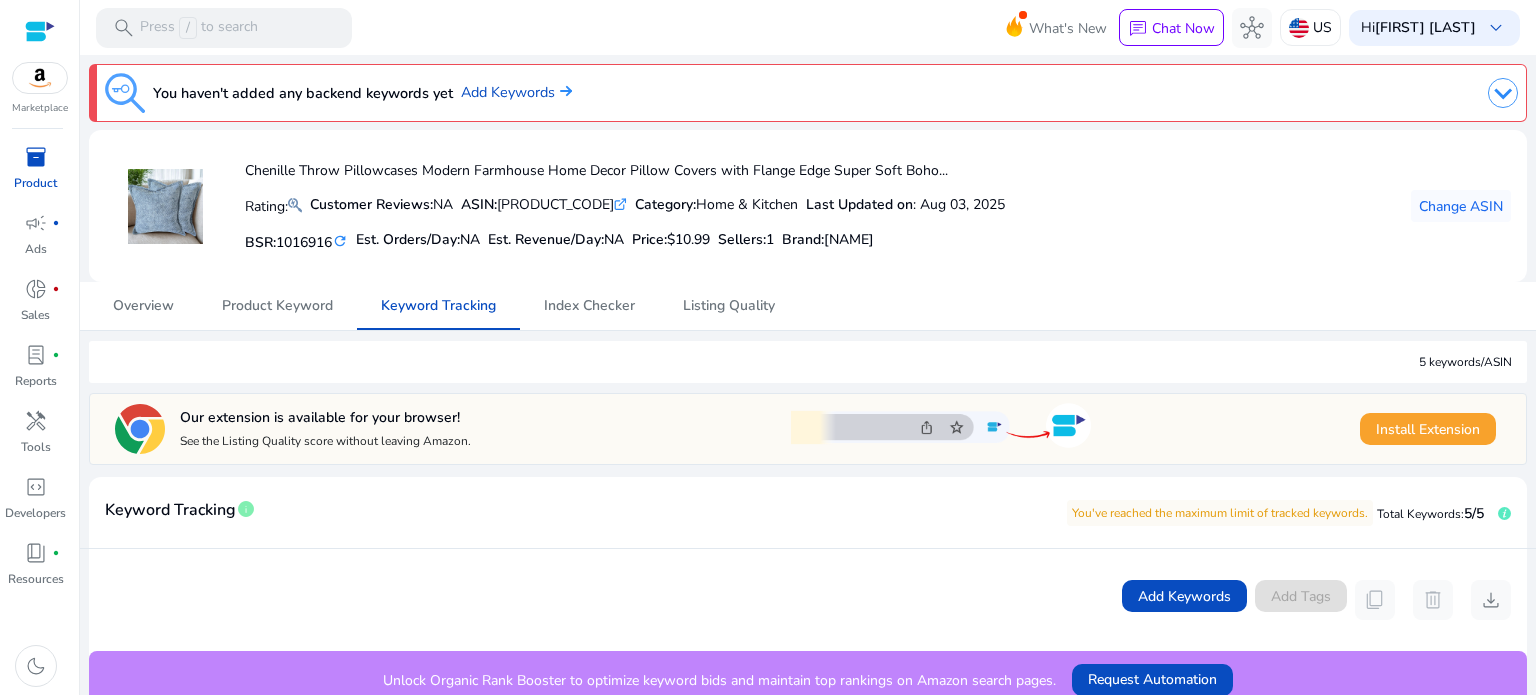 scroll, scrollTop: 0, scrollLeft: 0, axis: both 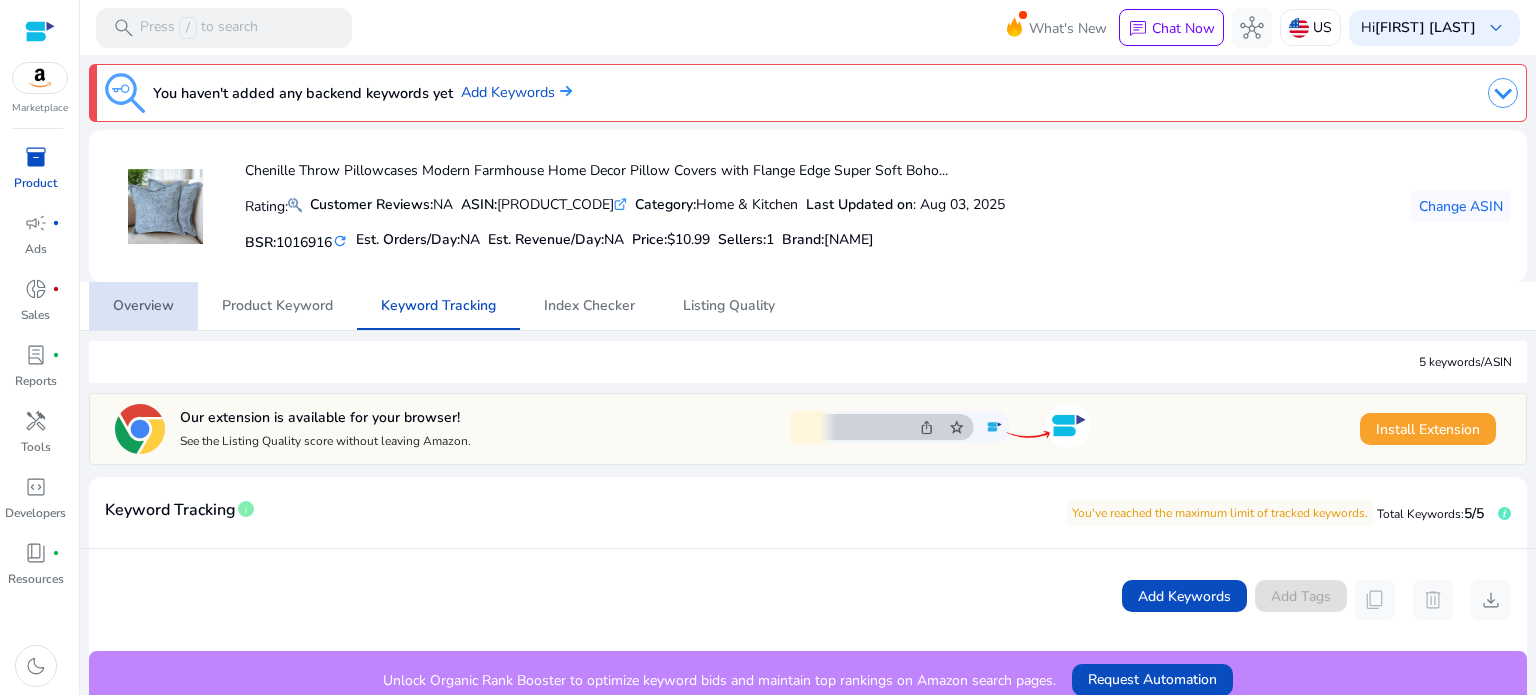 click on "Overview" at bounding box center (143, 306) 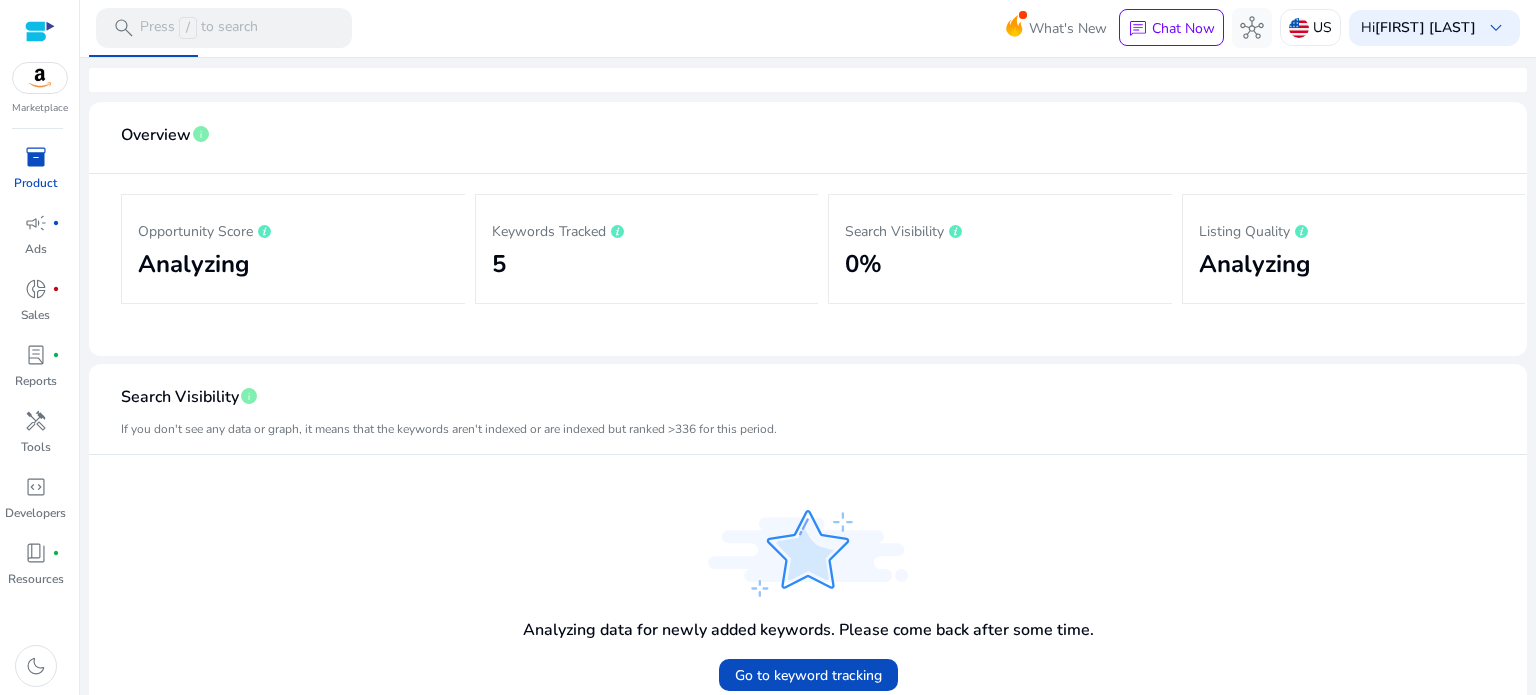 scroll, scrollTop: 0, scrollLeft: 0, axis: both 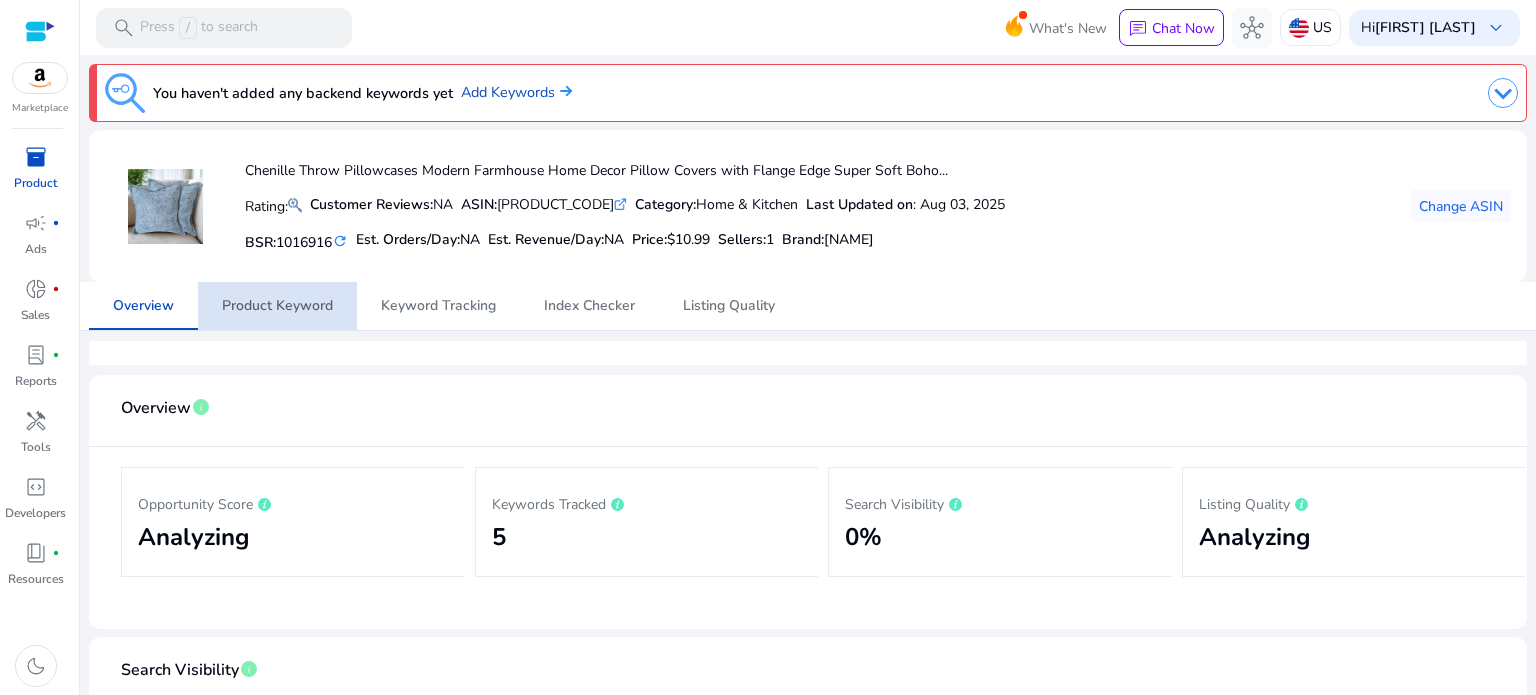 click on "Product Keyword" at bounding box center (277, 306) 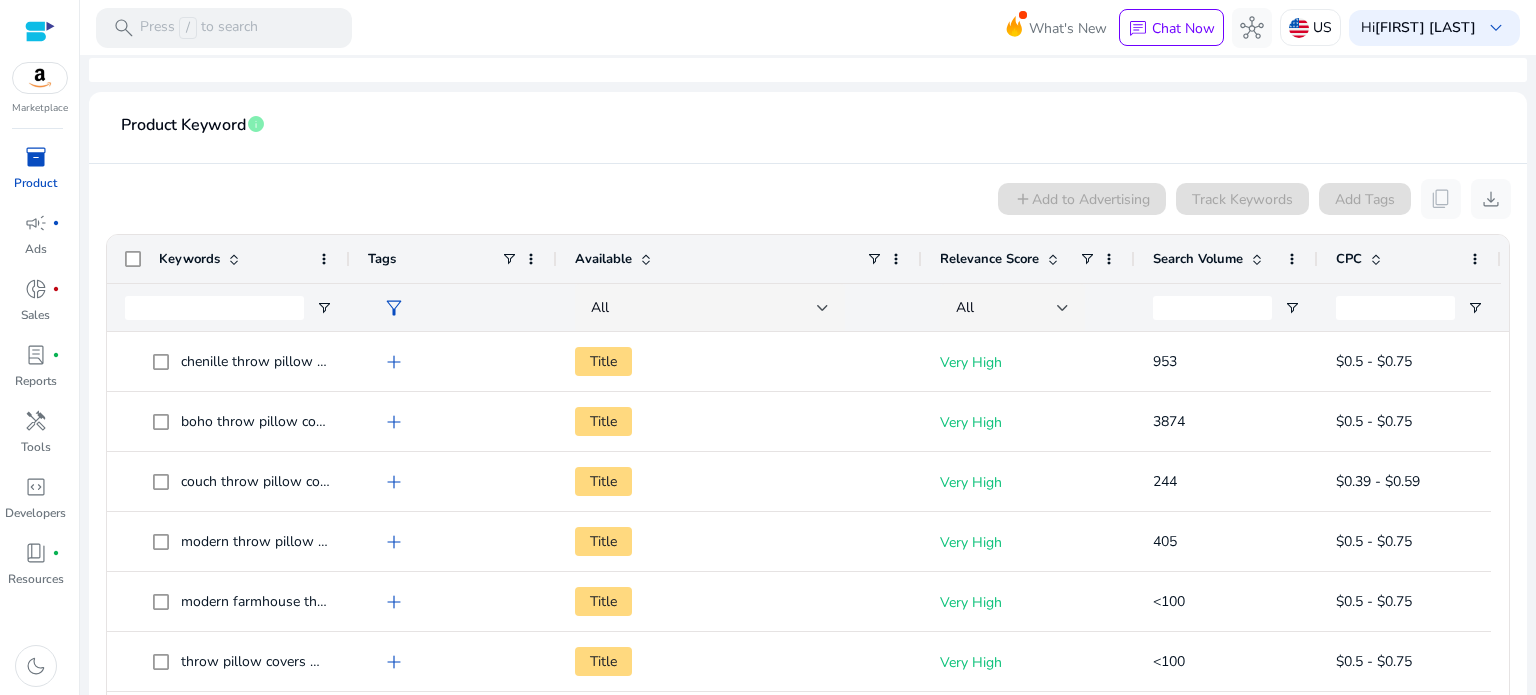 scroll, scrollTop: 304, scrollLeft: 0, axis: vertical 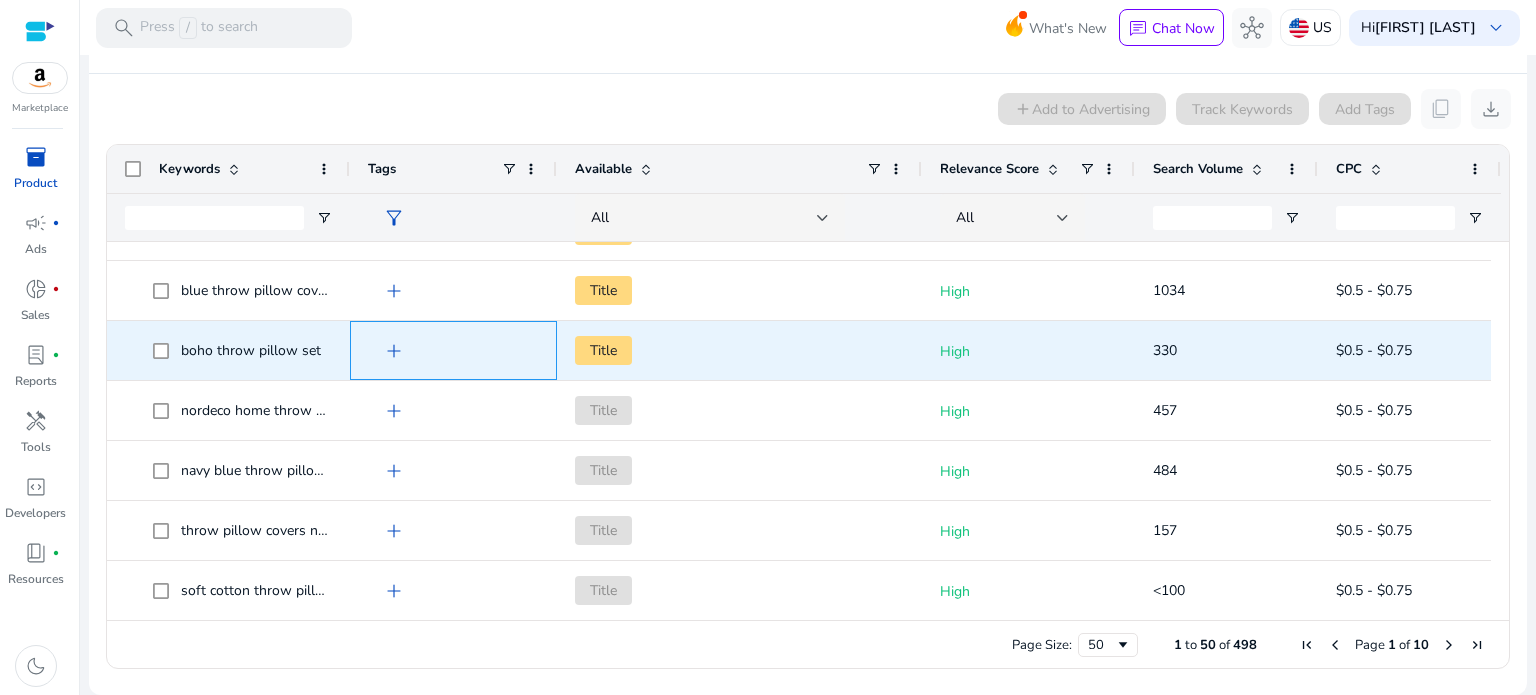 click on "add" 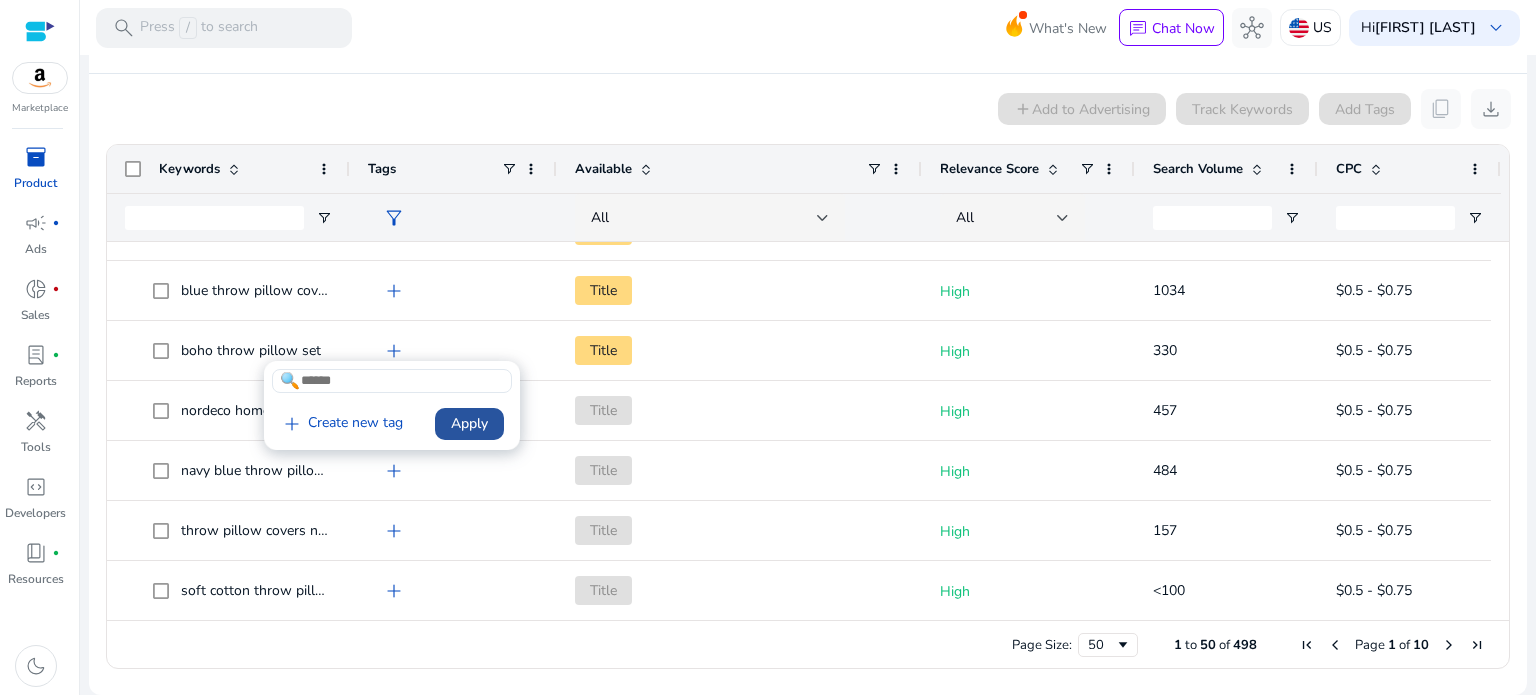 click at bounding box center (469, 424) 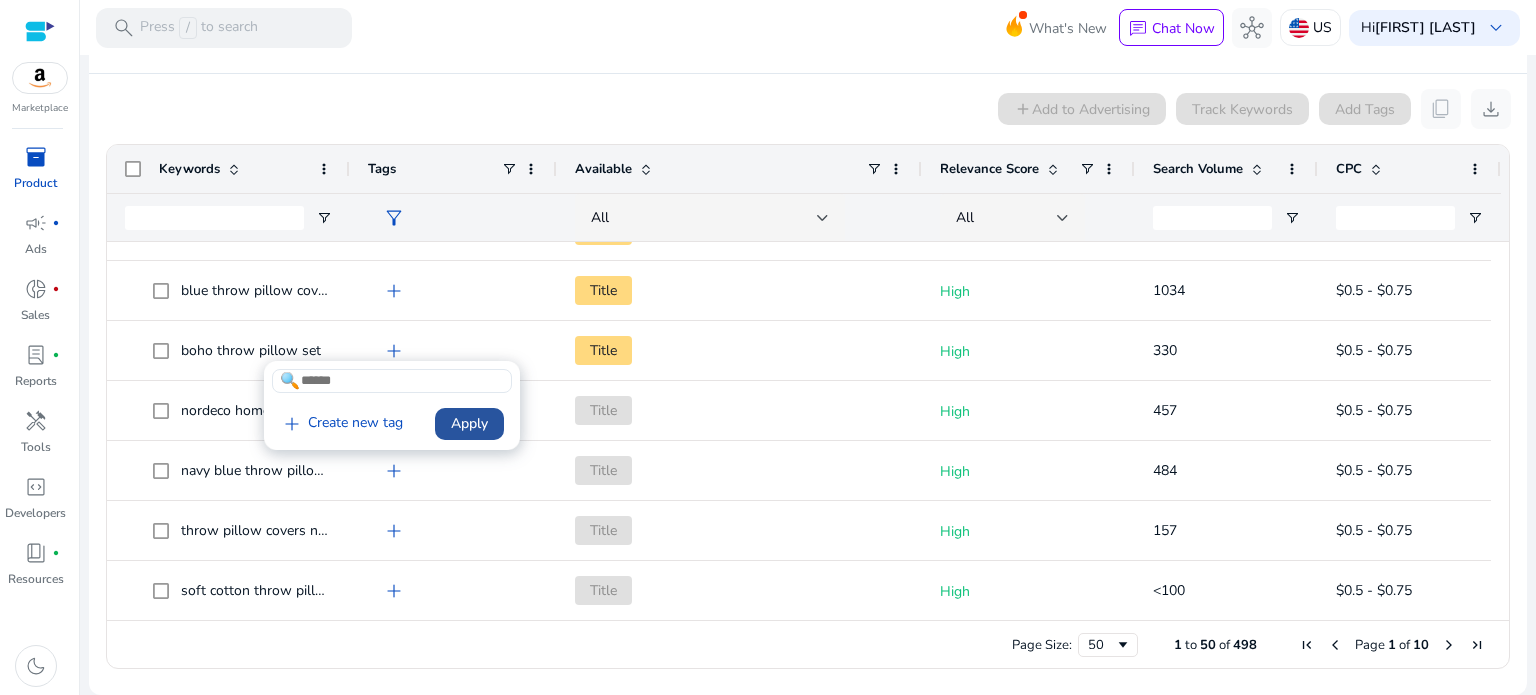 click on "Apply" at bounding box center [469, 423] 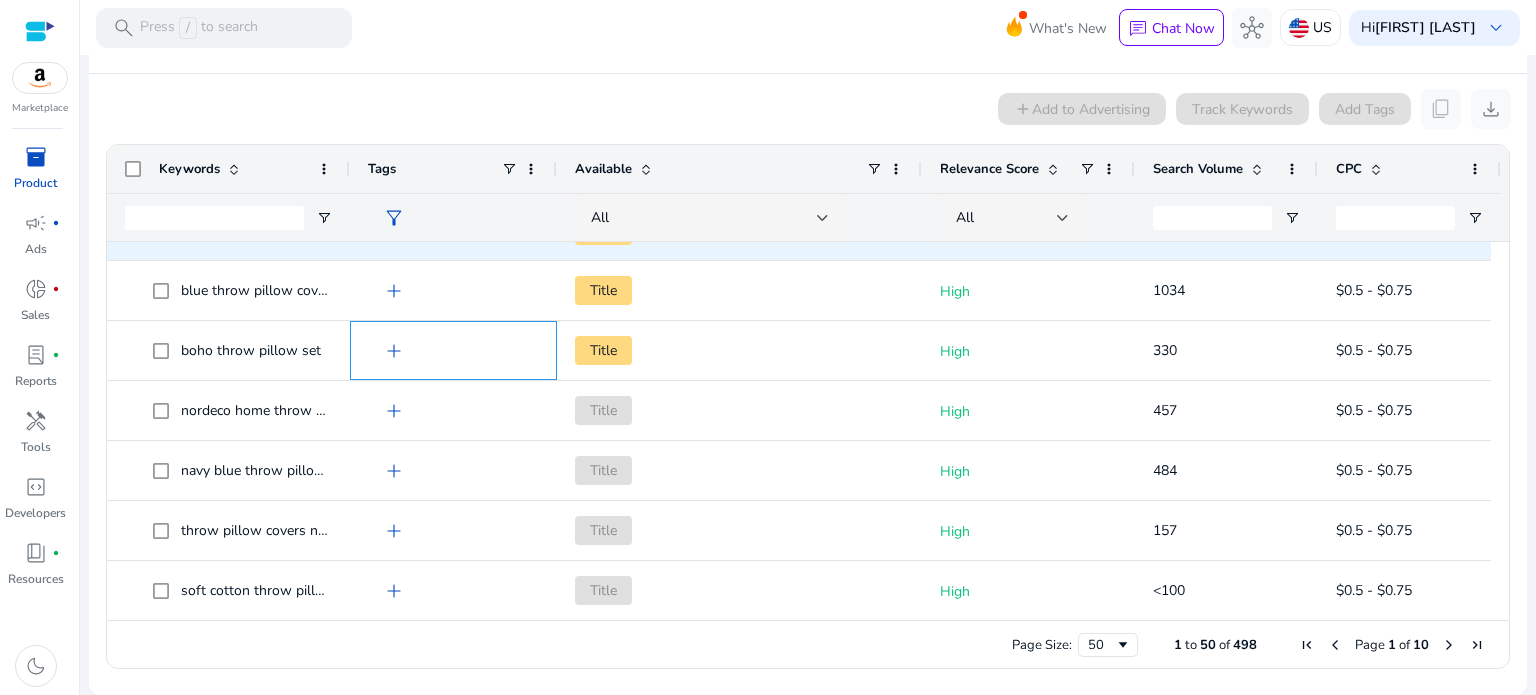 scroll, scrollTop: 2432, scrollLeft: 0, axis: vertical 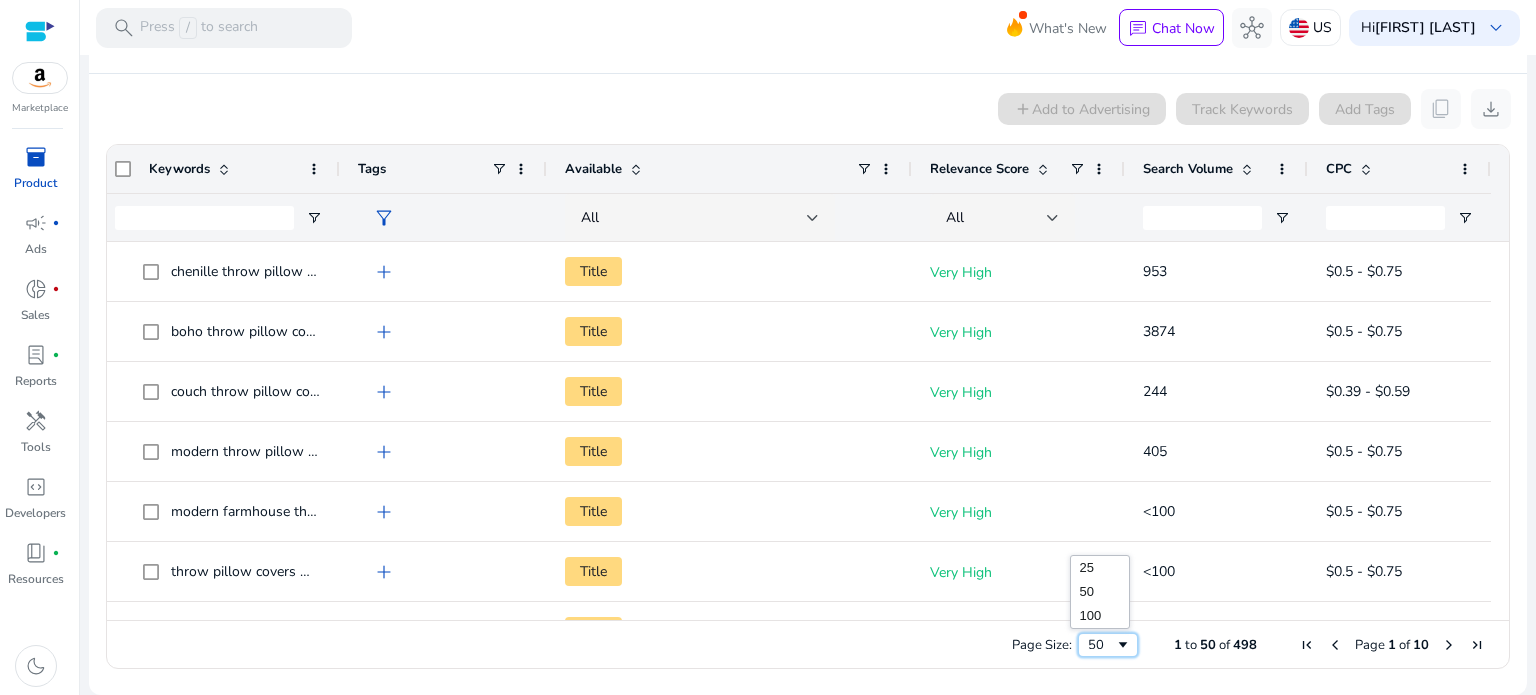 click at bounding box center [1123, 645] 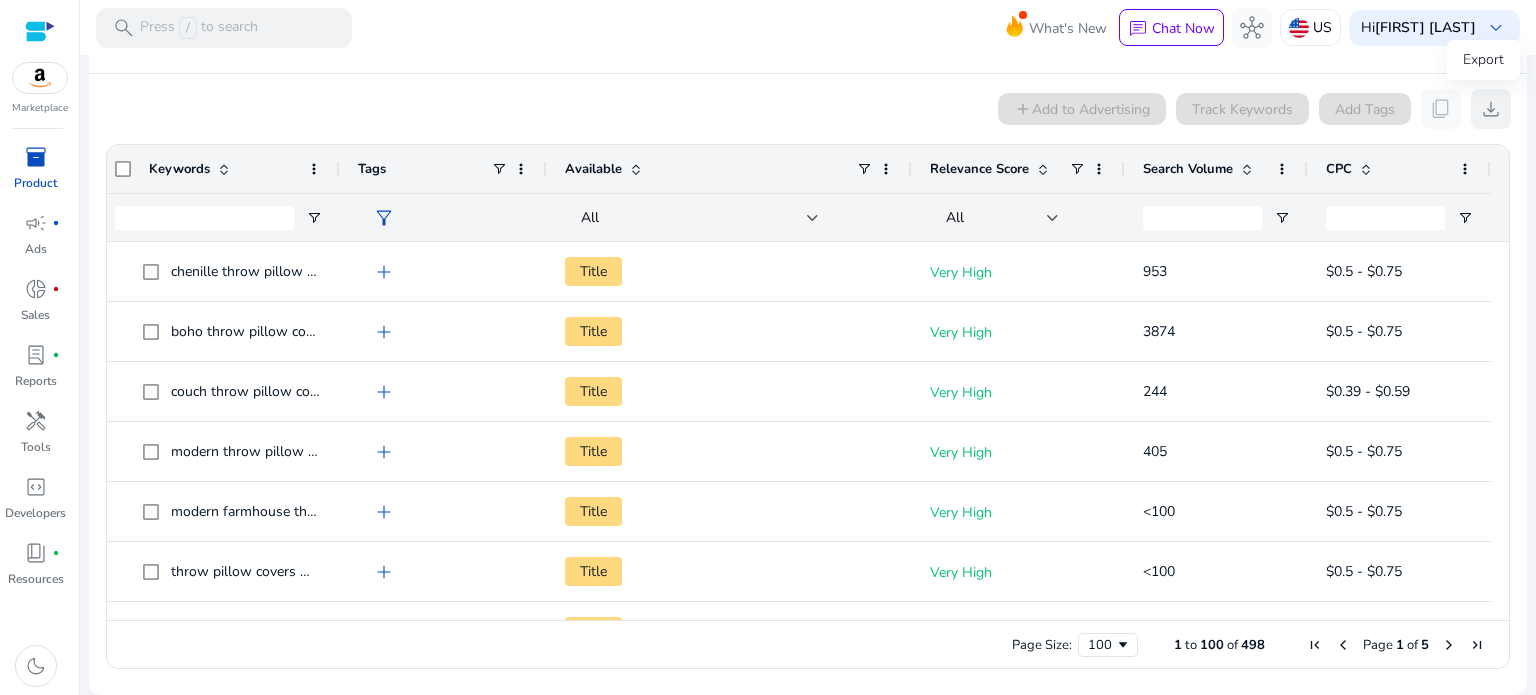 click on "download" 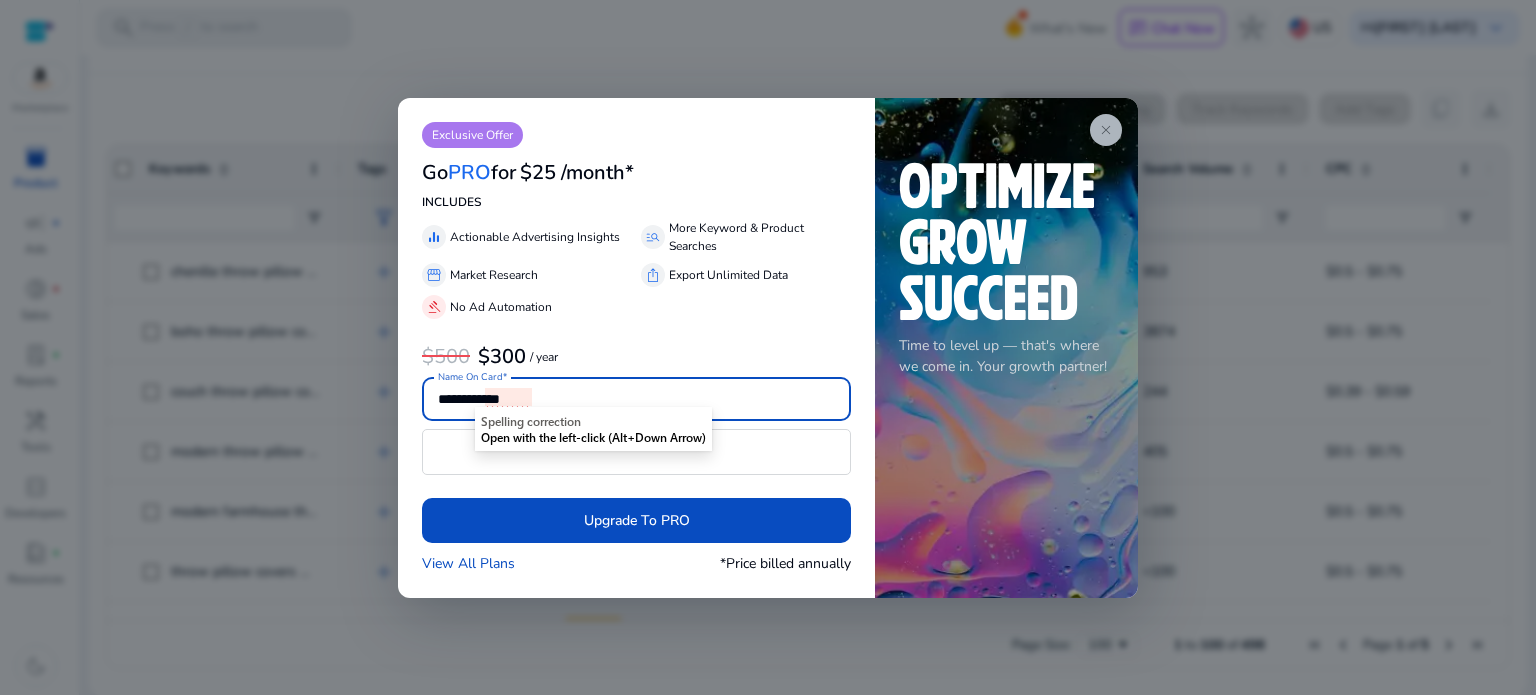 click on "close" at bounding box center [1106, 130] 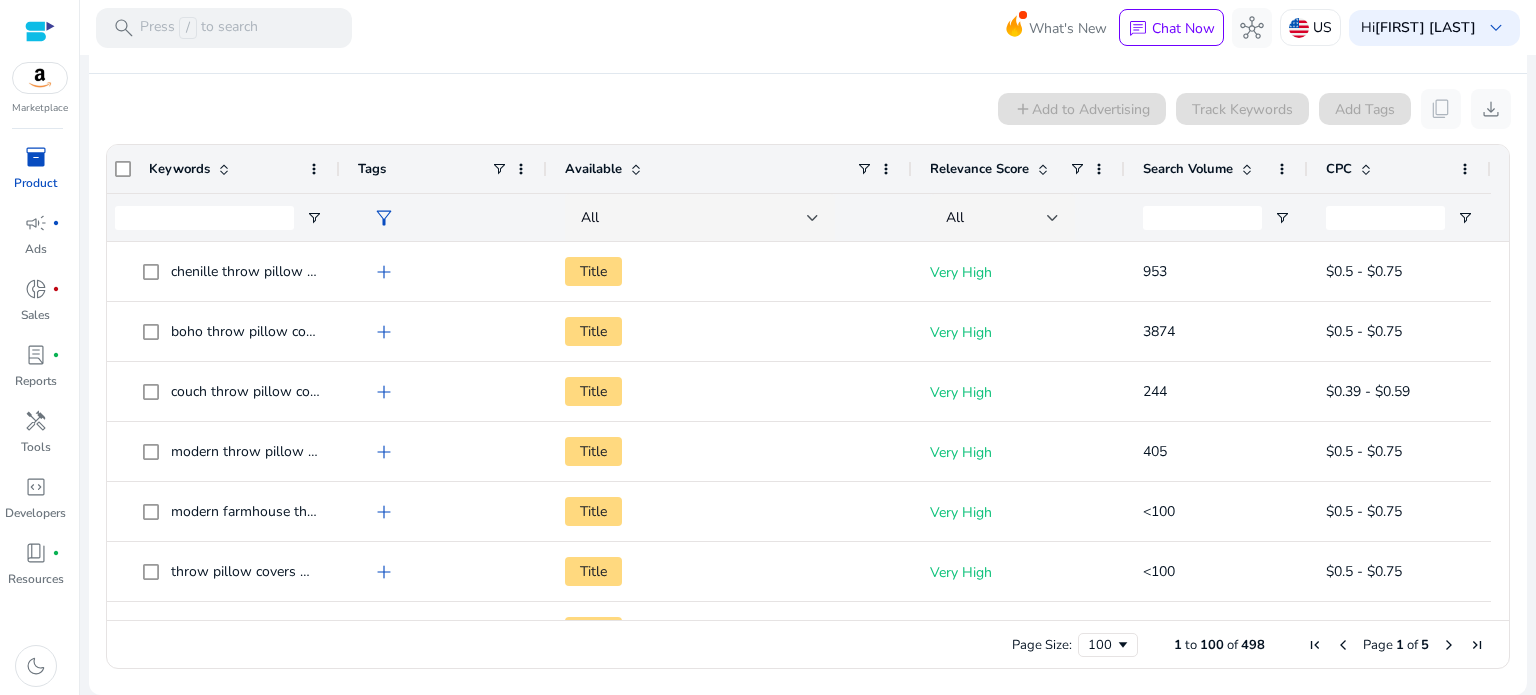 click 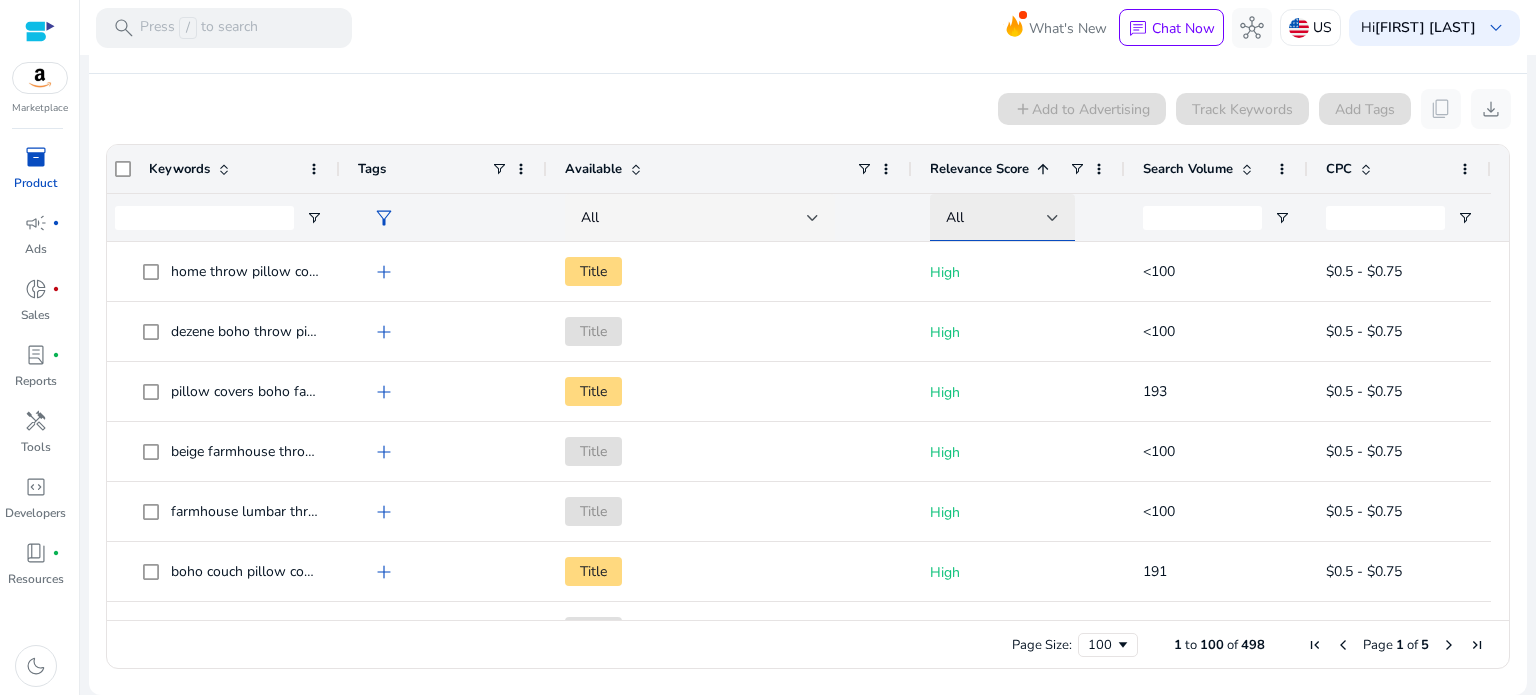 click at bounding box center (1053, 218) 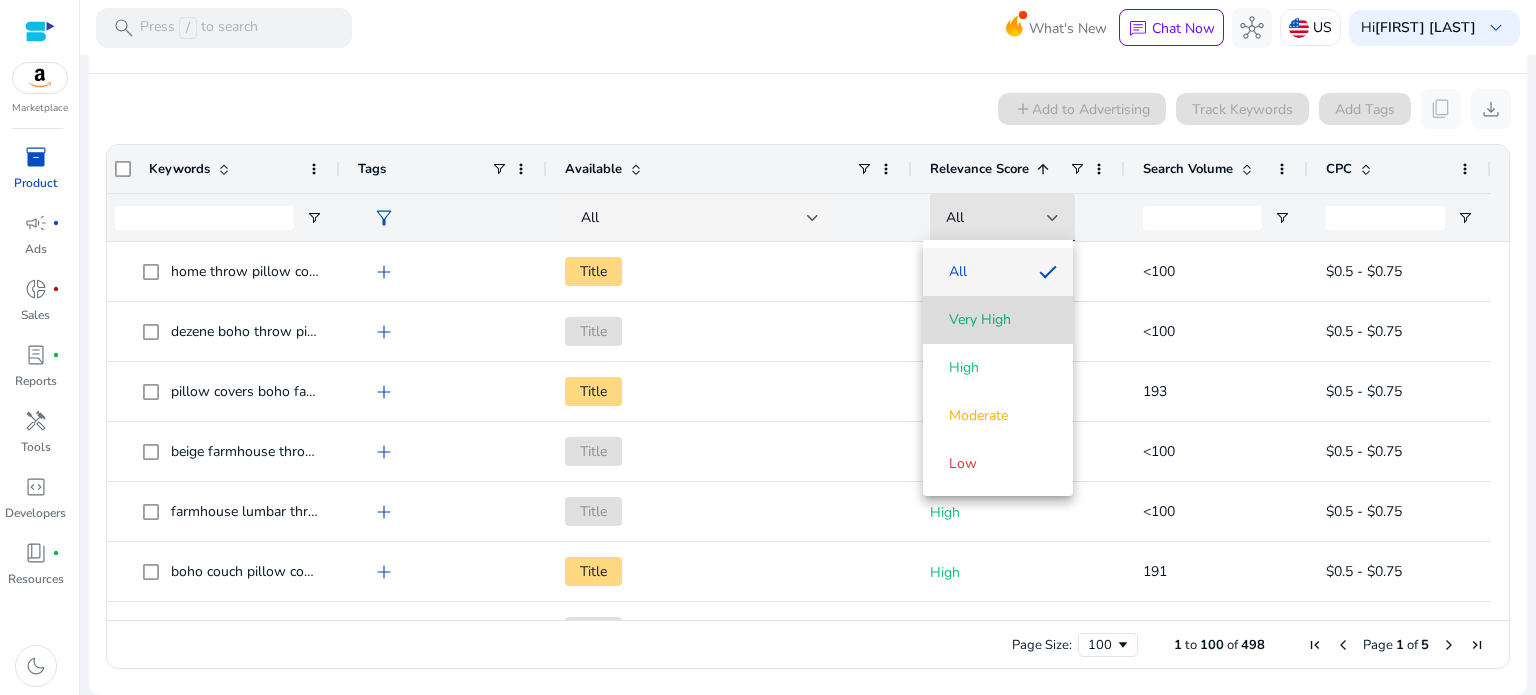 click on "Very High" at bounding box center (980, 320) 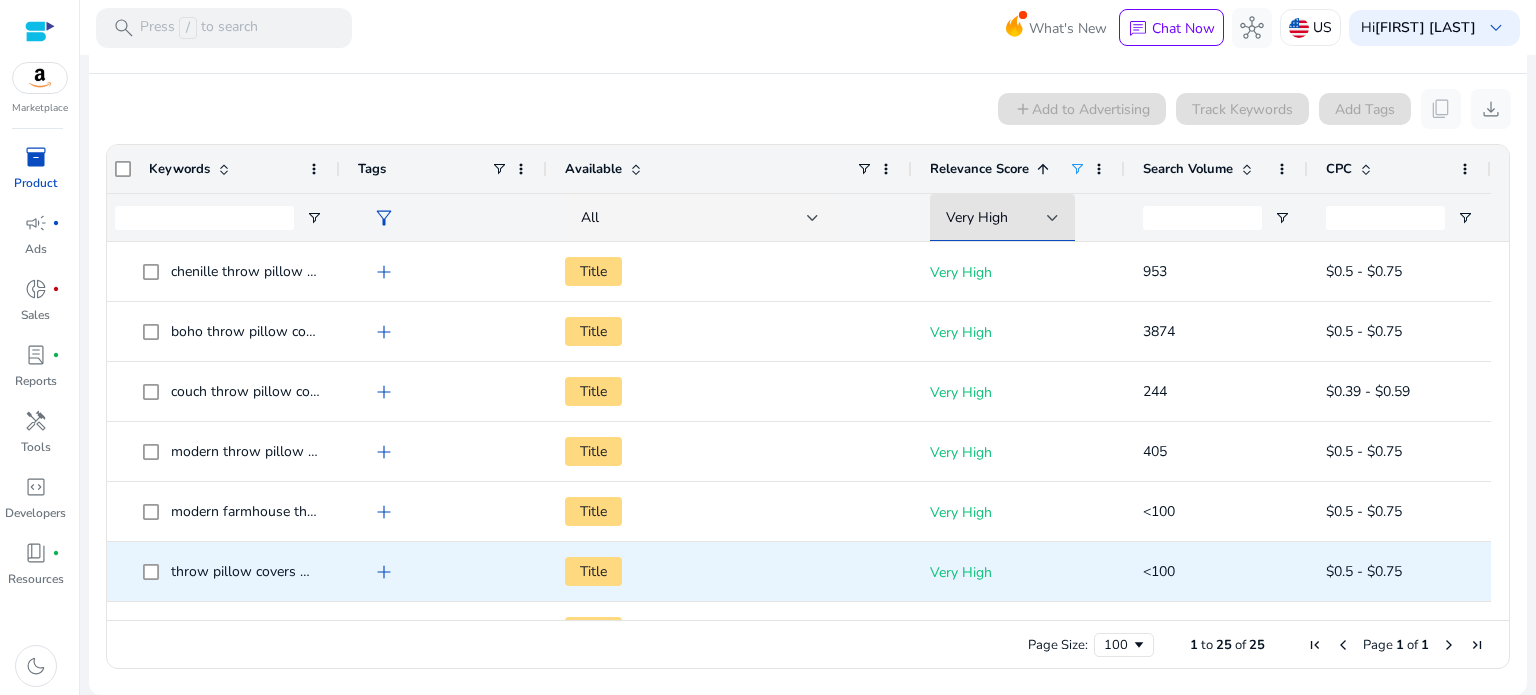 scroll, scrollTop: 80, scrollLeft: 0, axis: vertical 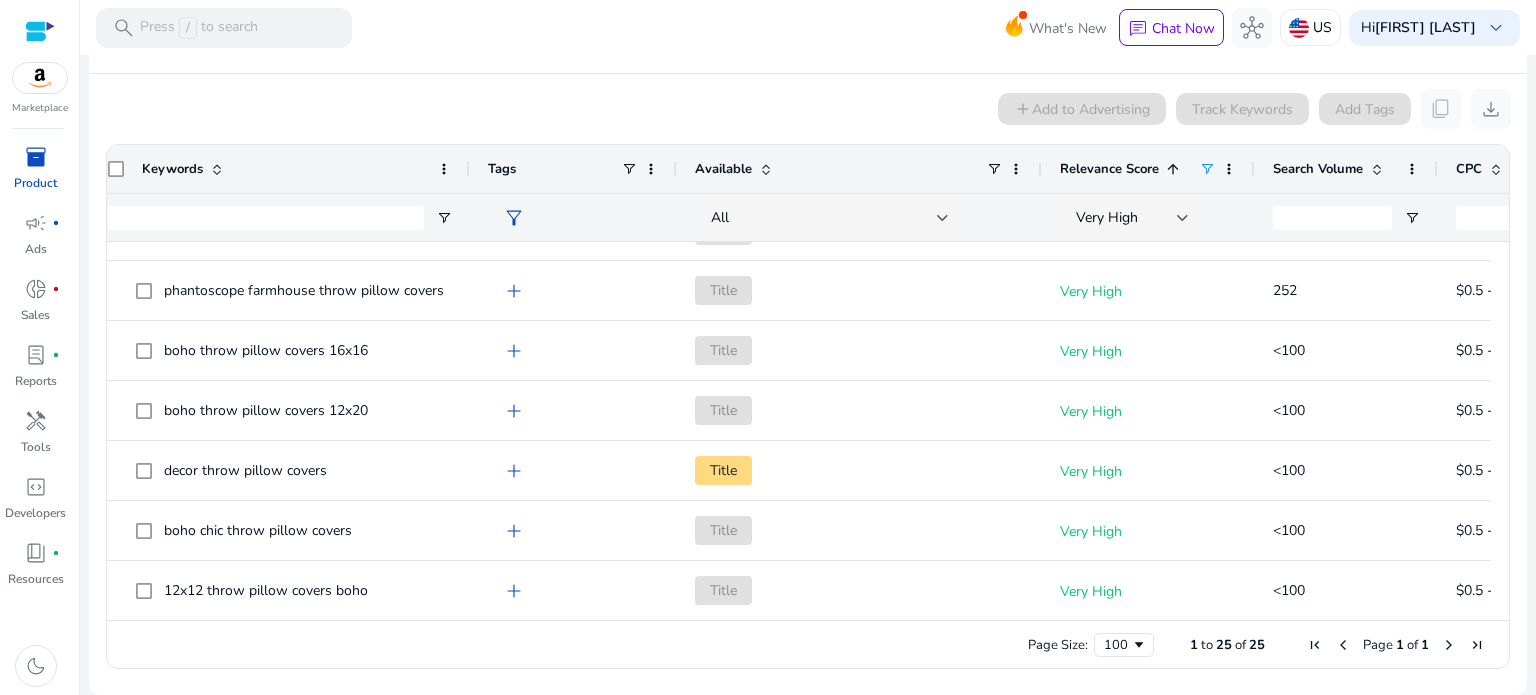 drag, startPoint x: 330, startPoint y: 163, endPoint x: 467, endPoint y: 158, distance: 137.09122 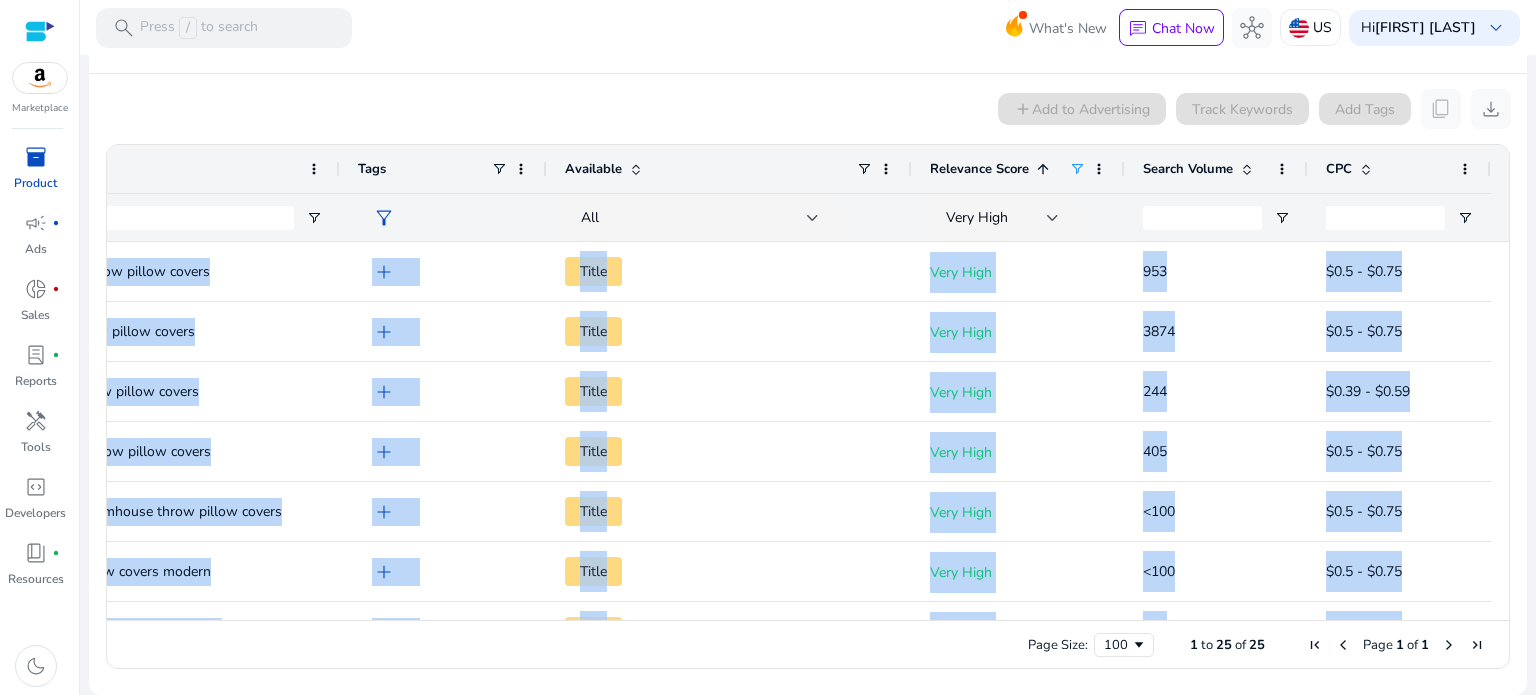 drag, startPoint x: 100, startPoint y: 218, endPoint x: 1488, endPoint y: 259, distance: 1388.6055 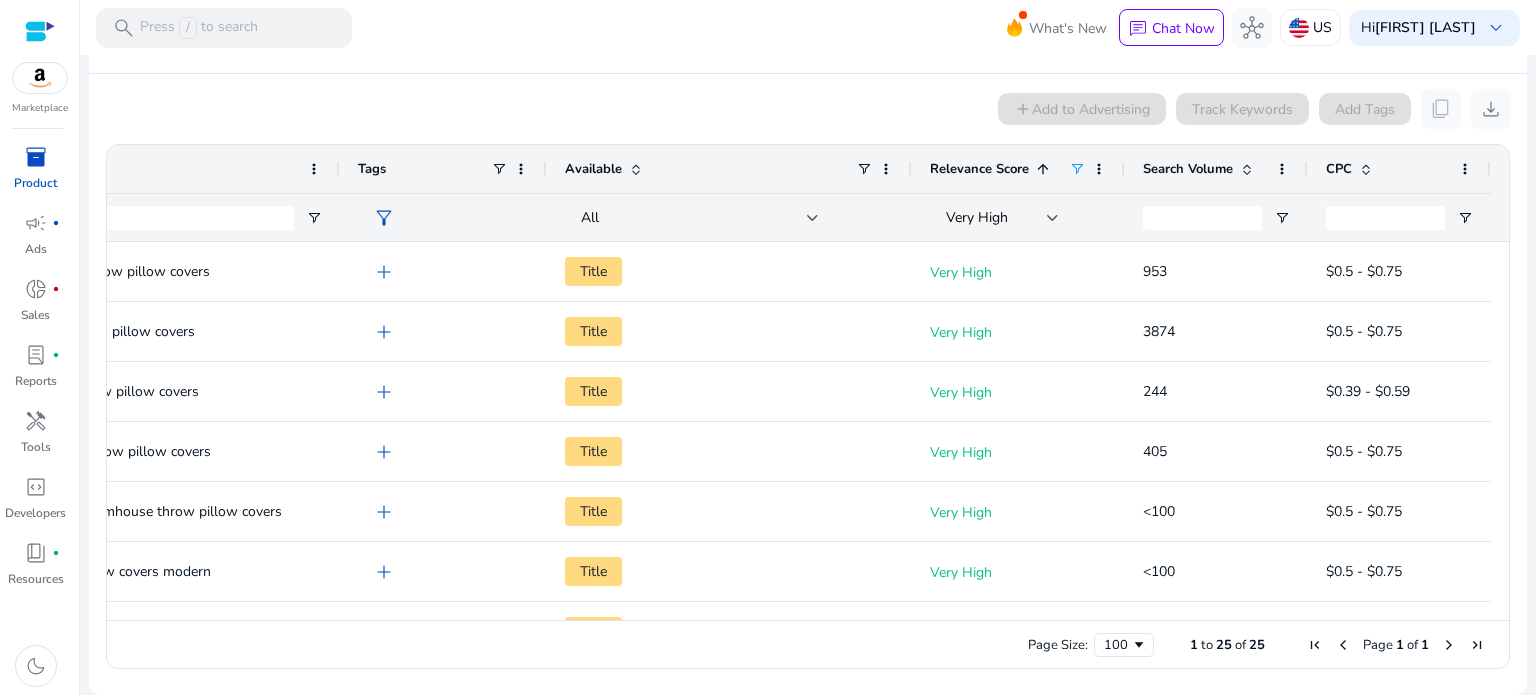 click 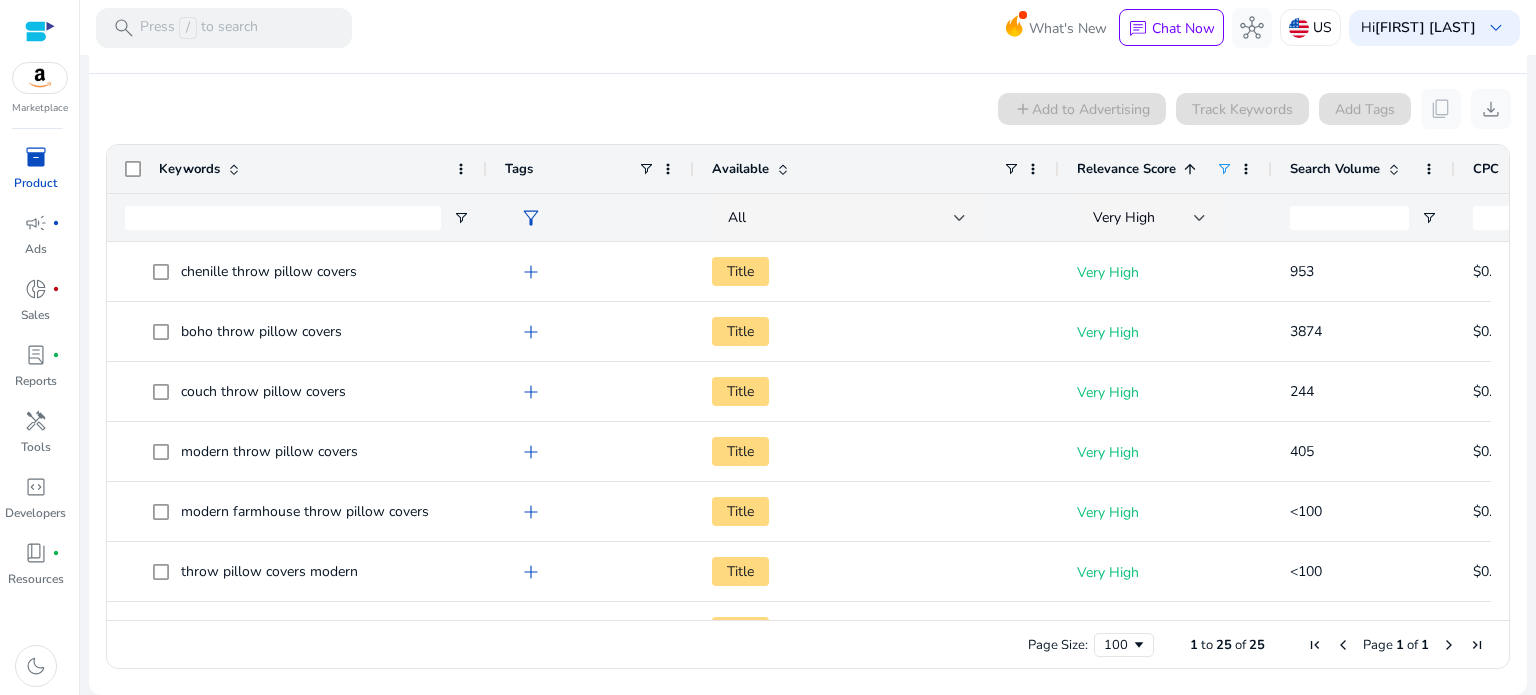 drag, startPoint x: 112, startPoint y: 231, endPoint x: 116, endPoint y: 203, distance: 28.284271 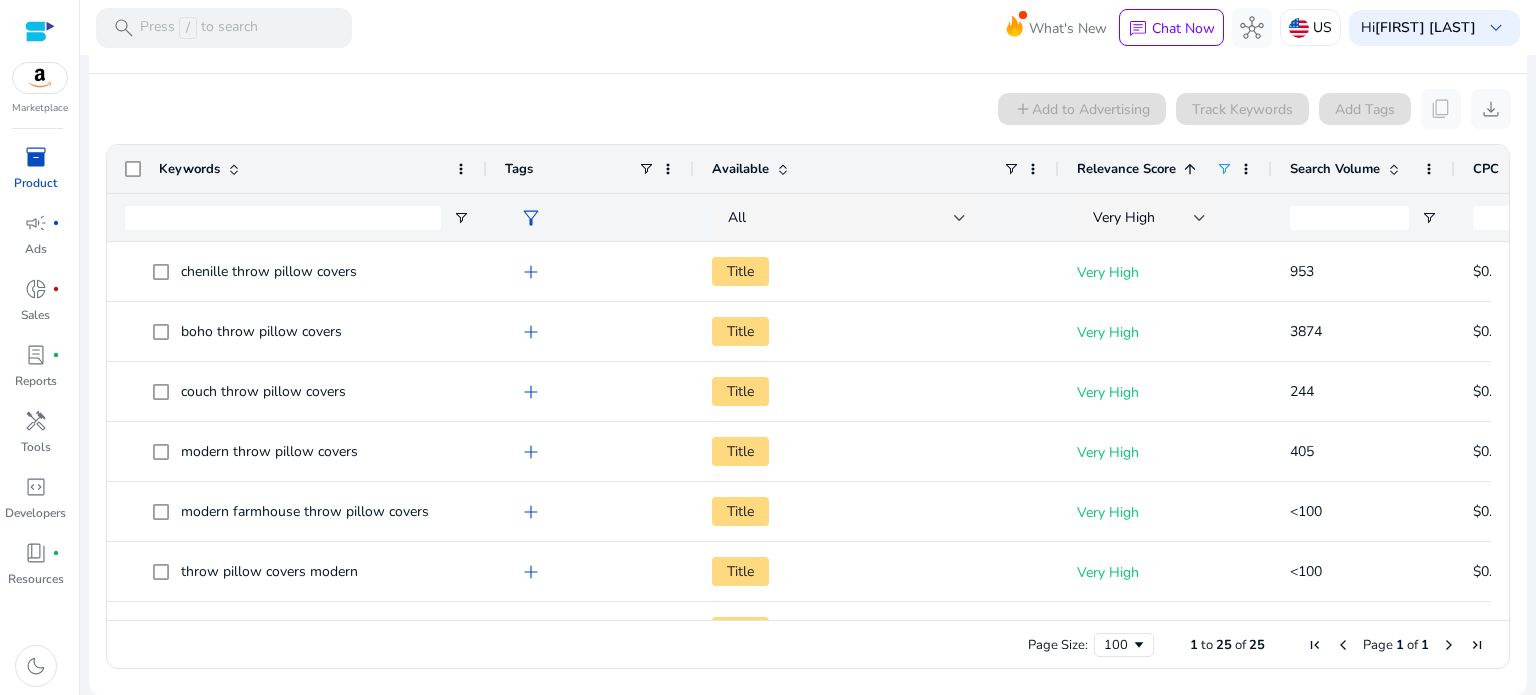 drag, startPoint x: 116, startPoint y: 203, endPoint x: 400, endPoint y: 213, distance: 284.176 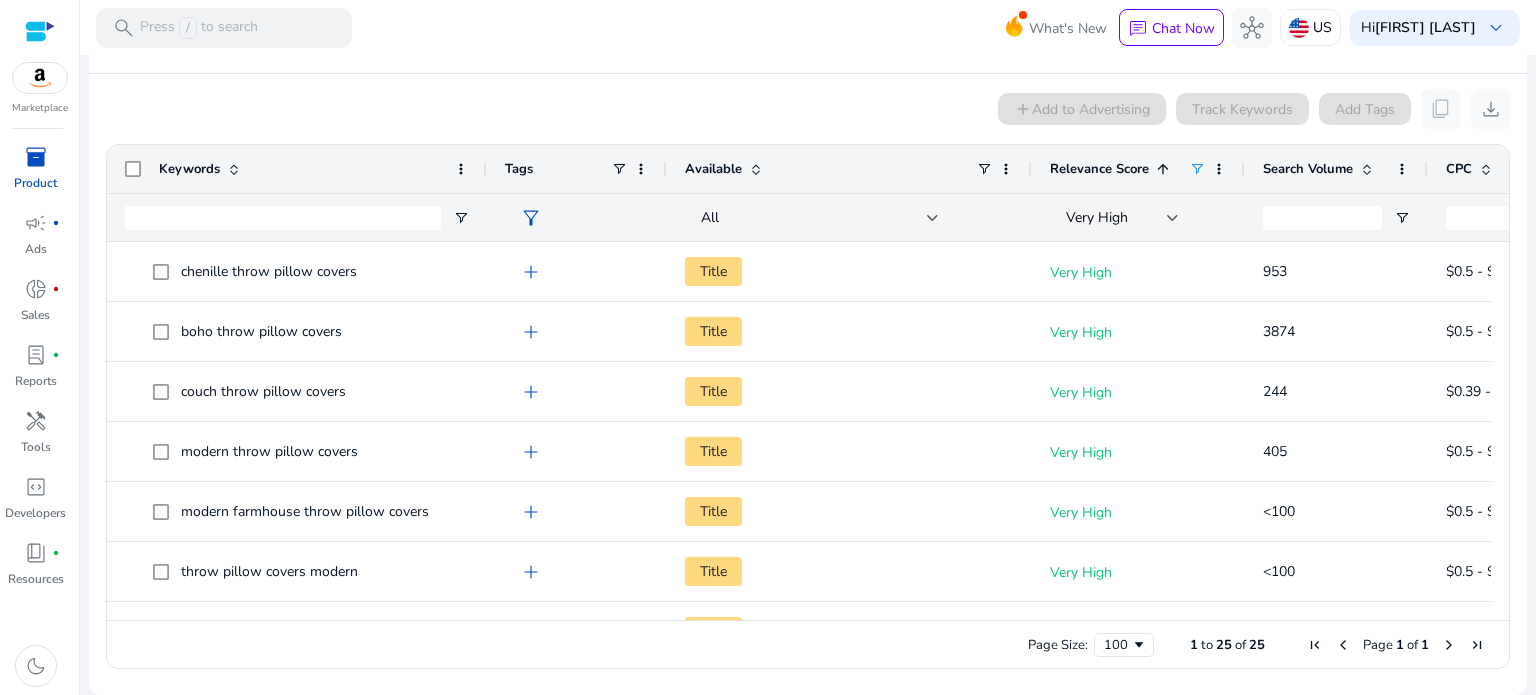 drag, startPoint x: 692, startPoint y: 167, endPoint x: 536, endPoint y: 174, distance: 156.15697 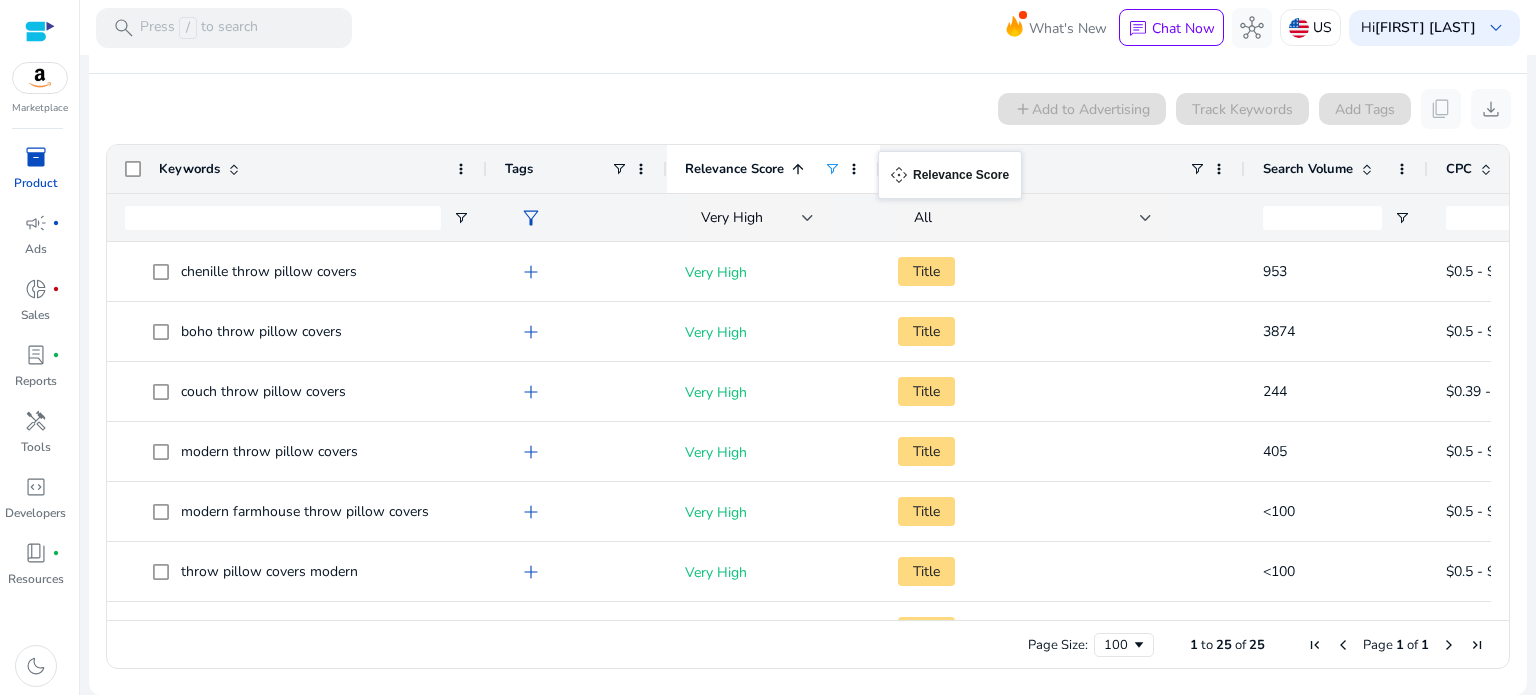 drag, startPoint x: 1032, startPoint y: 166, endPoint x: 888, endPoint y: 163, distance: 144.03125 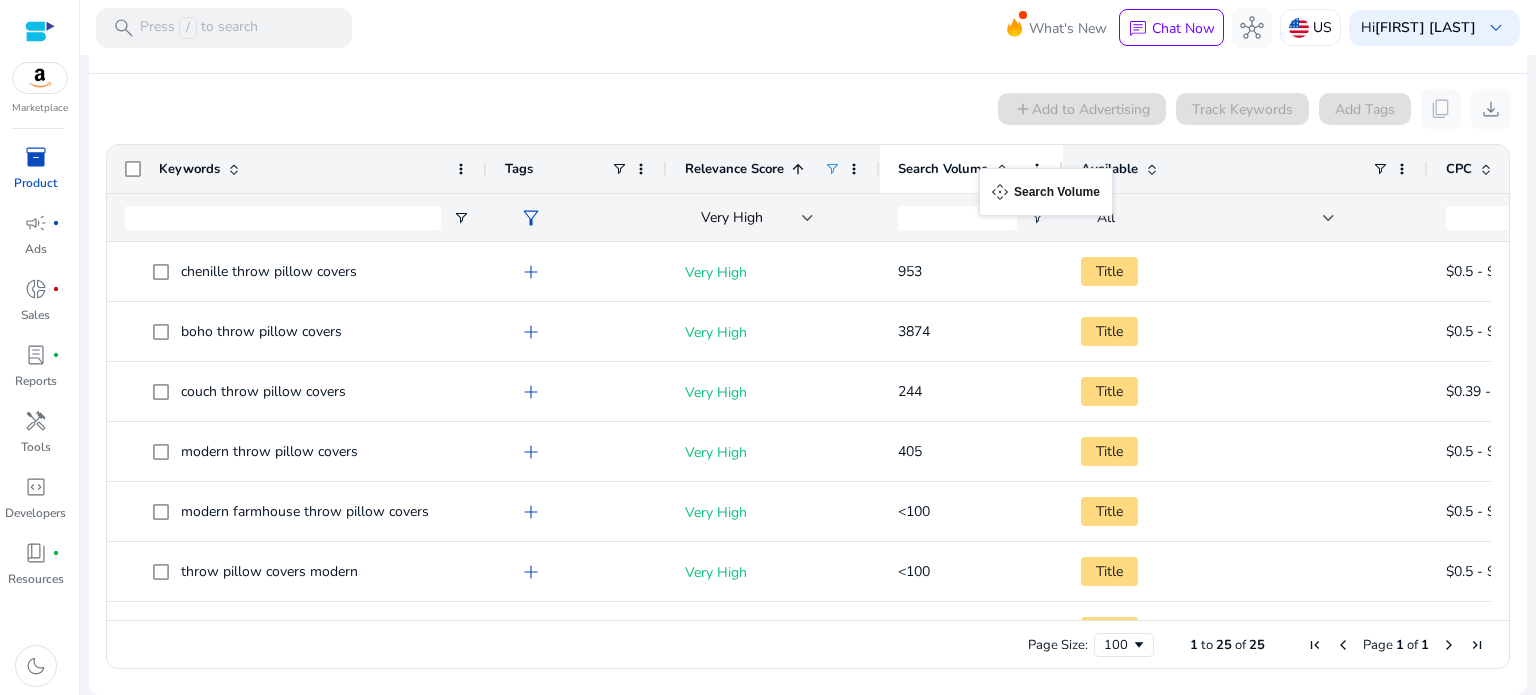 drag, startPoint x: 1404, startPoint y: 169, endPoint x: 989, endPoint y: 180, distance: 415.14575 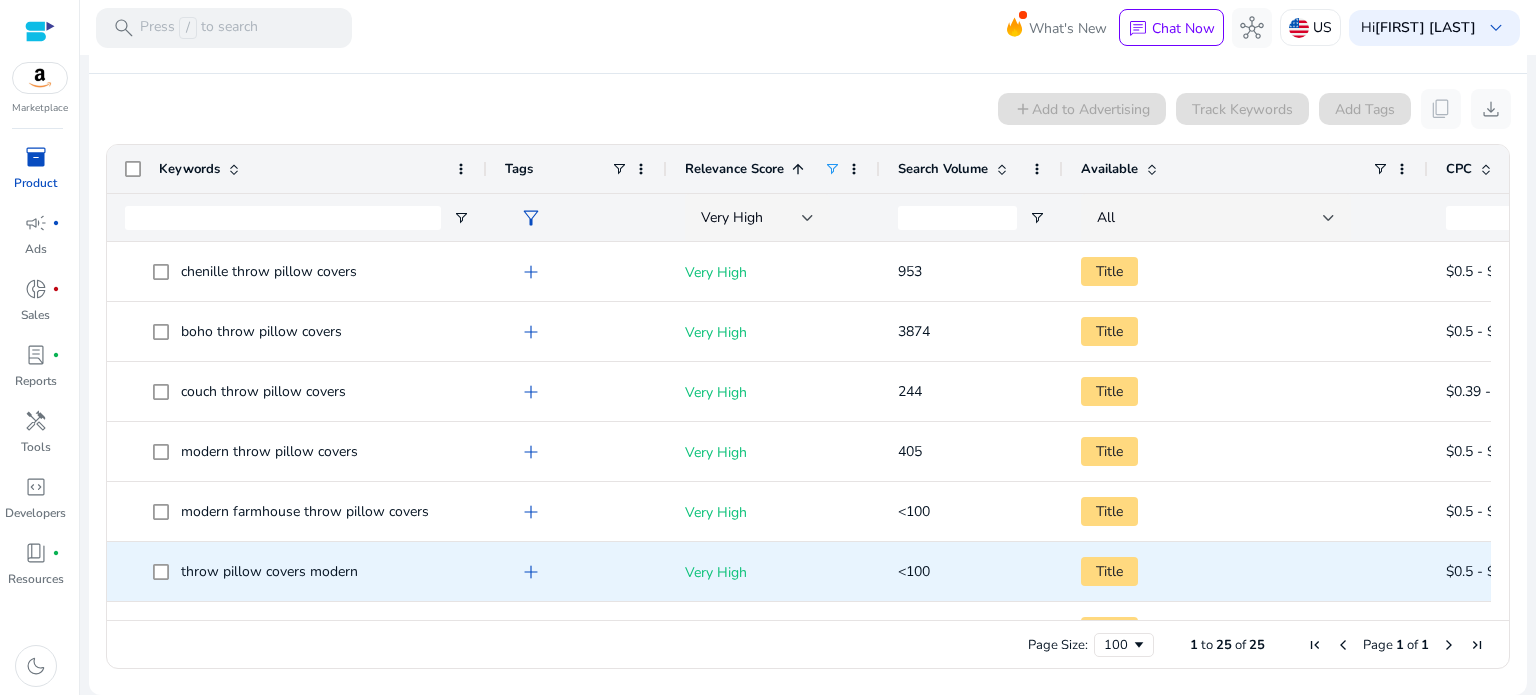 scroll, scrollTop: 0, scrollLeft: 128, axis: horizontal 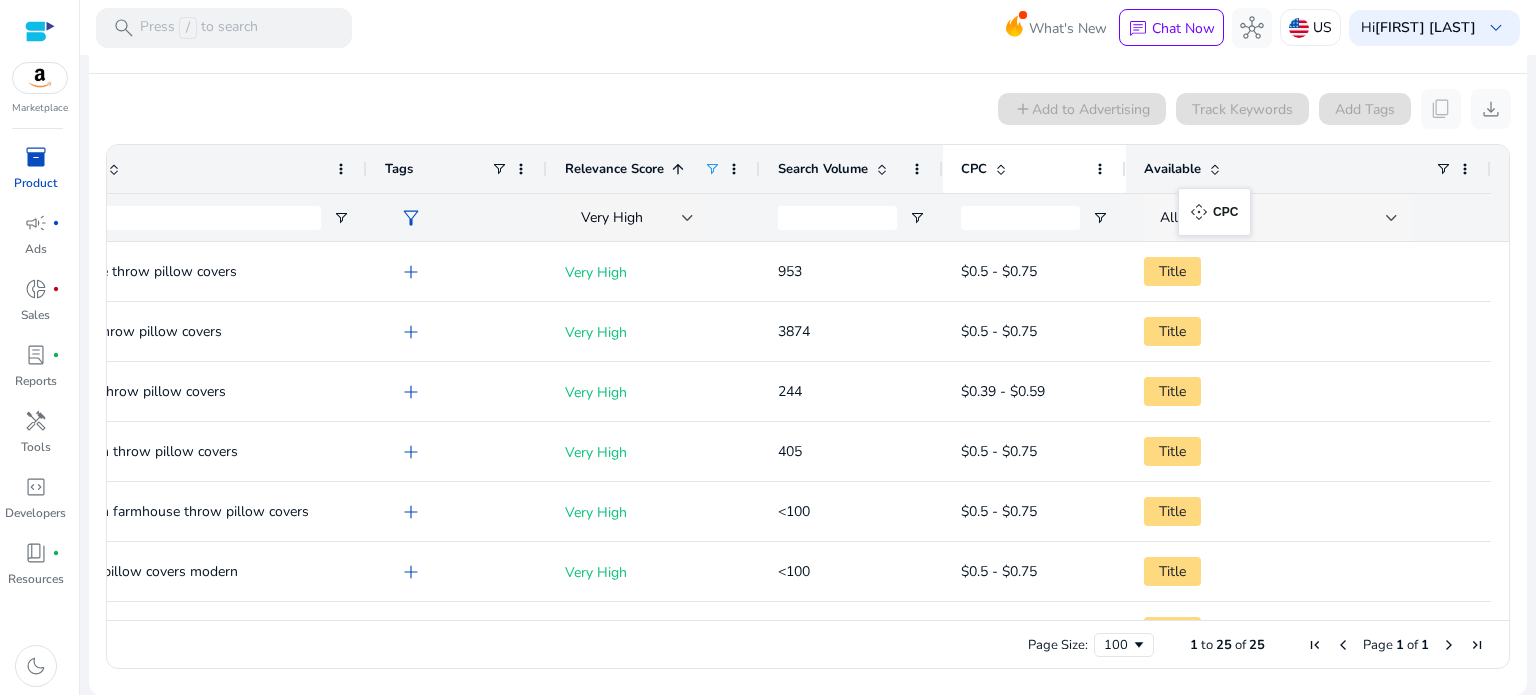 drag, startPoint x: 1460, startPoint y: 165, endPoint x: 1188, endPoint y: 200, distance: 274.24258 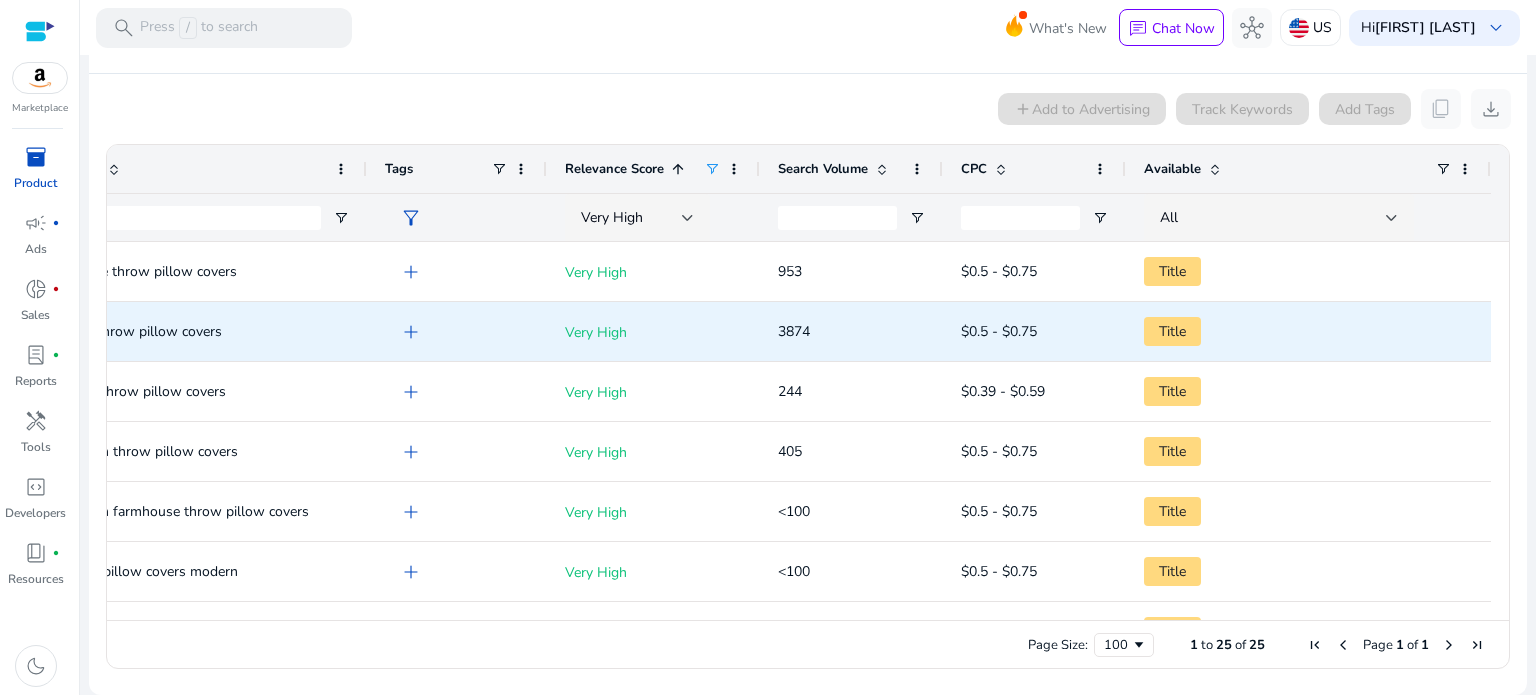 scroll, scrollTop: 0, scrollLeft: 0, axis: both 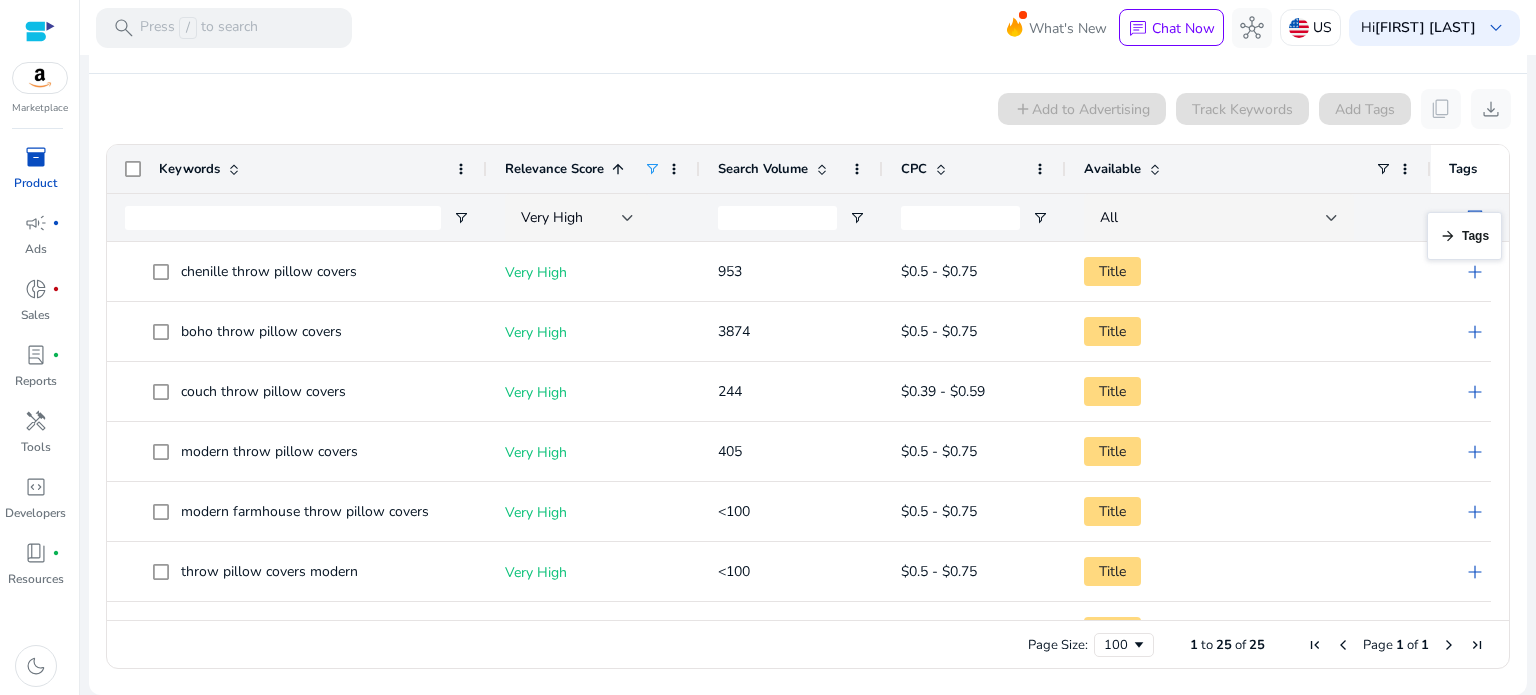 drag, startPoint x: 642, startPoint y: 166, endPoint x: 1472, endPoint y: 223, distance: 831.95496 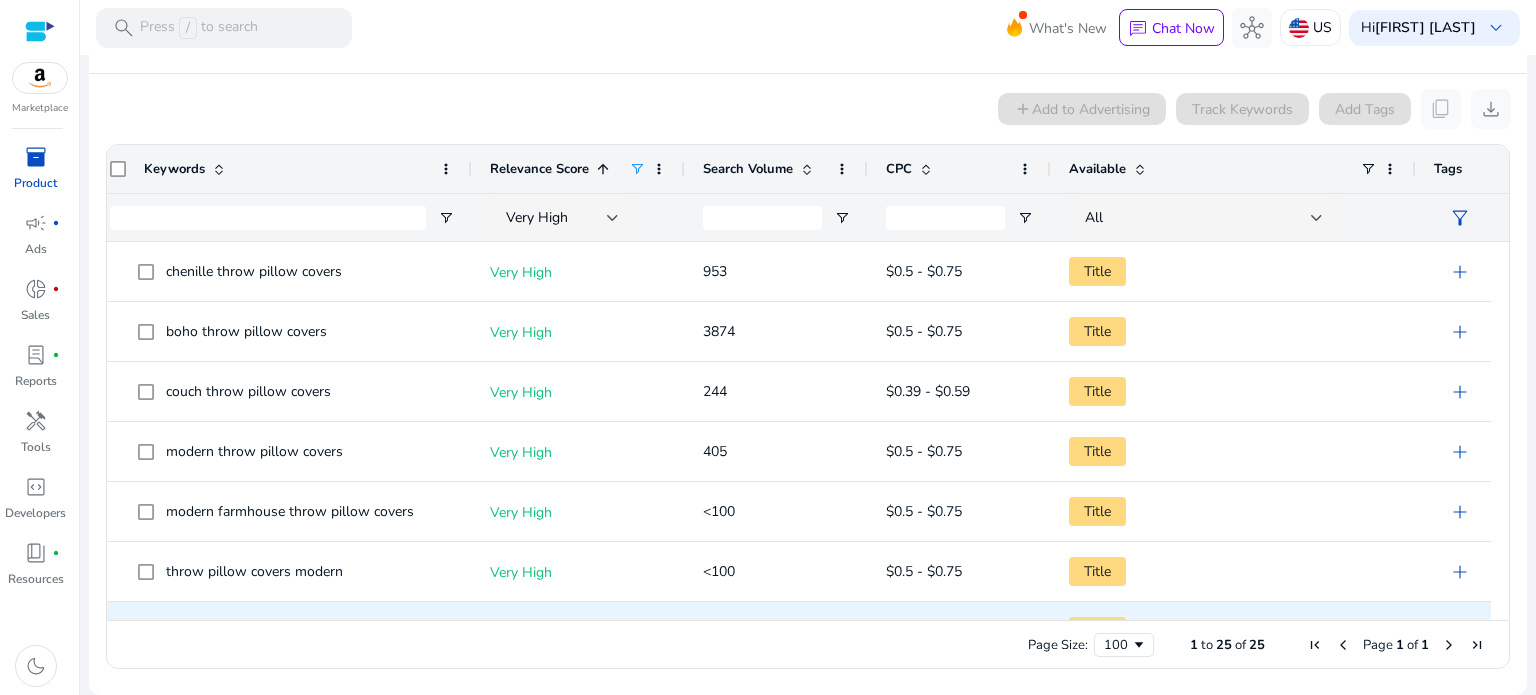 scroll, scrollTop: 72, scrollLeft: 0, axis: vertical 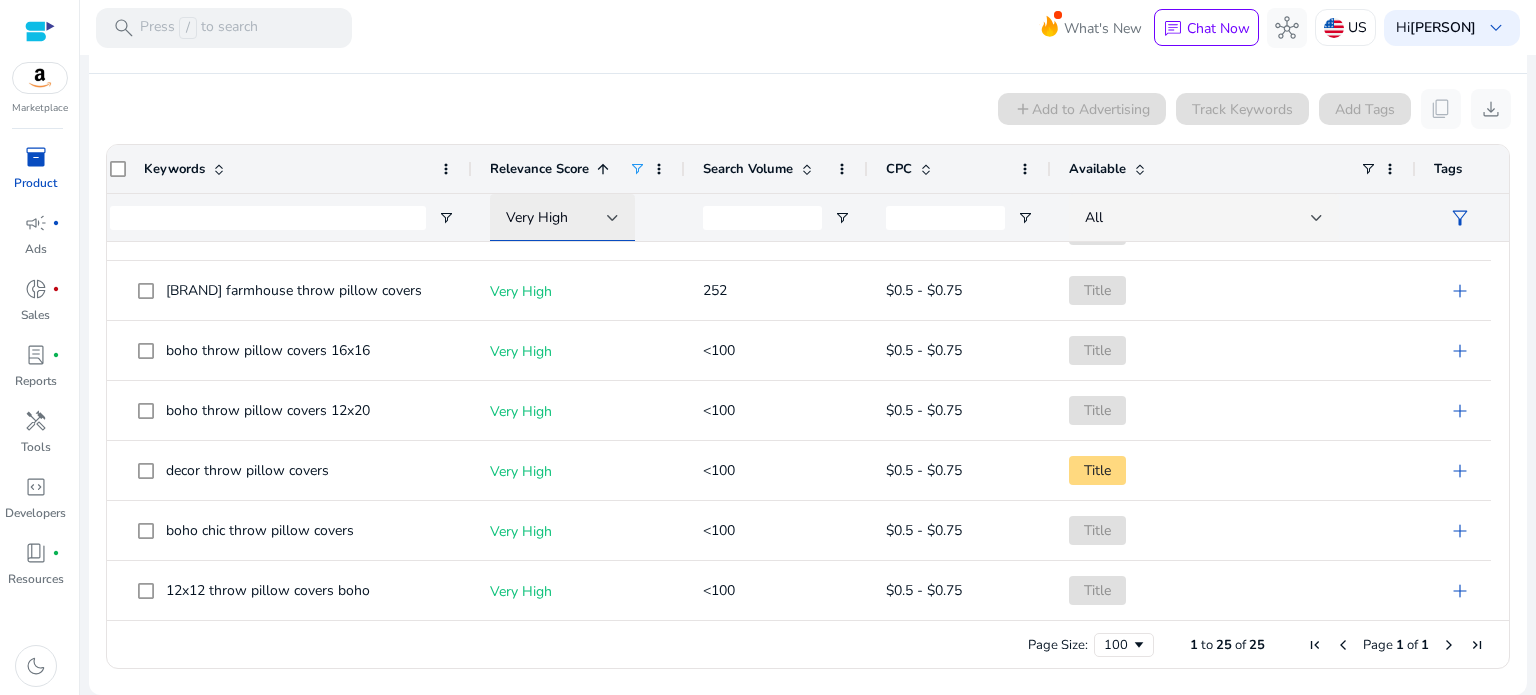 click at bounding box center (613, 218) 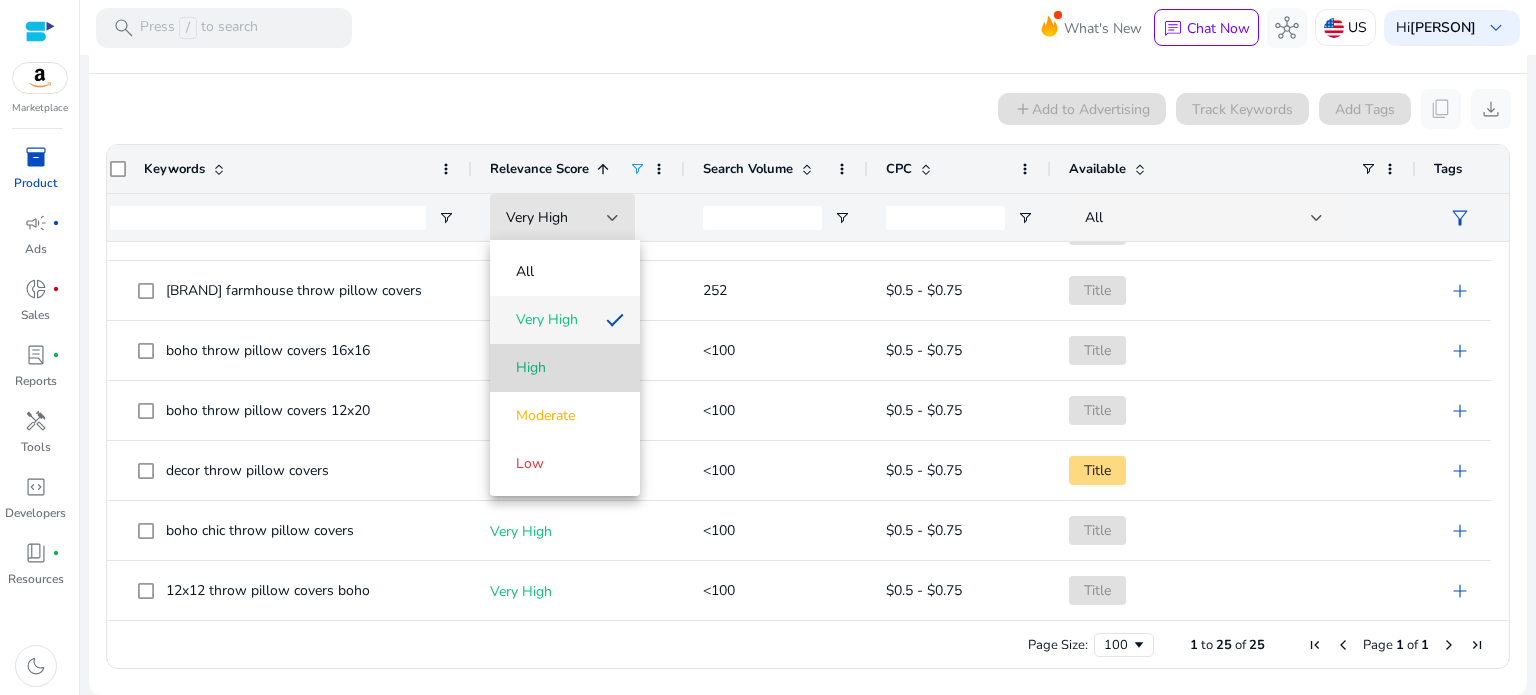click on "High" at bounding box center (565, 368) 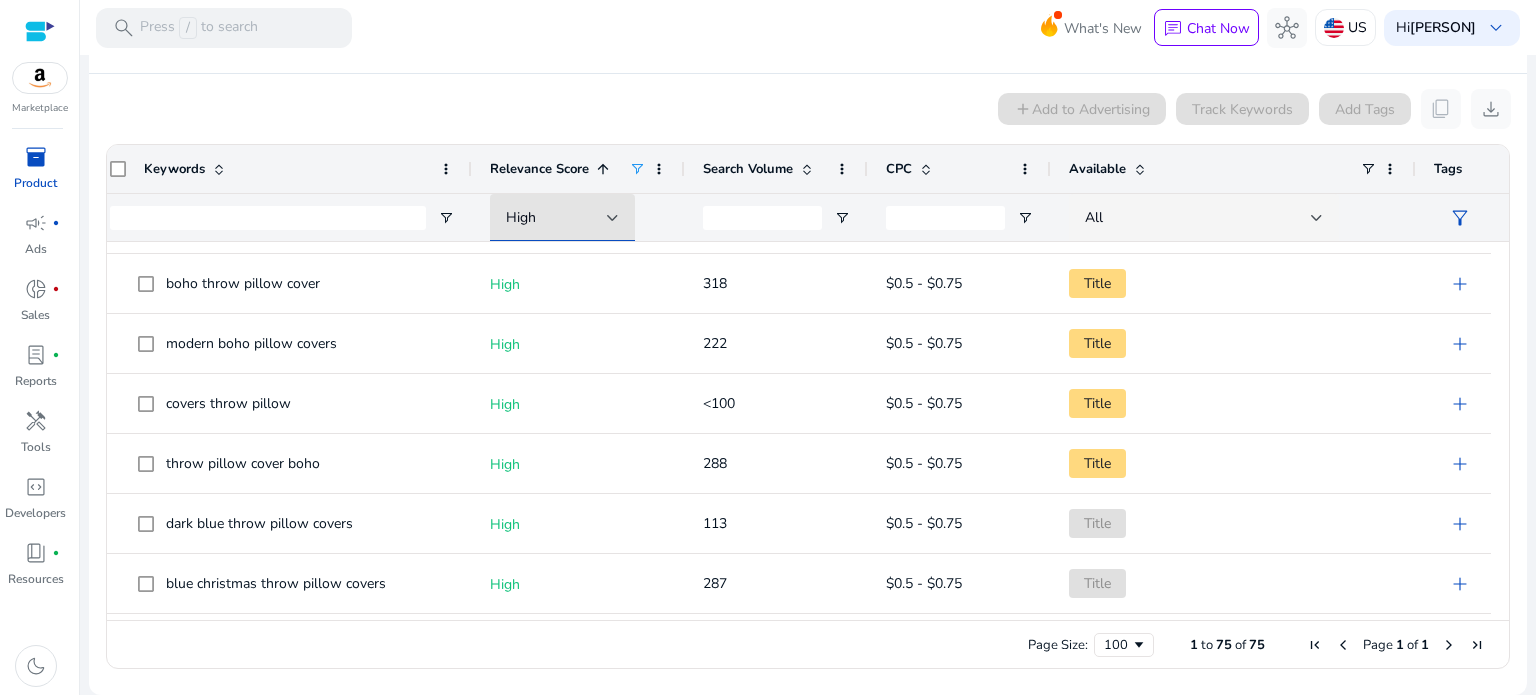 click 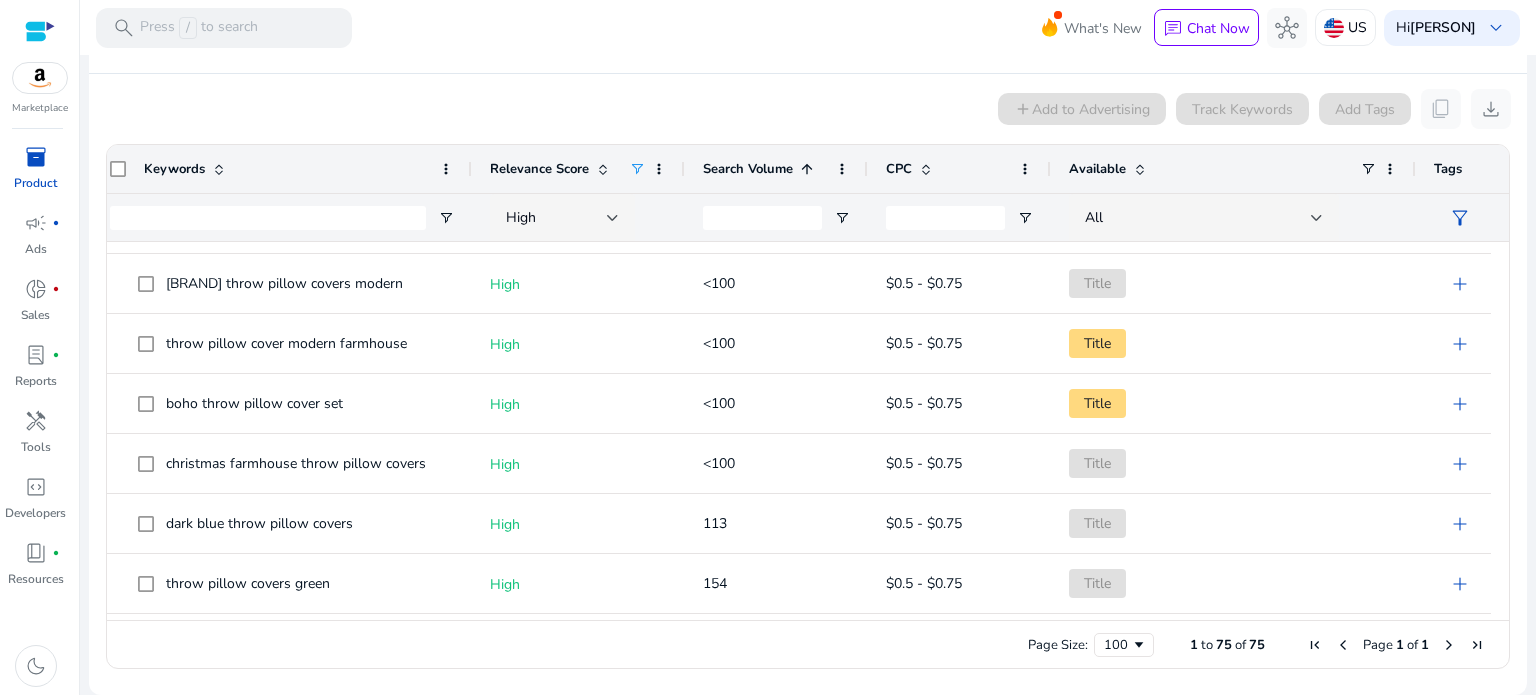 click 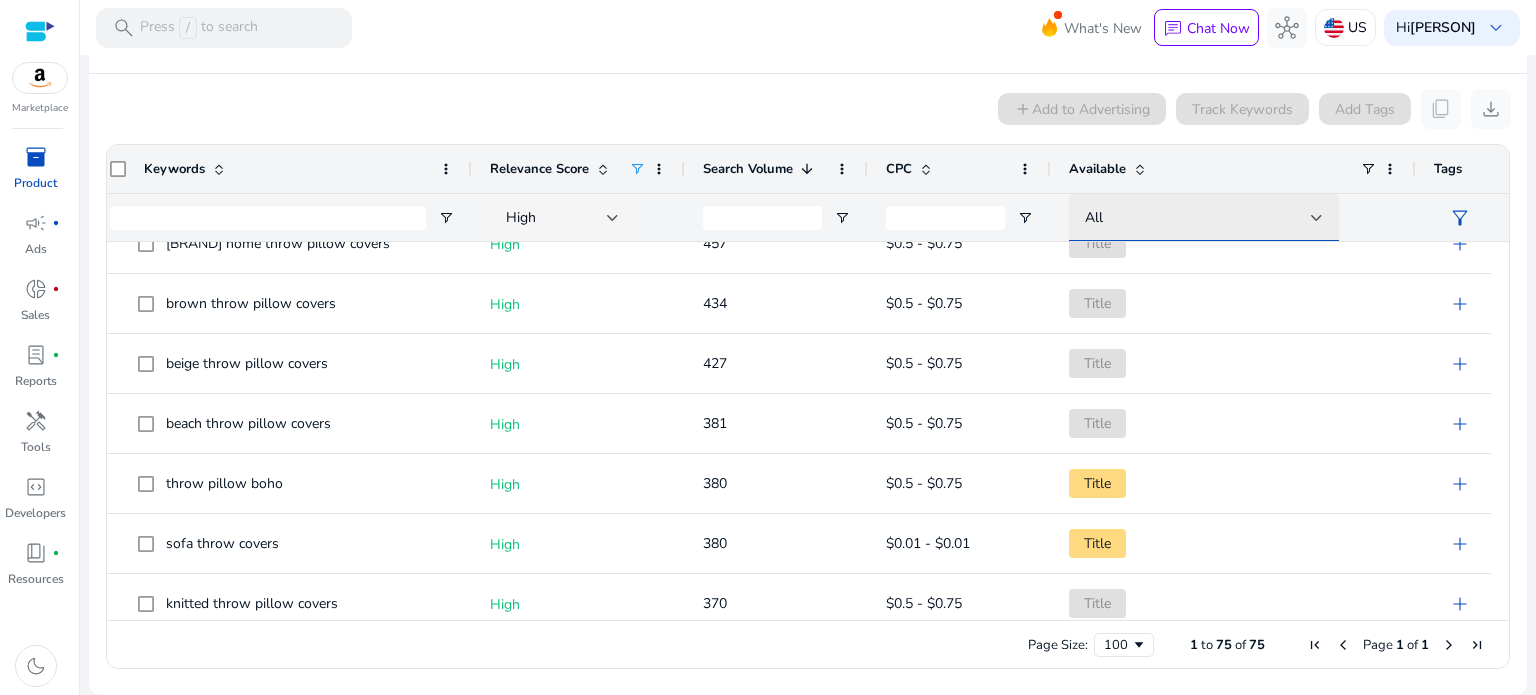 click on "All" at bounding box center [1094, 217] 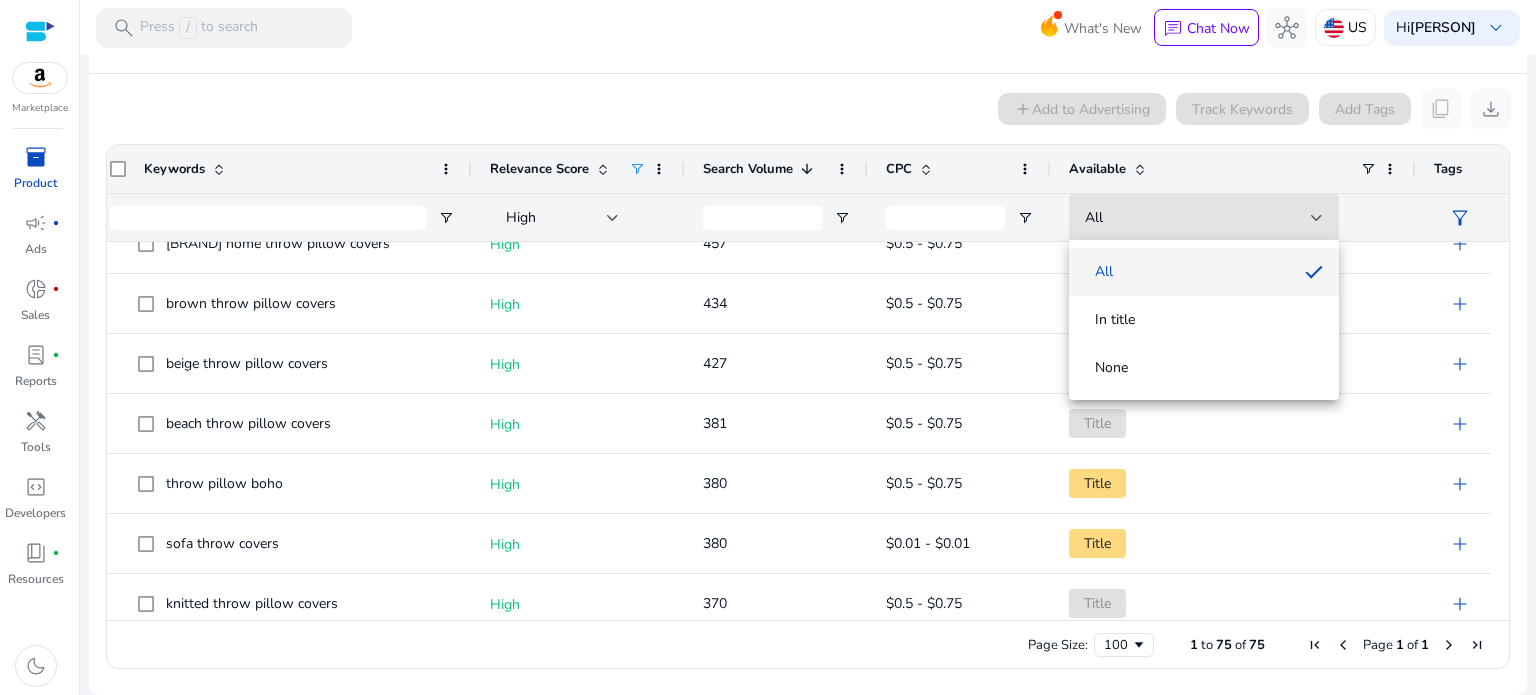 drag, startPoint x: 1535, startPoint y: 439, endPoint x: 1527, endPoint y: 97, distance: 342.09357 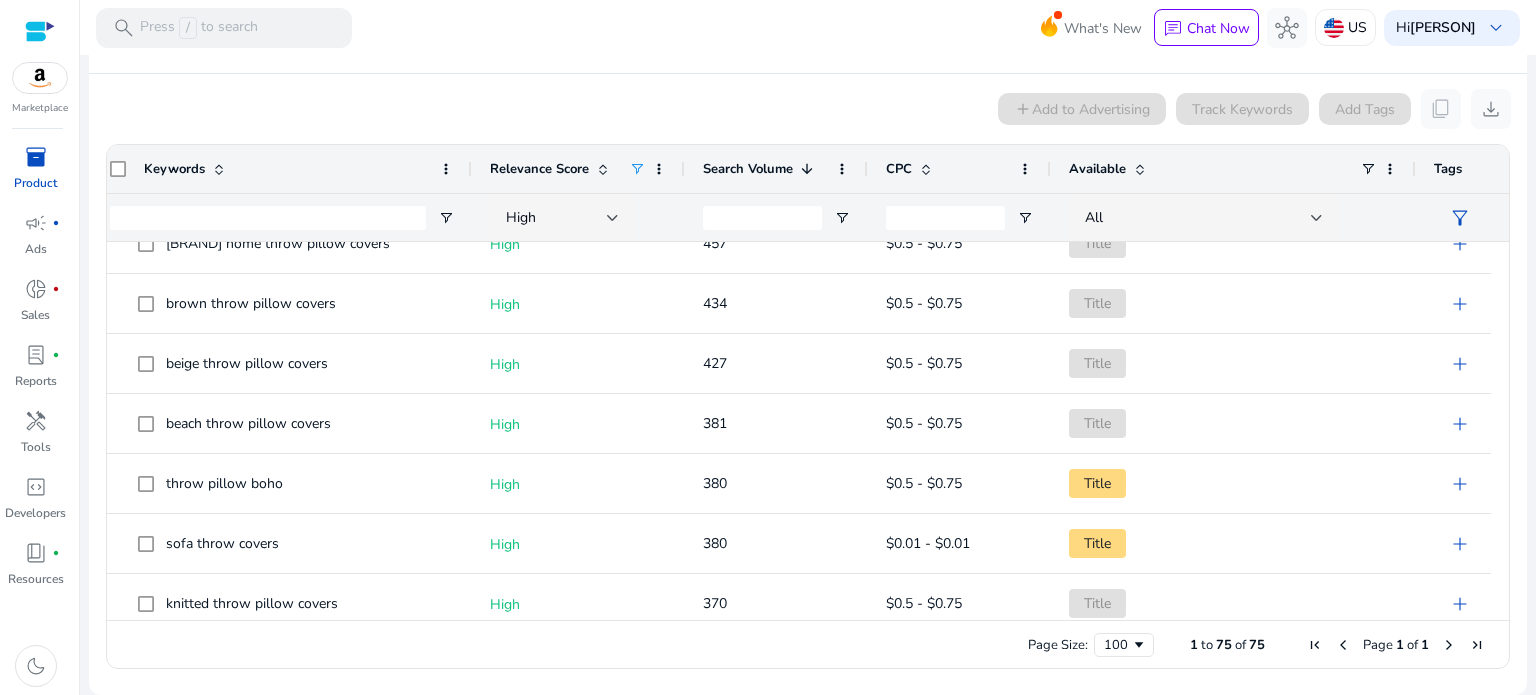 click on "search   Press  /  to search  What's New  chat  Chat Now  hub  US  Hi  sehar jawaid  keyboard_arrow_down  We are getting things ready for you...  You haven't added any backend keywords yet   Add Keywords   Chenille Throw Pillowcases Modern Farmhouse Home Decor Pillow Covers with Flange Edge Super Soft Boho...   Rating:  Customer Reviews:  NA  ASIN:  B0DYCJMVDC  .st0{fill:#2c8af8} Category:  Home & Kitchen  Last Updated on : Aug 03, 2025   BSR:  1016916 refresh  Est. Orders/Day:  NA  Est. Revenue/Day:  NA  Price:  $10.99  Sellers:  1 Brand :  FSJfam  Change ASIN   Overview   Product Keyword   Keyword Tracking   Index Checker   Listing Quality  Product Keyword  info  add  Add to Advertising   Track Keywords   Add Tags   content_copy   download  Press SPACE to select this row.
Drag here to set row groups Drag here to set column labels
1" 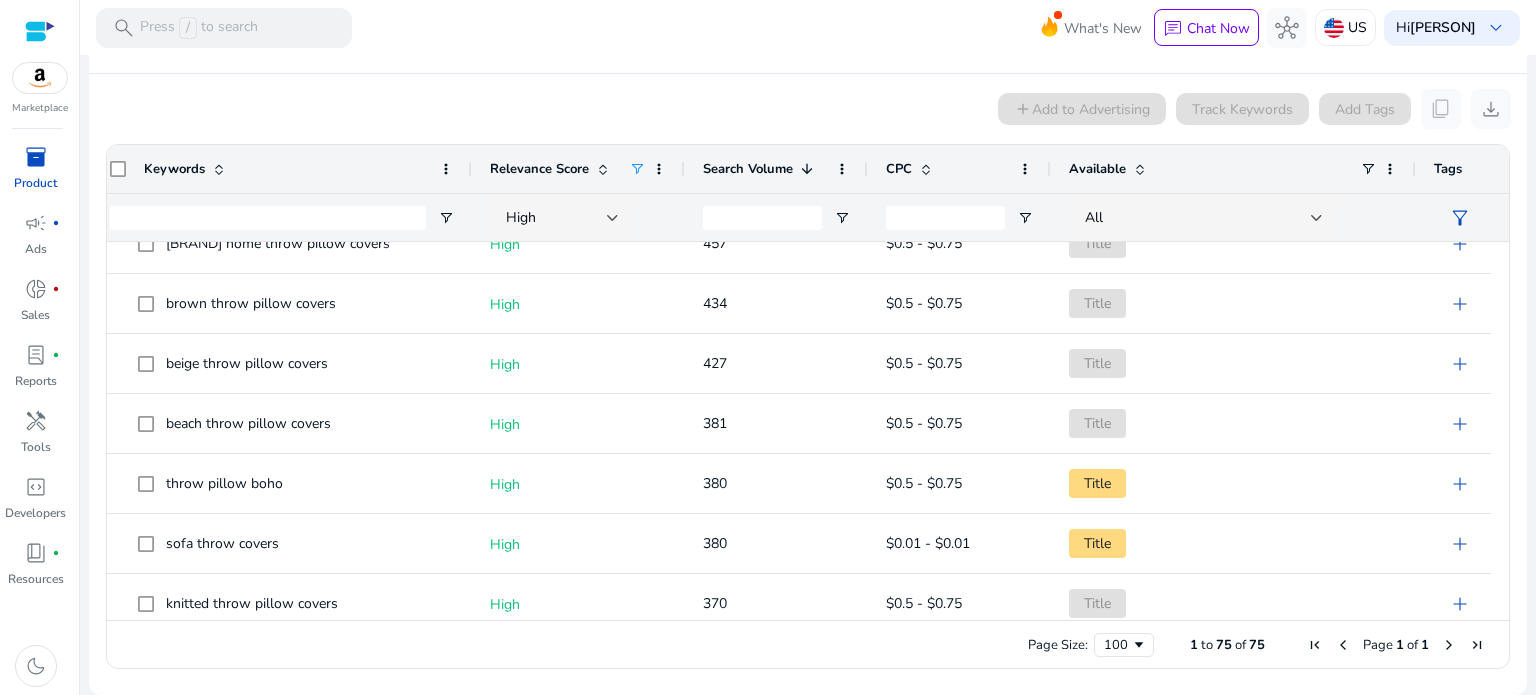 drag, startPoint x: 1527, startPoint y: 97, endPoint x: 1532, endPoint y: 269, distance: 172.07266 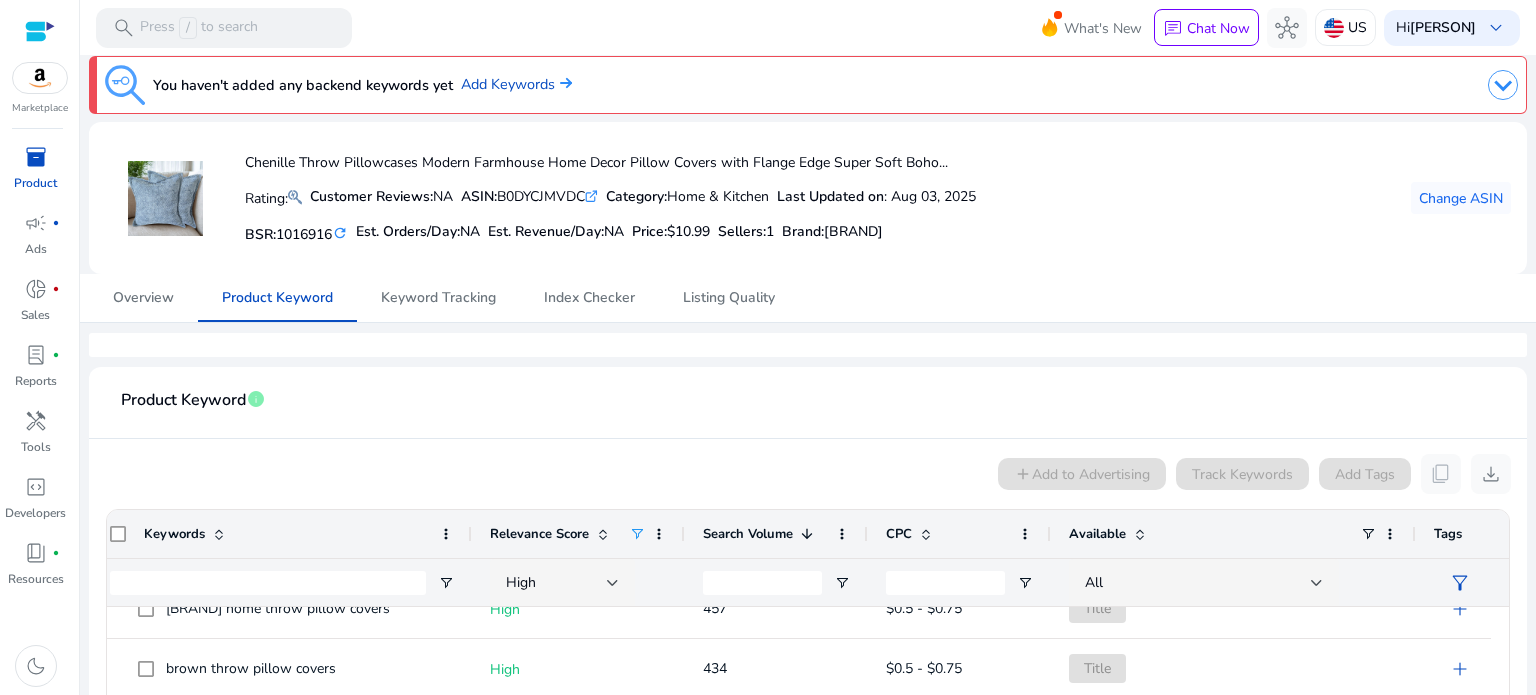 scroll, scrollTop: 0, scrollLeft: 0, axis: both 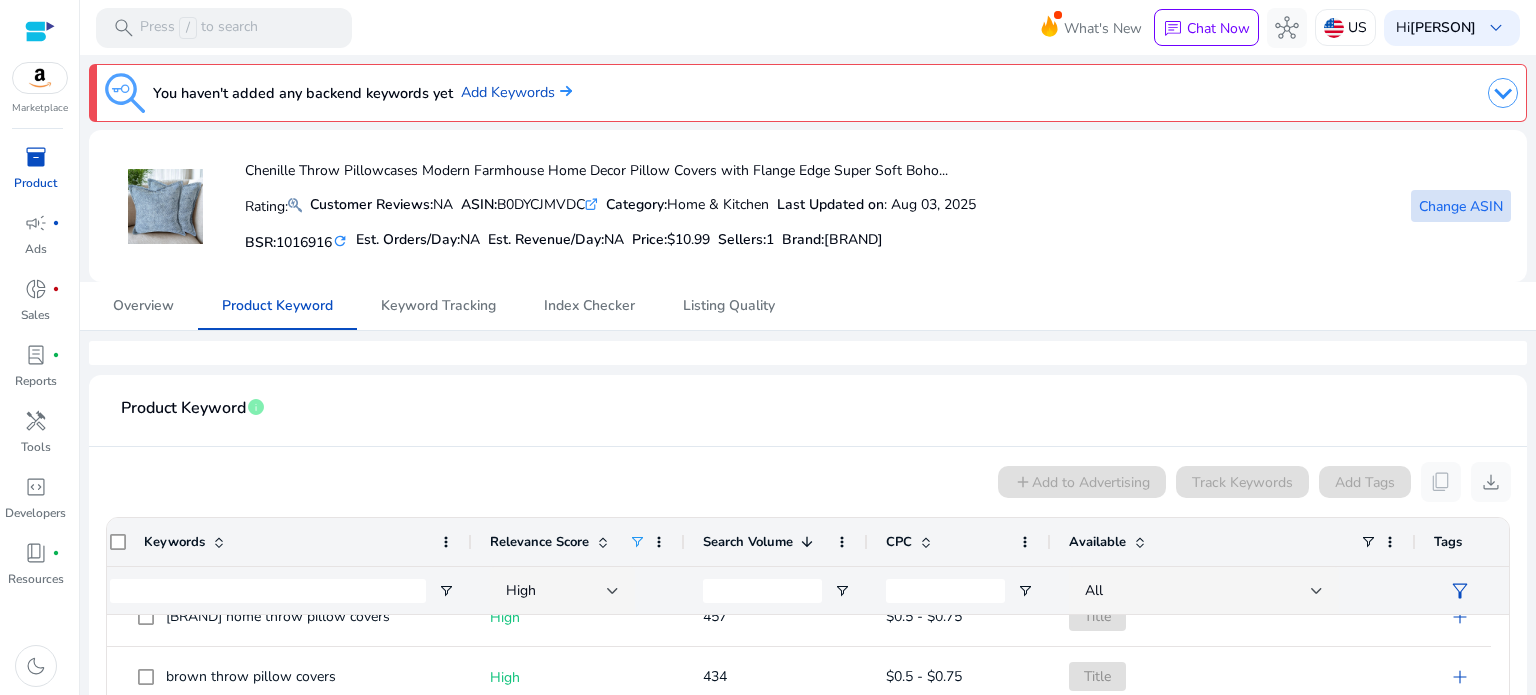 click on "Change ASIN" 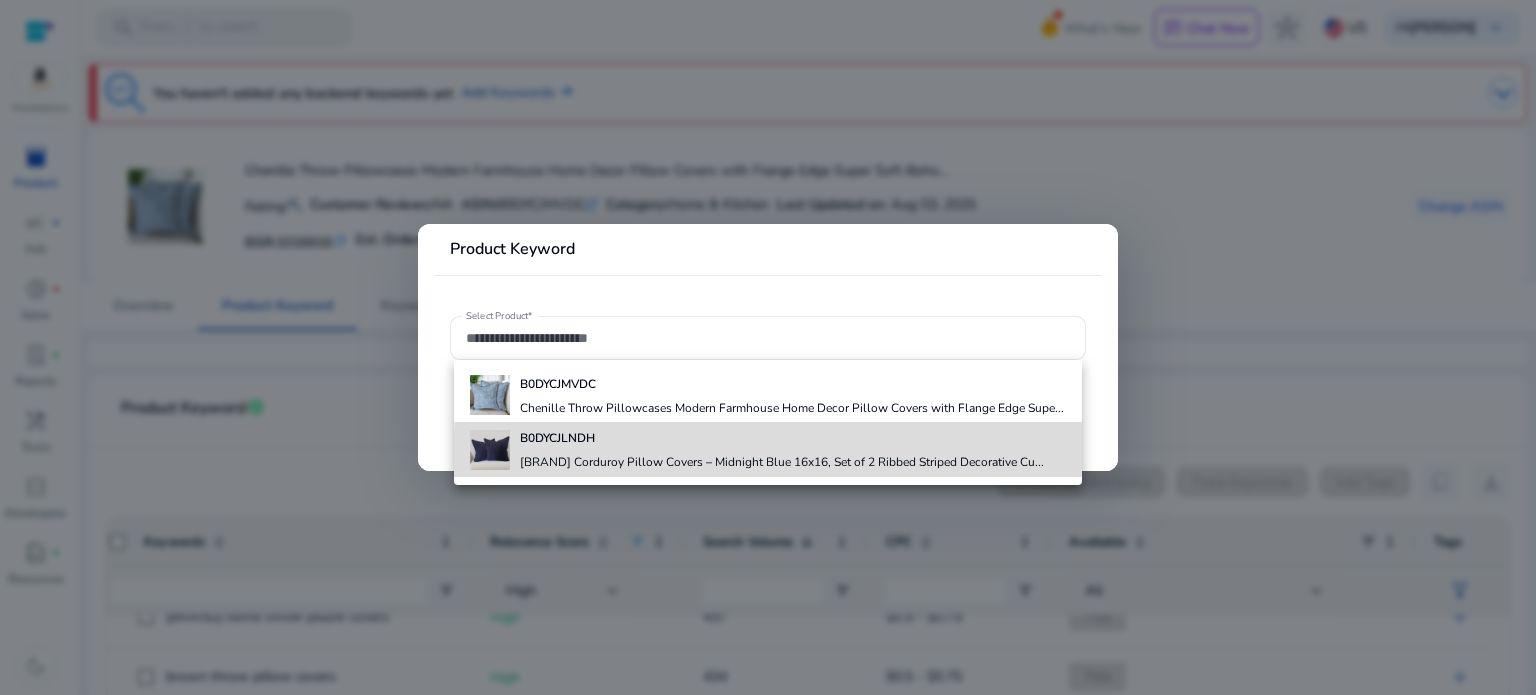 click on "FSJfam Corduroy Pillow Covers – Midnight Blue 16x16, Set of 2 Ribbed Striped Decorative Cu..." at bounding box center (782, 462) 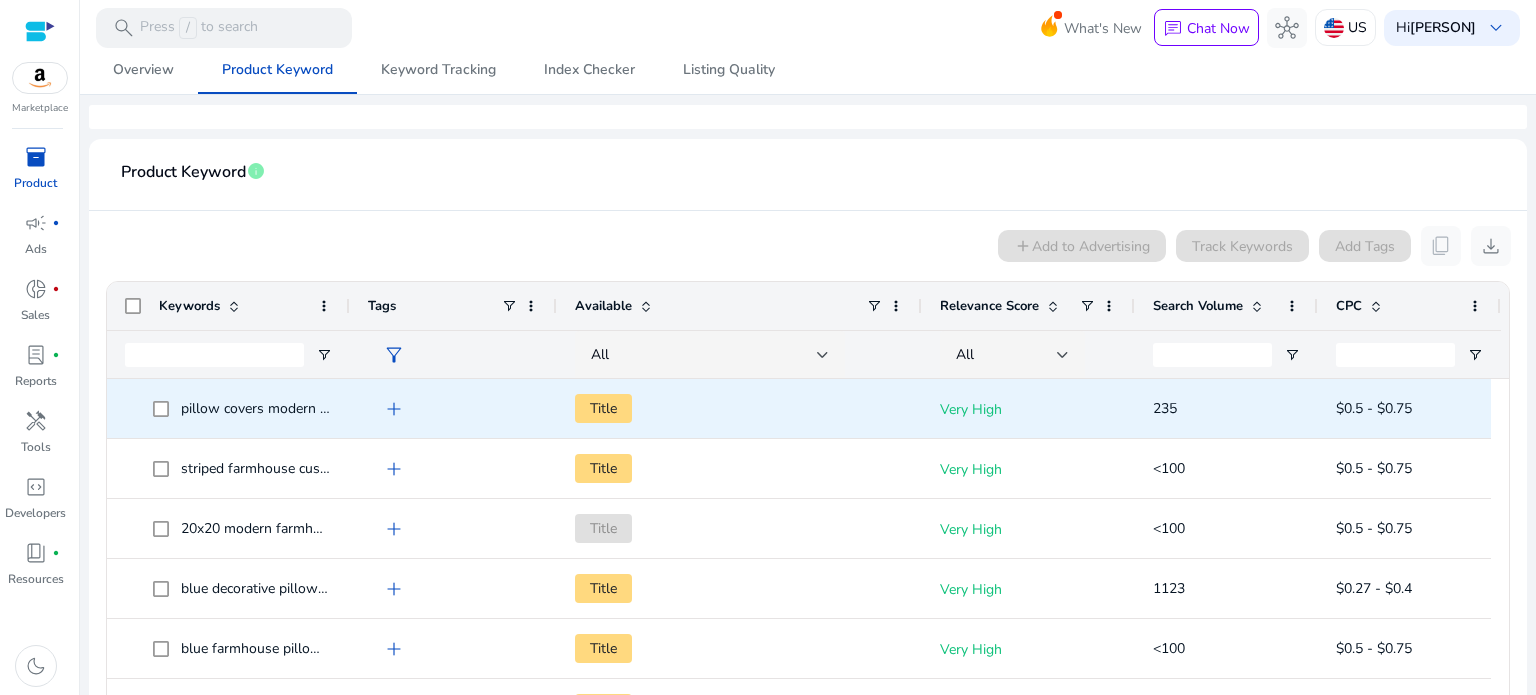 scroll, scrollTop: 238, scrollLeft: 0, axis: vertical 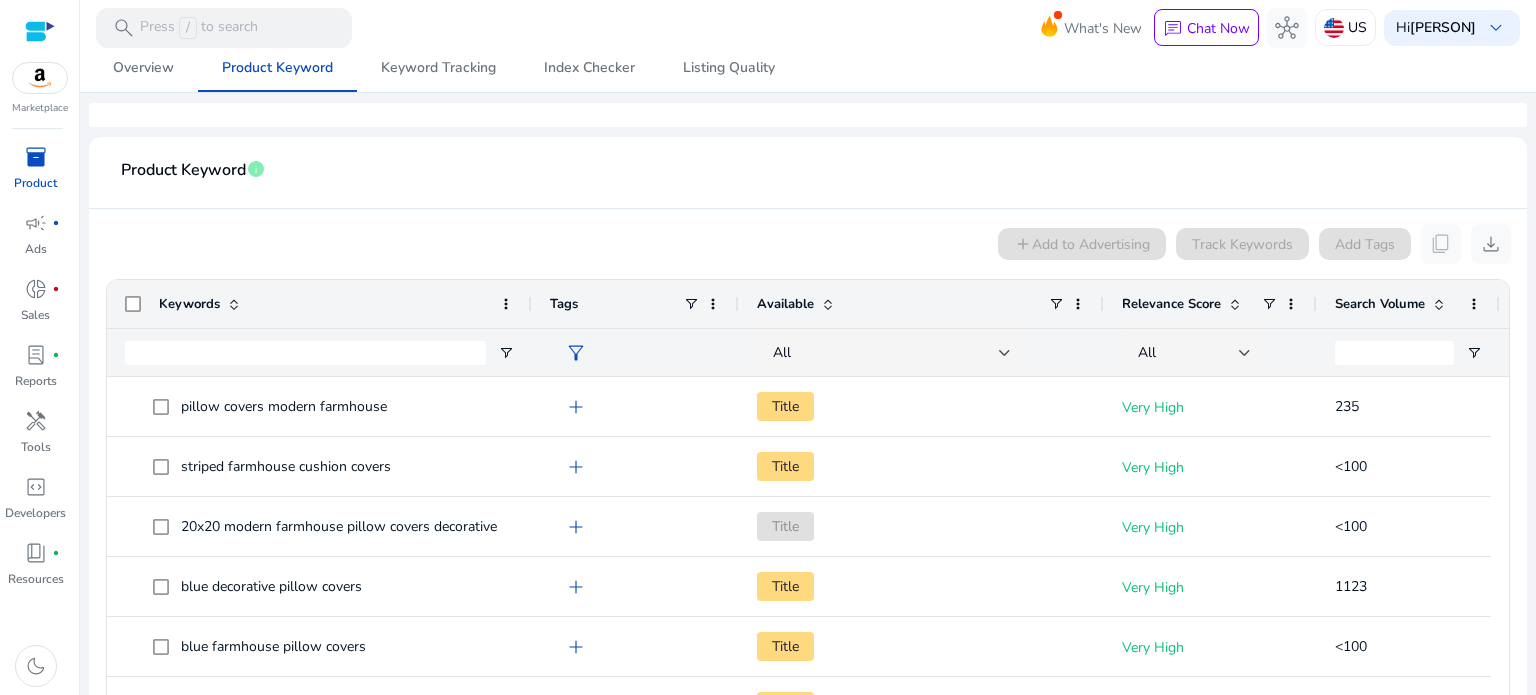 drag, startPoint x: 344, startPoint y: 294, endPoint x: 526, endPoint y: 307, distance: 182.4637 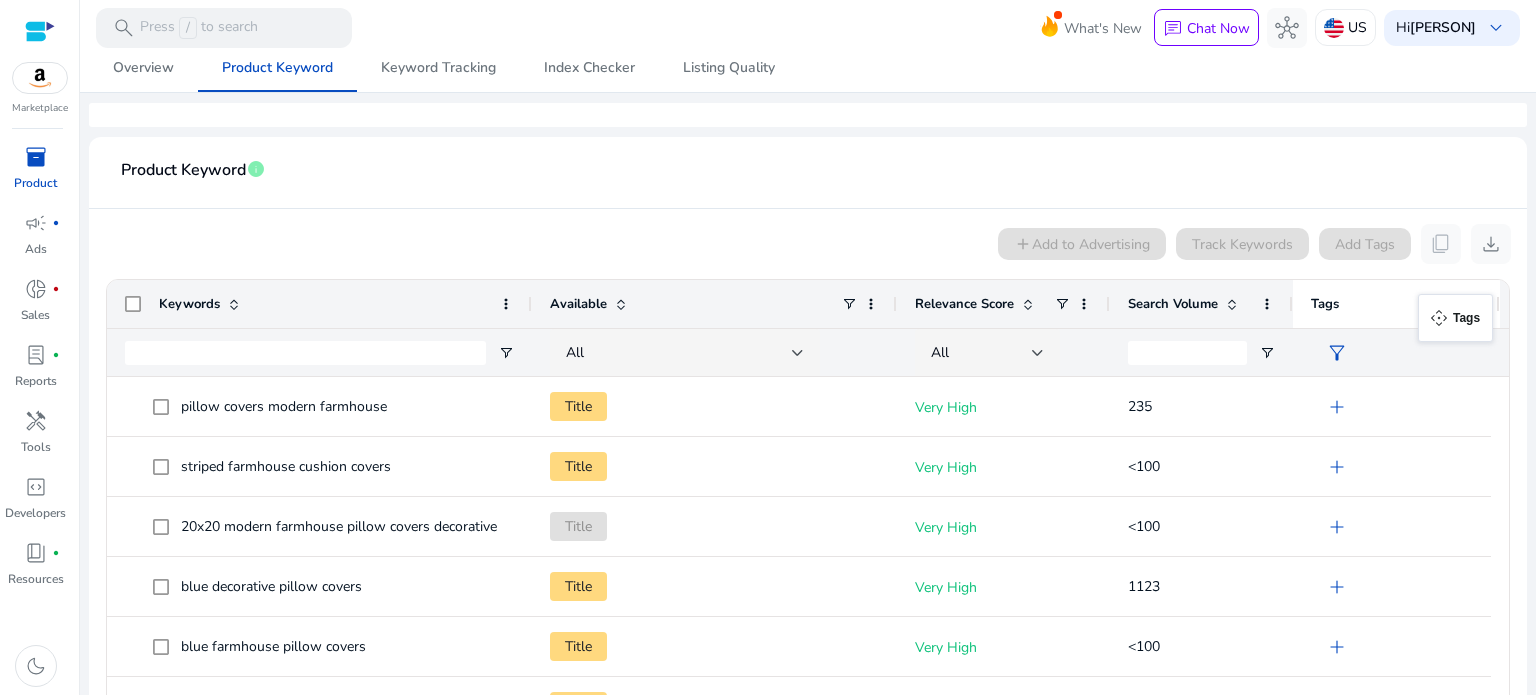 drag, startPoint x: 709, startPoint y: 299, endPoint x: 1428, endPoint y: 306, distance: 719.03406 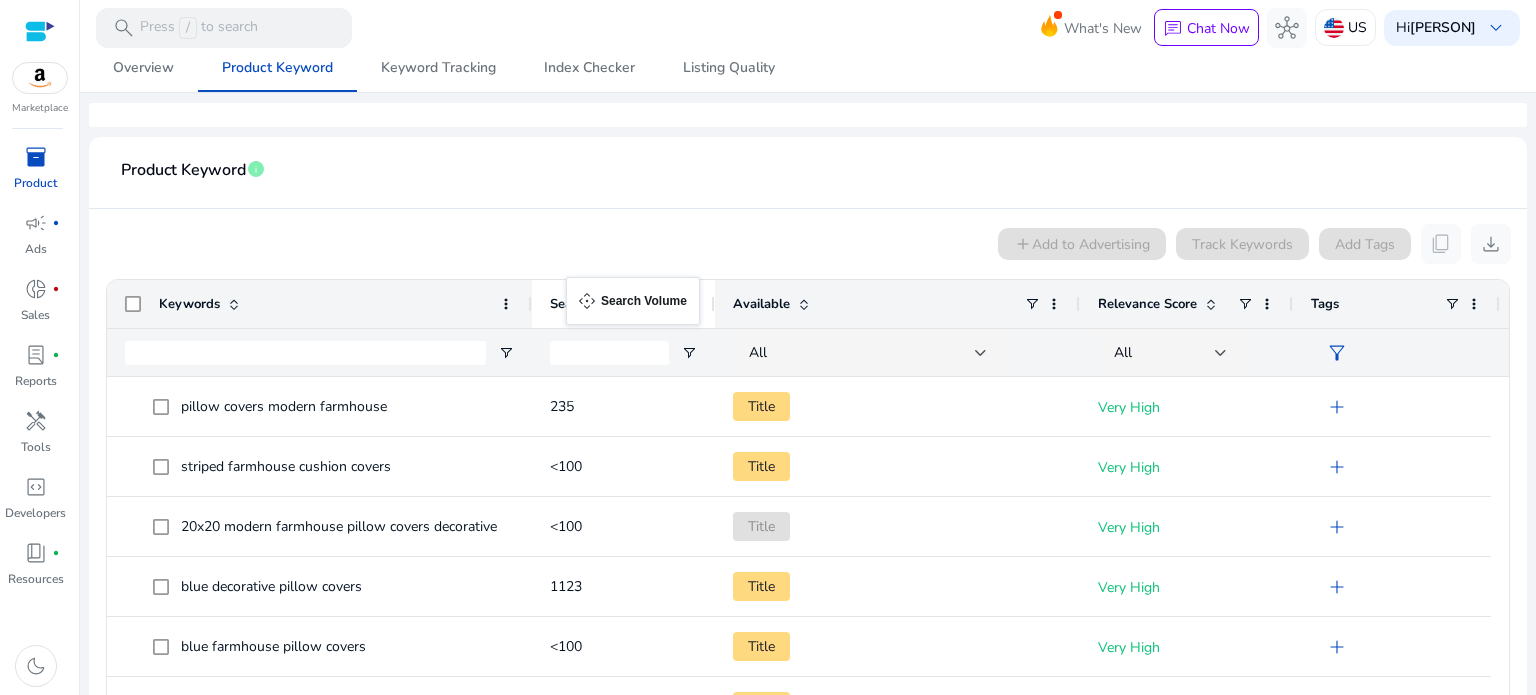drag, startPoint x: 1272, startPoint y: 299, endPoint x: 576, endPoint y: 289, distance: 696.07184 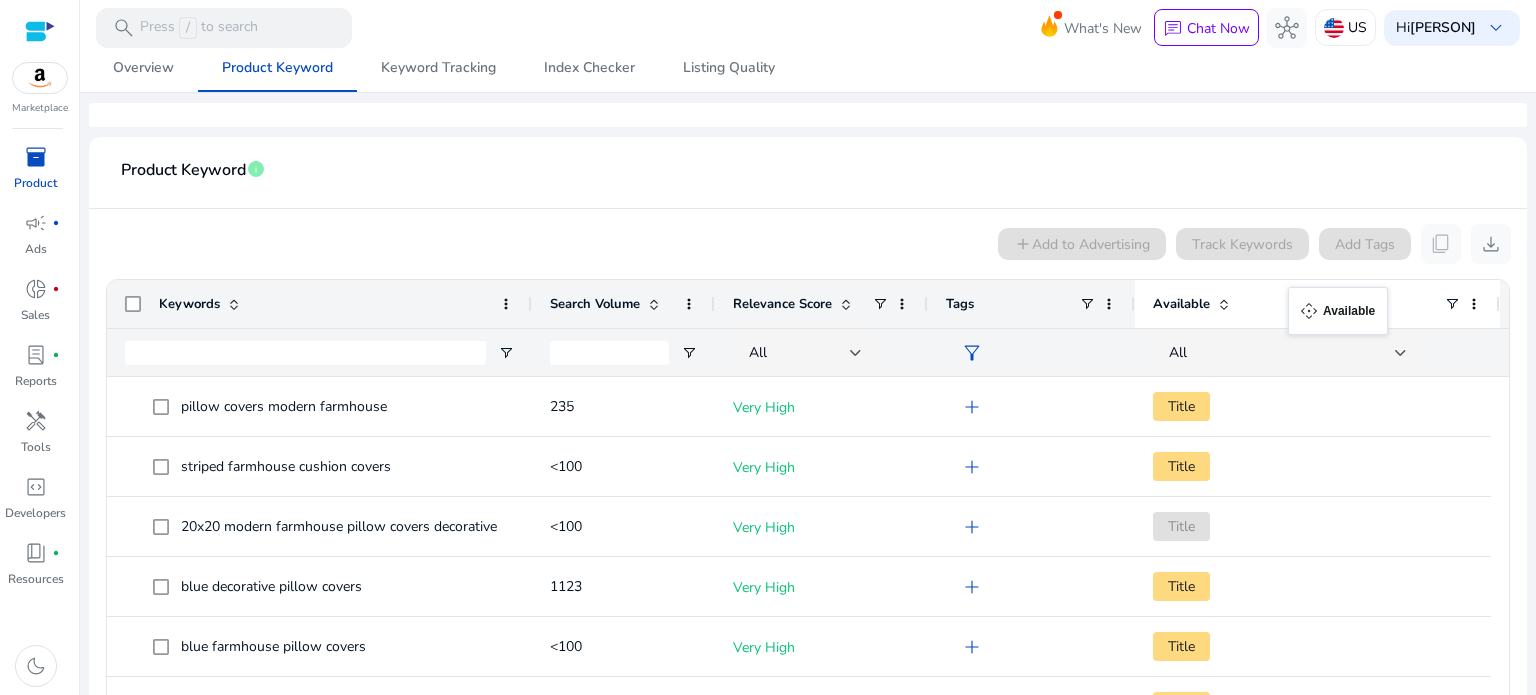 drag, startPoint x: 1053, startPoint y: 306, endPoint x: 1298, endPoint y: 299, distance: 245.09998 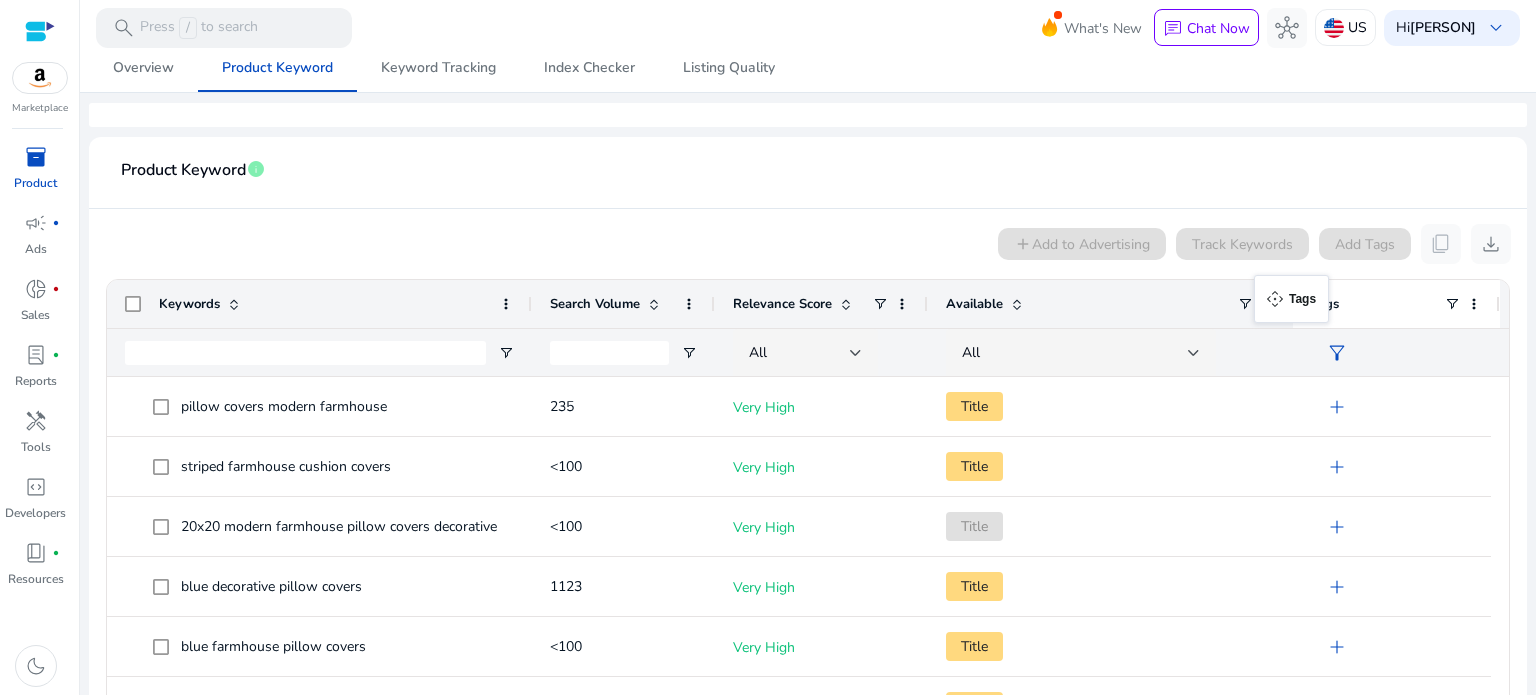 drag, startPoint x: 1087, startPoint y: 299, endPoint x: 1259, endPoint y: 289, distance: 172.29045 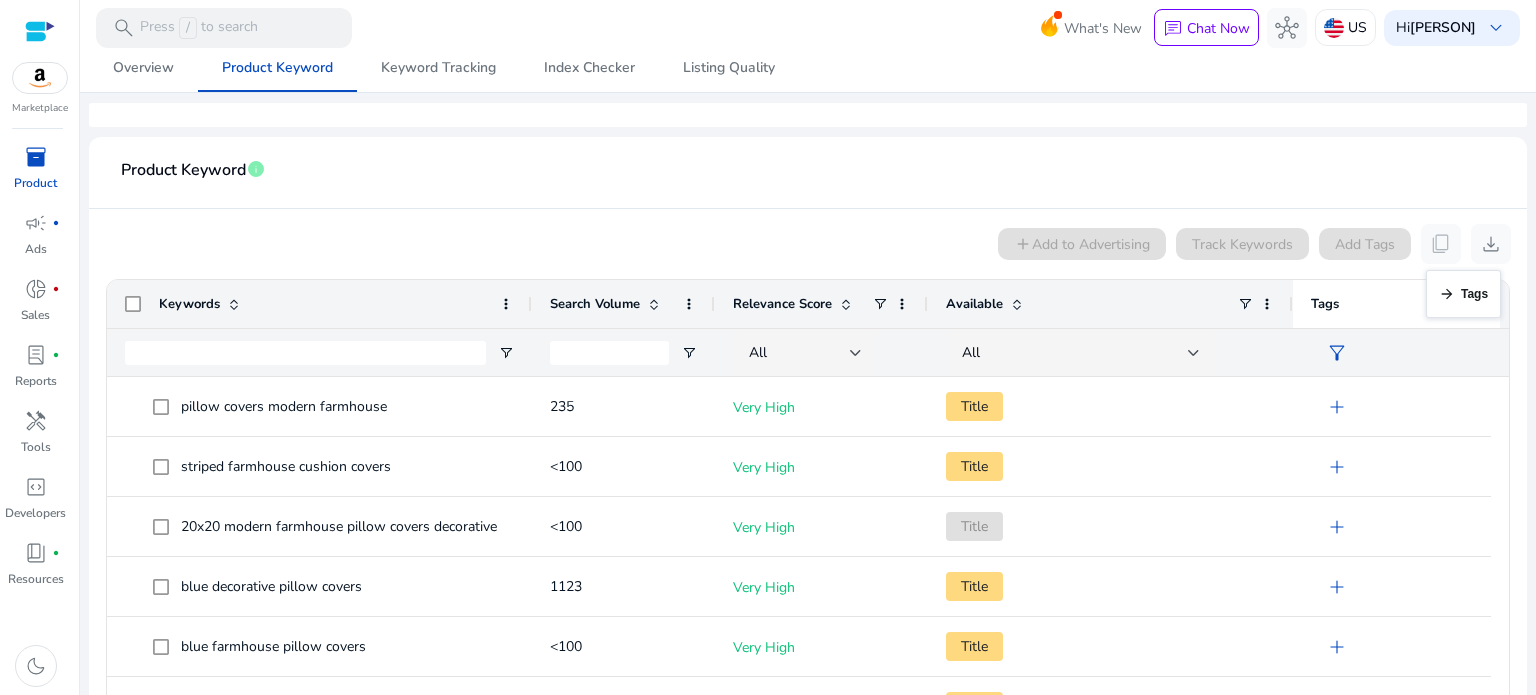 scroll, scrollTop: 0, scrollLeft: 35, axis: horizontal 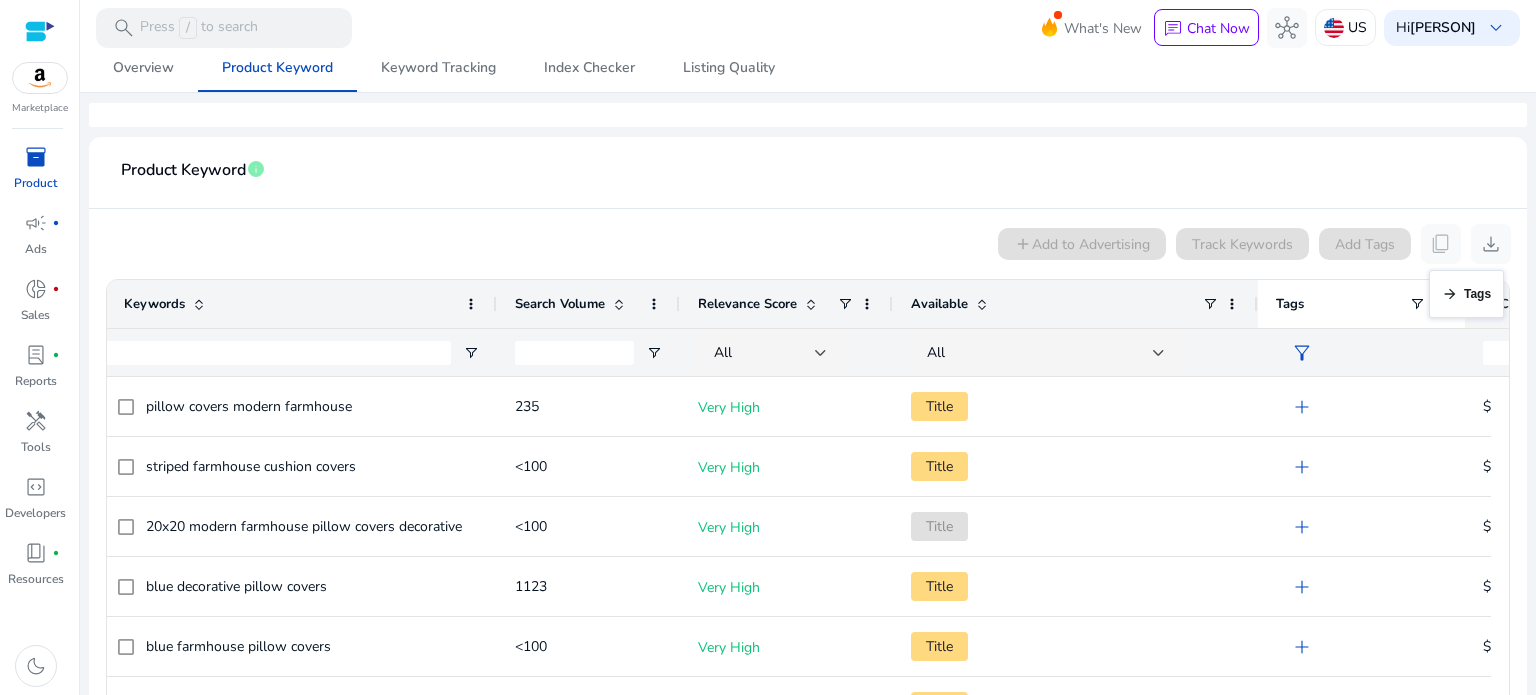 drag, startPoint x: 1107, startPoint y: 303, endPoint x: 1439, endPoint y: 282, distance: 332.66348 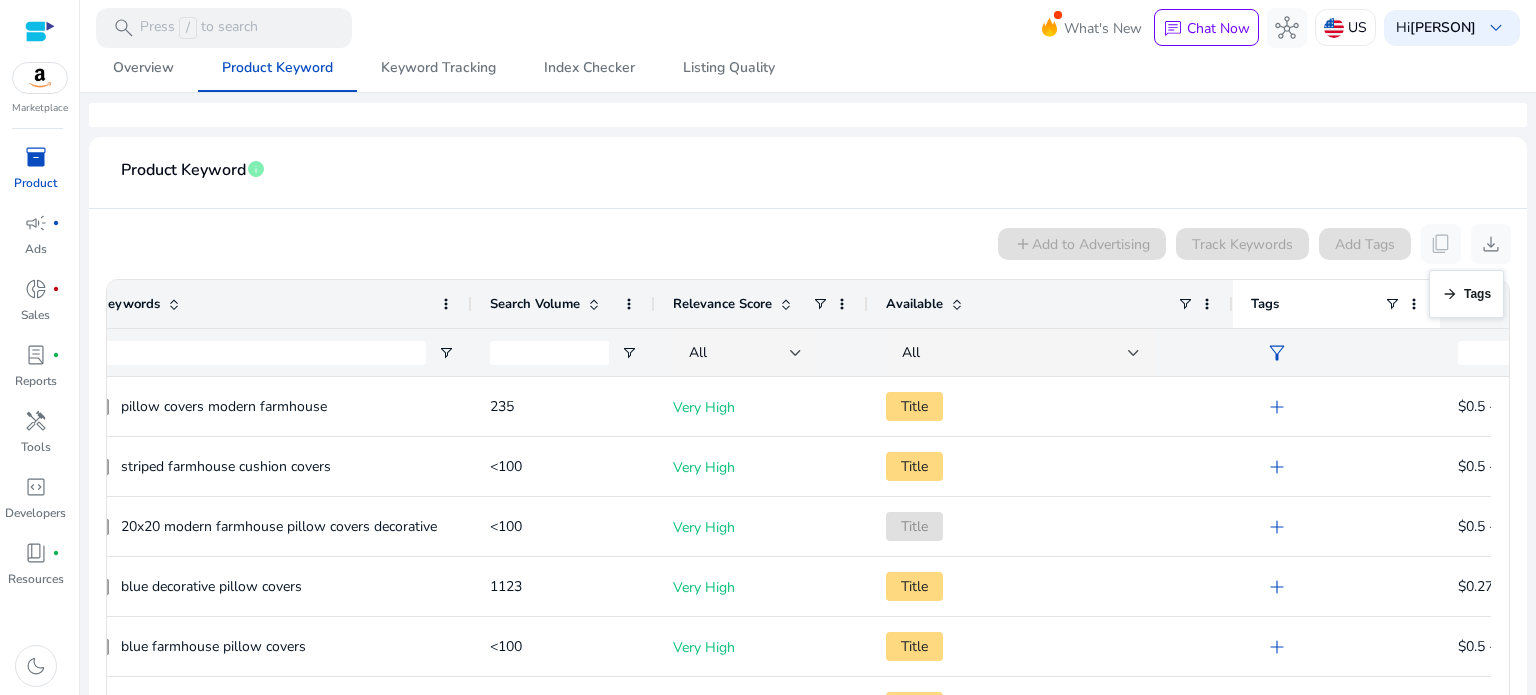 scroll, scrollTop: 0, scrollLeft: 60, axis: horizontal 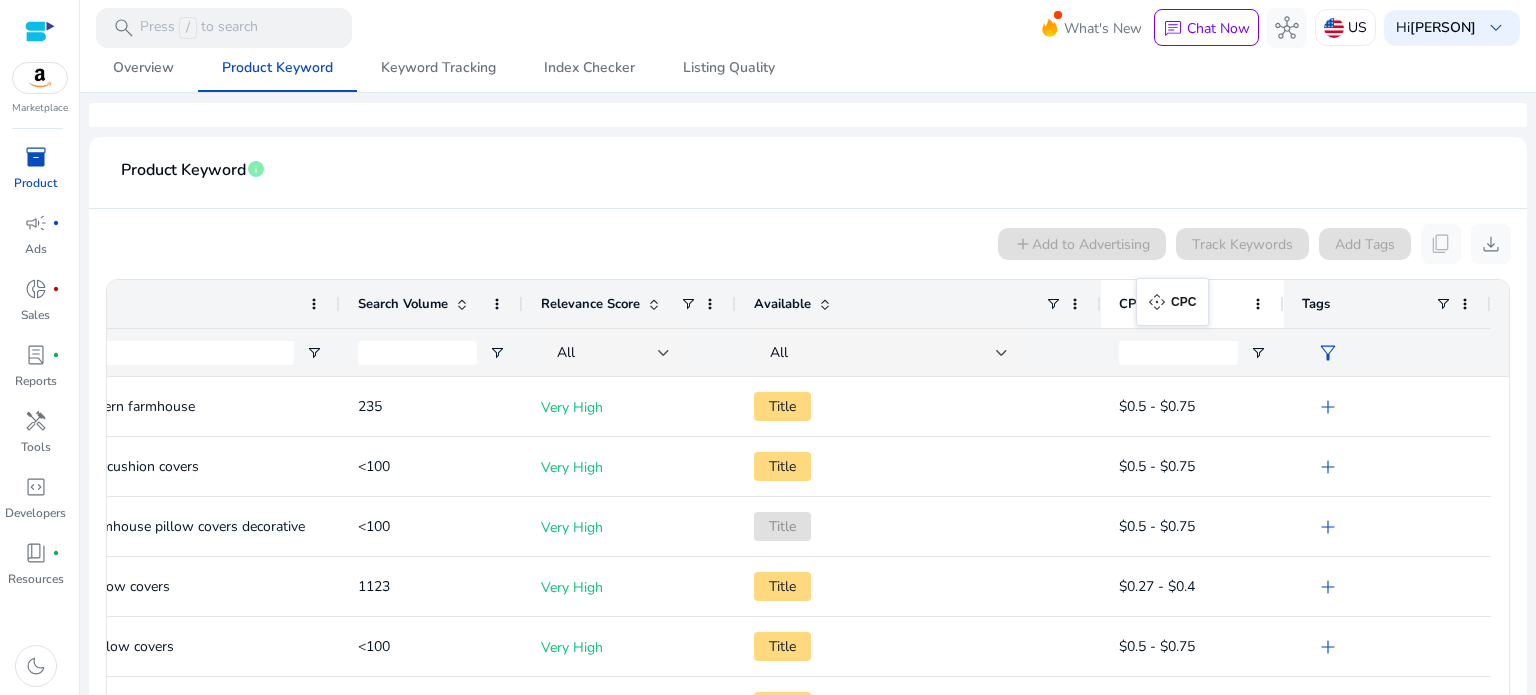 drag, startPoint x: 1459, startPoint y: 302, endPoint x: 1146, endPoint y: 290, distance: 313.22995 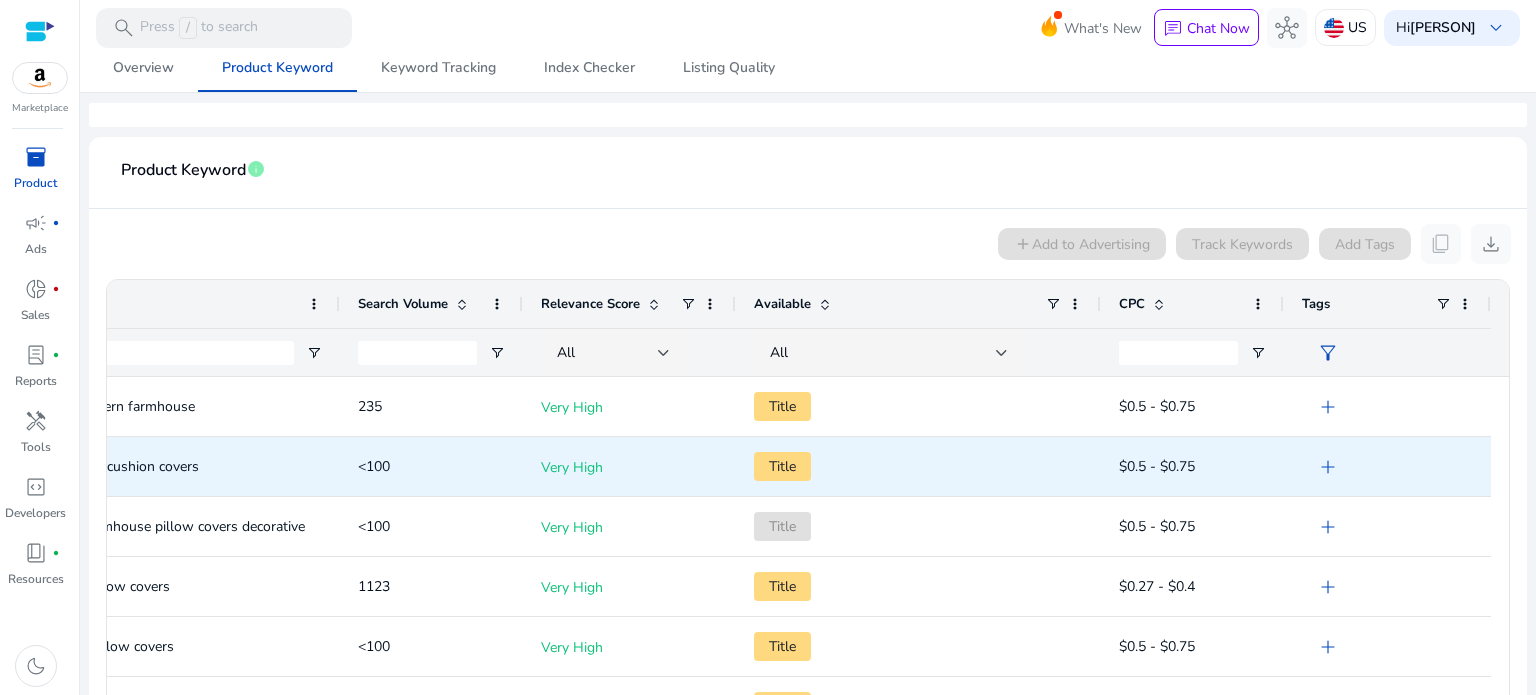 scroll, scrollTop: 0, scrollLeft: 0, axis: both 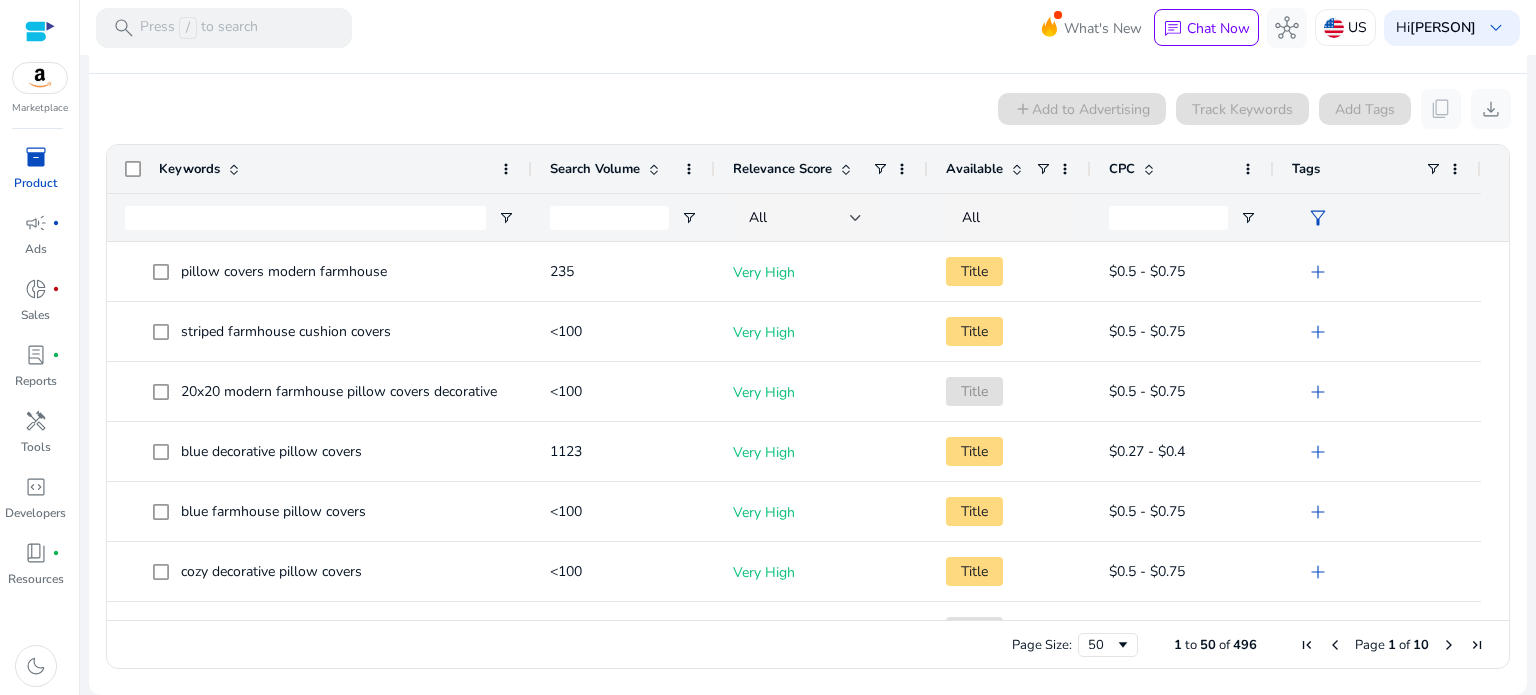 drag, startPoint x: 1290, startPoint y: 168, endPoint x: 1088, endPoint y: 155, distance: 202.41788 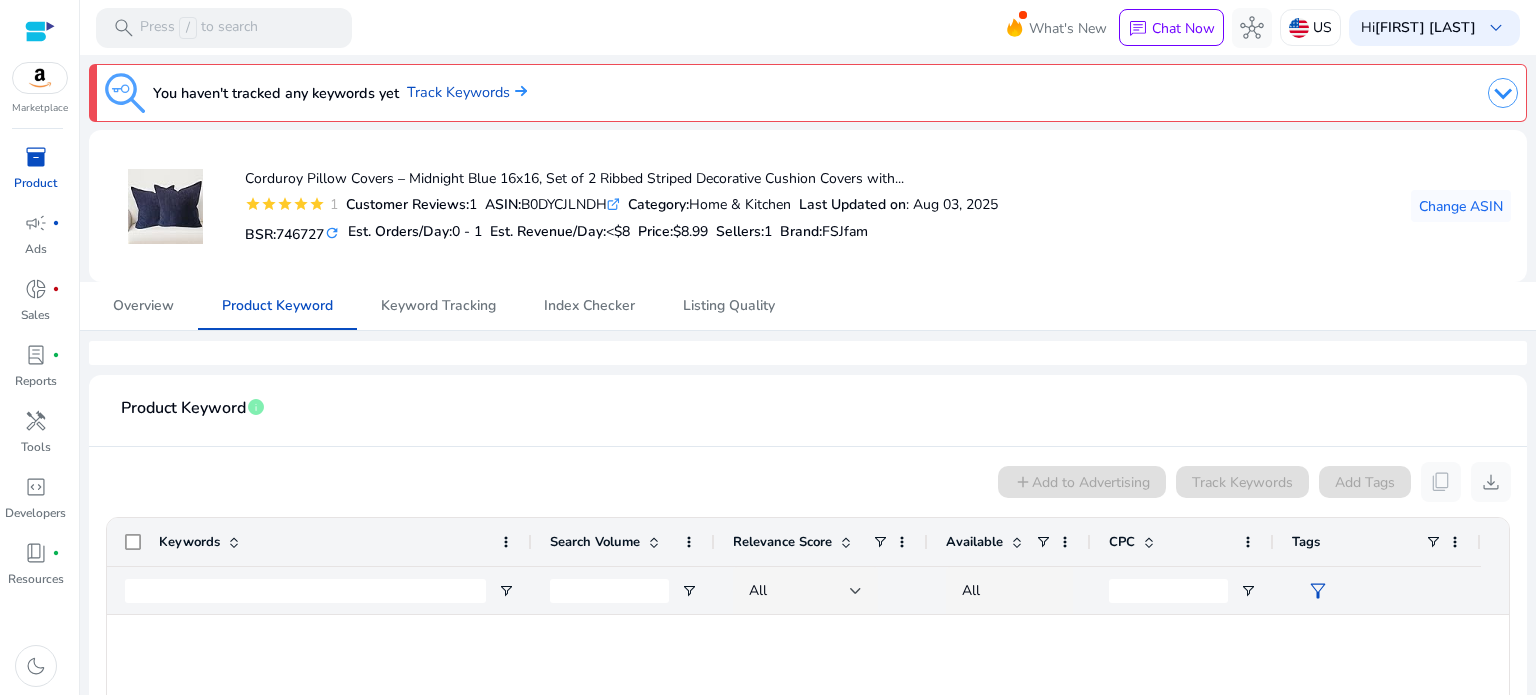 scroll, scrollTop: 0, scrollLeft: 0, axis: both 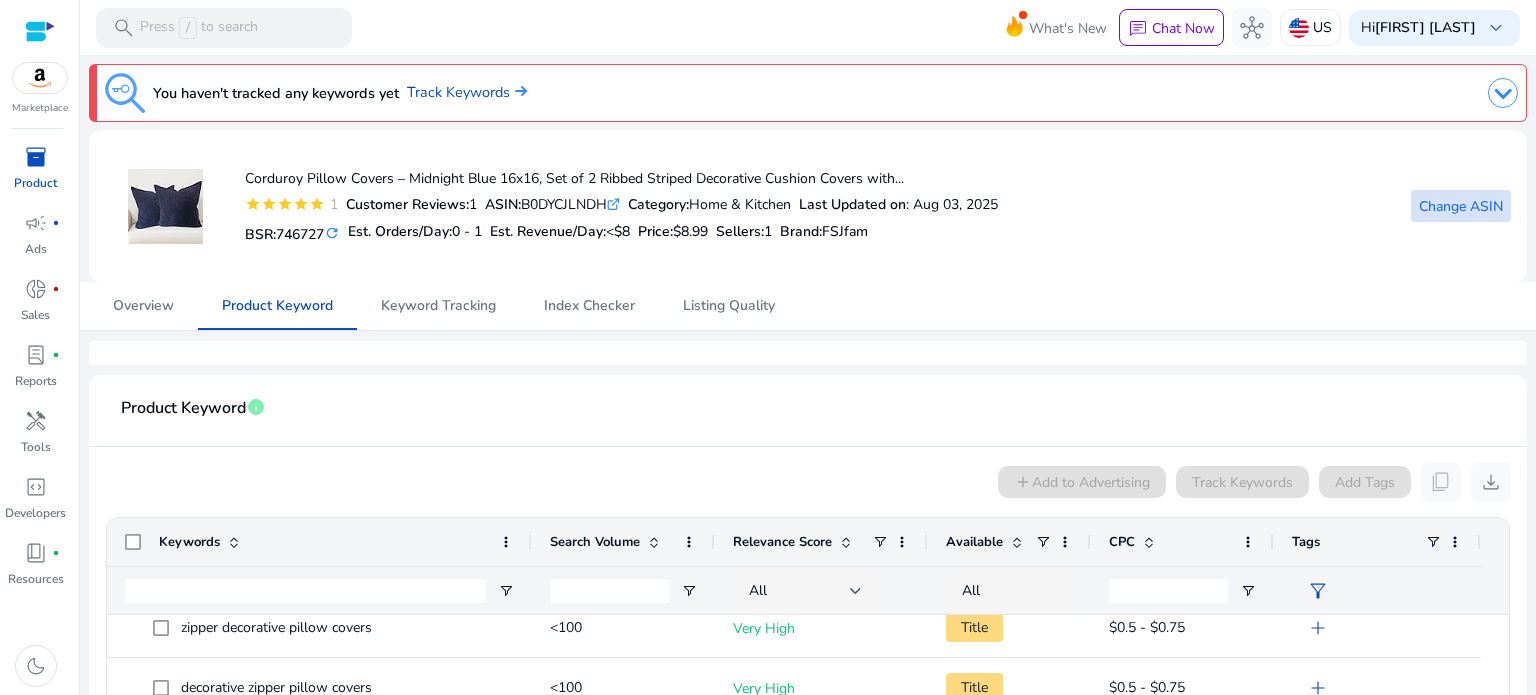 click on "Change ASIN" 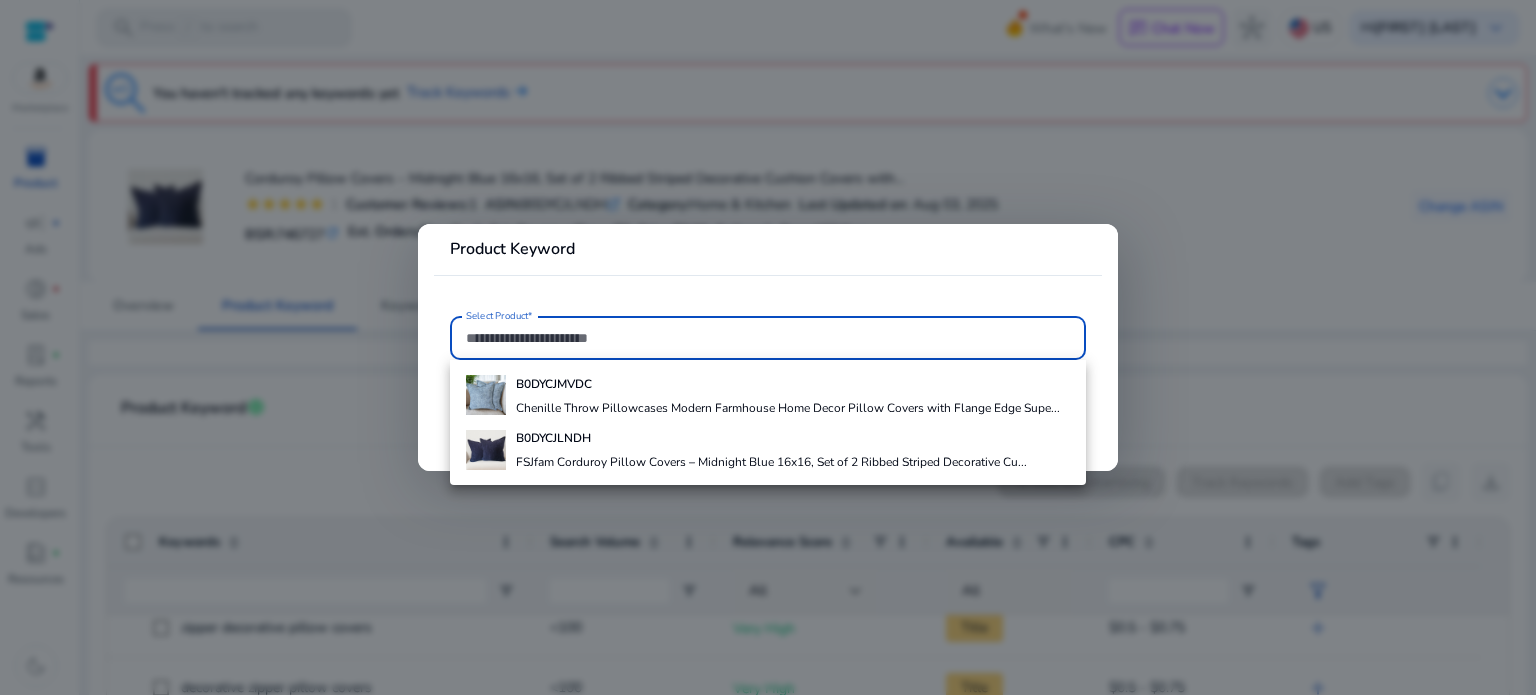 click on "Select Product*" at bounding box center [768, 338] 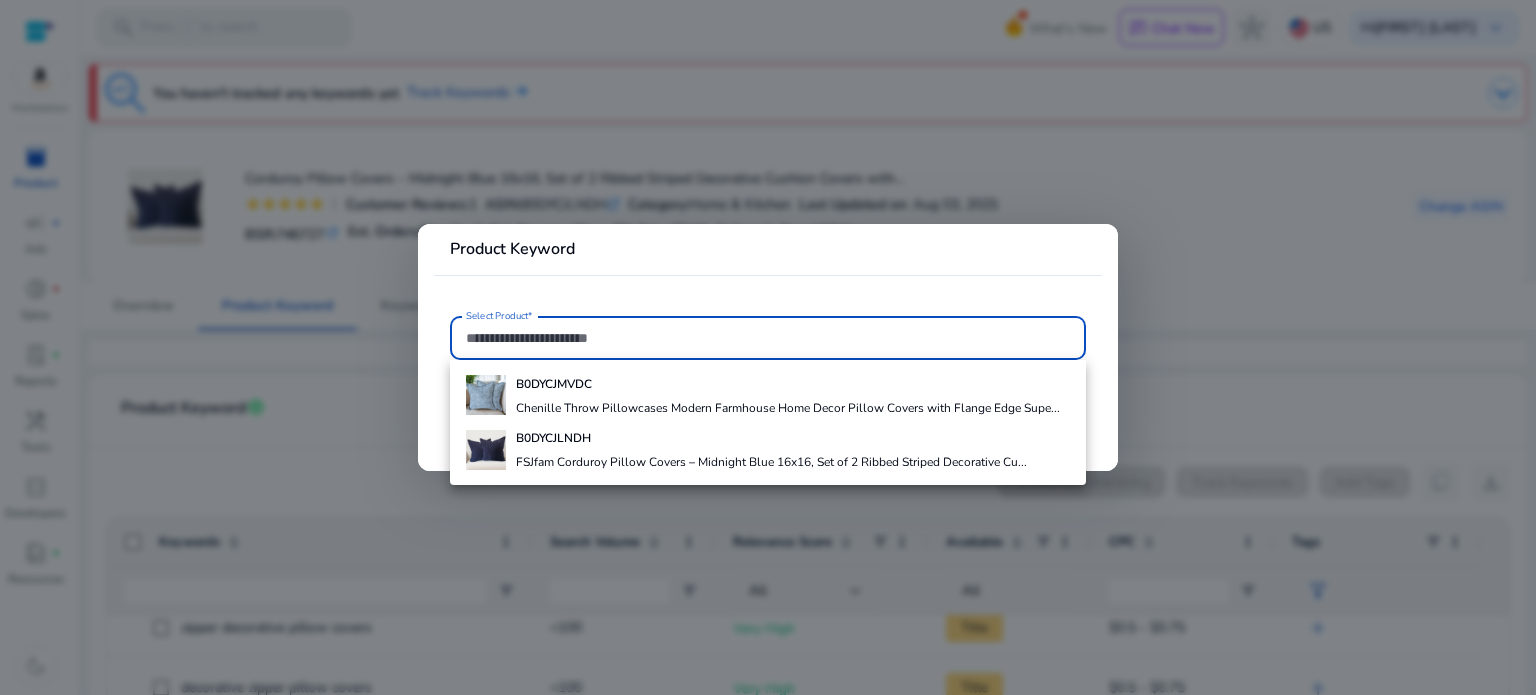 paste on "**********" 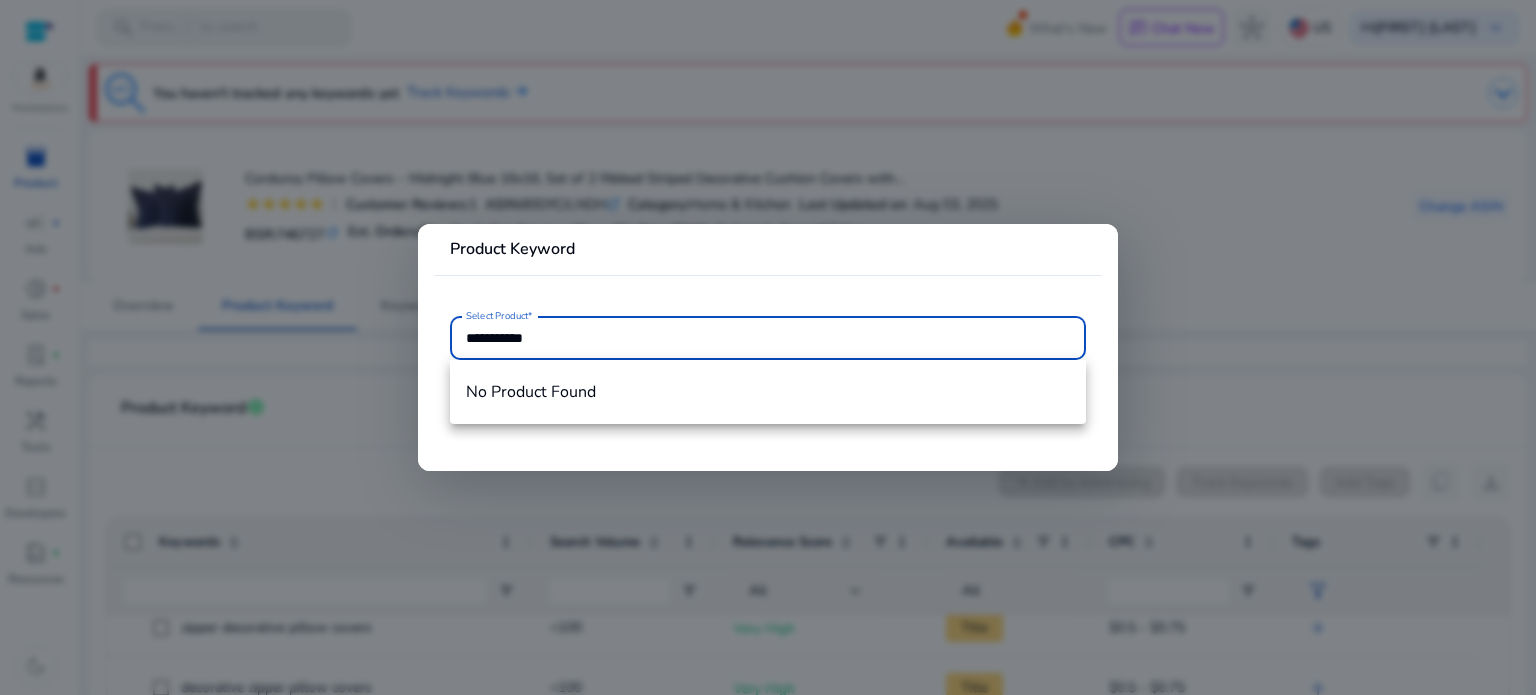 type on "**********" 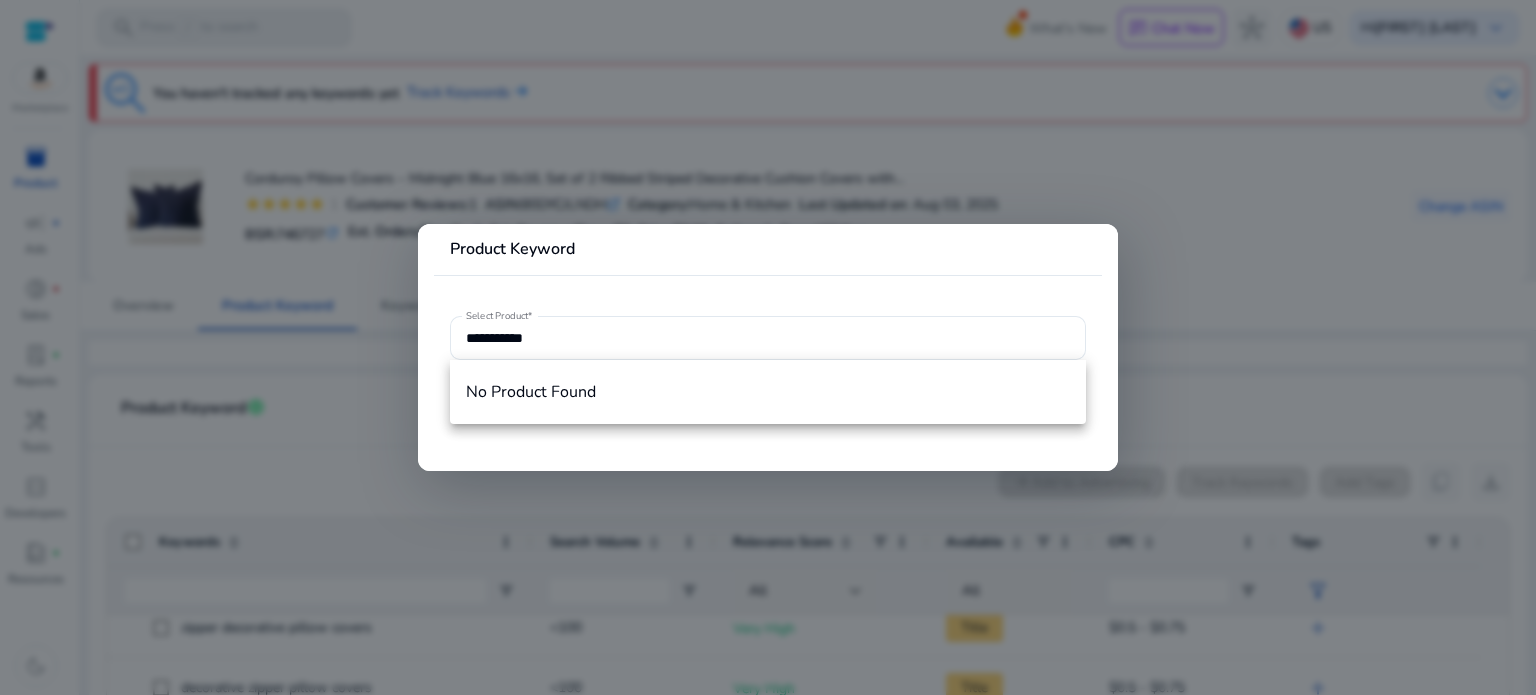 click at bounding box center (768, 347) 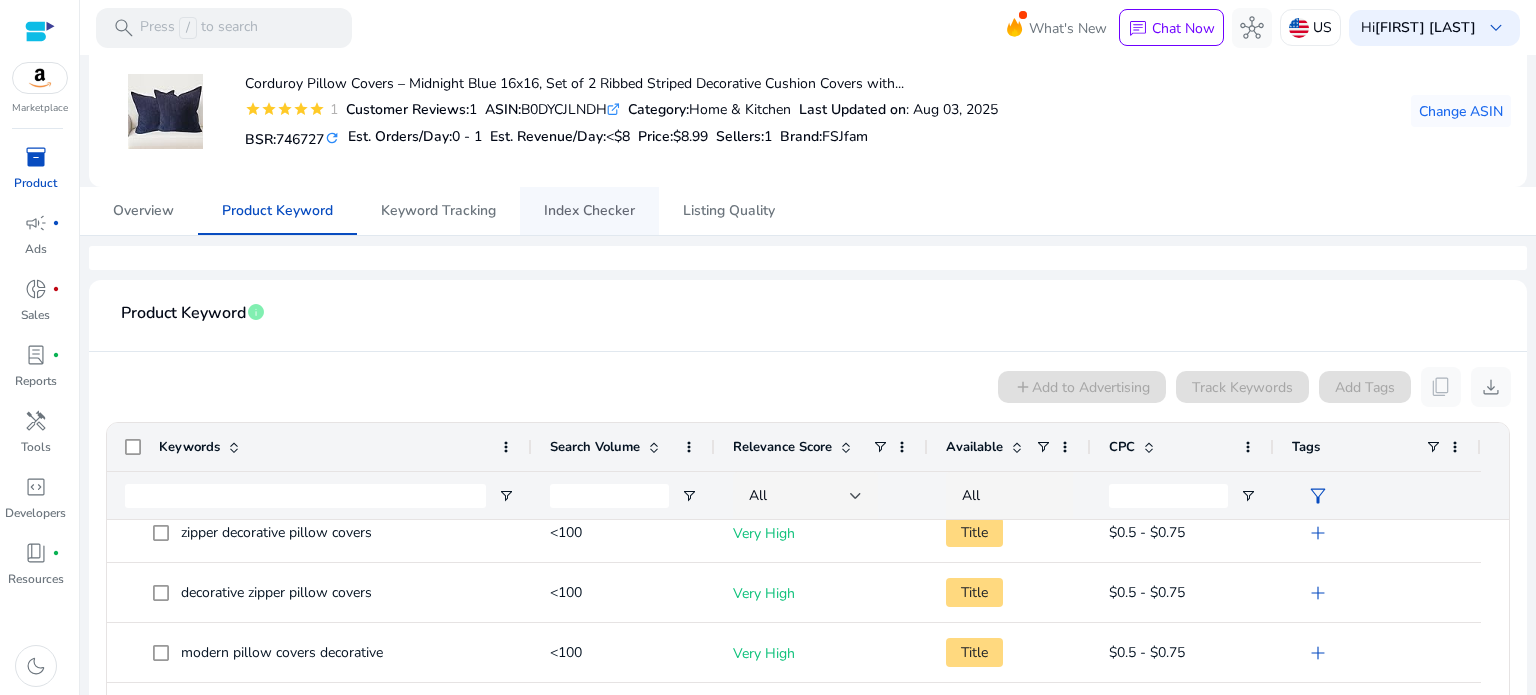 scroll, scrollTop: 0, scrollLeft: 0, axis: both 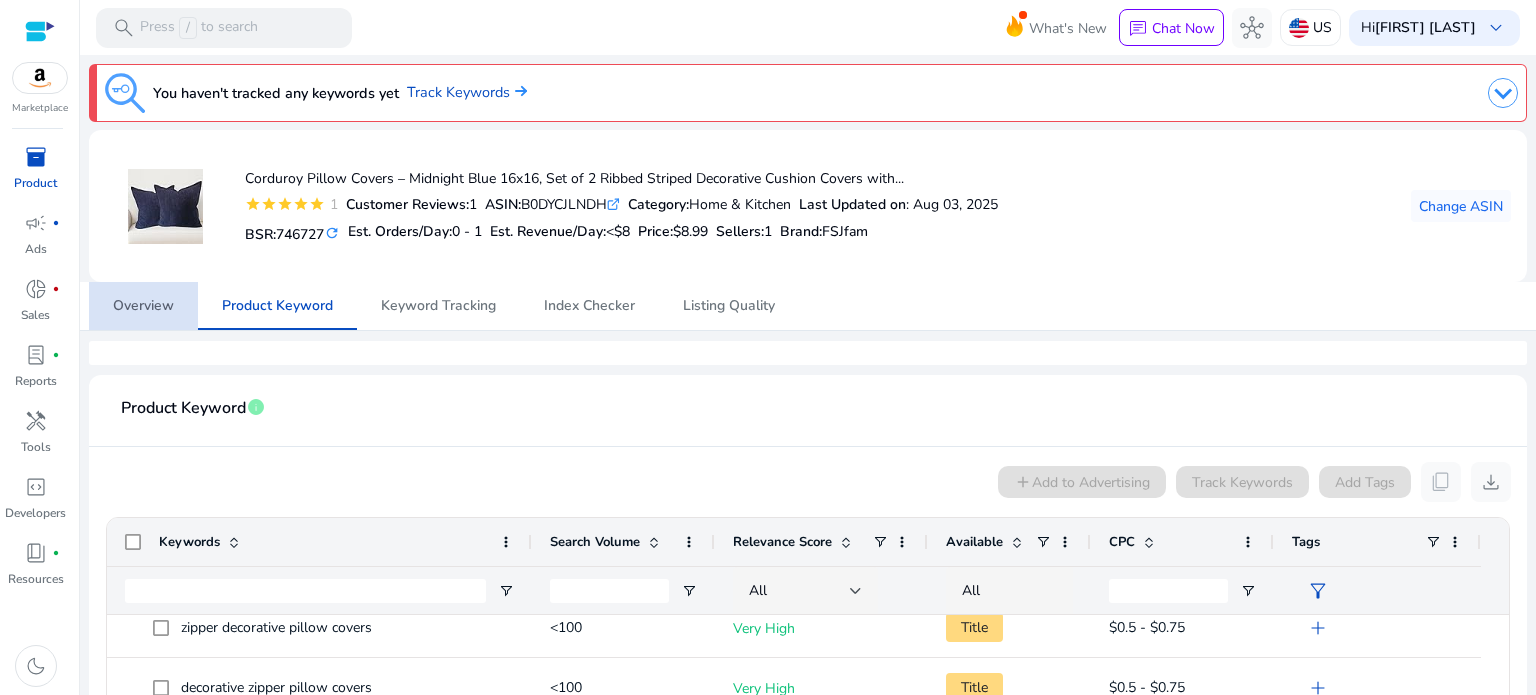 click on "Overview" at bounding box center [143, 306] 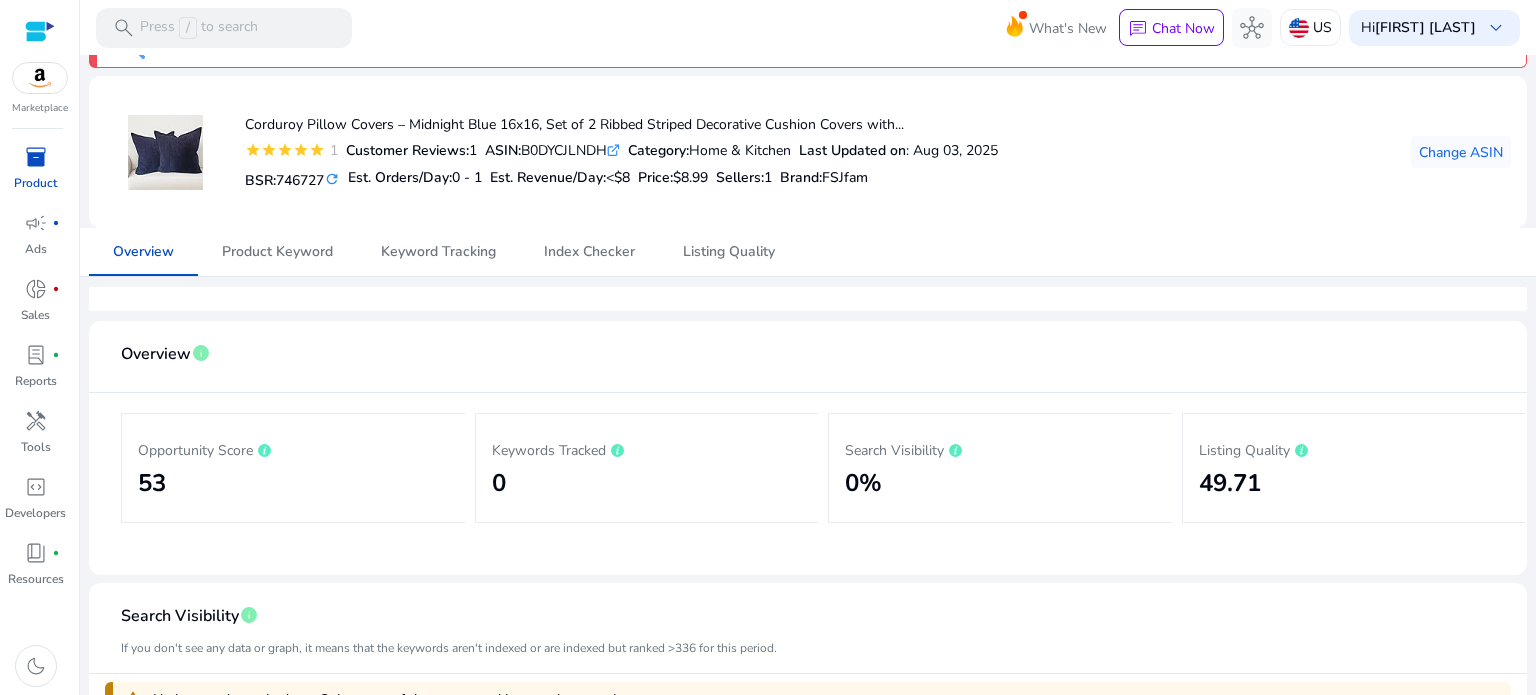 scroll, scrollTop: 0, scrollLeft: 0, axis: both 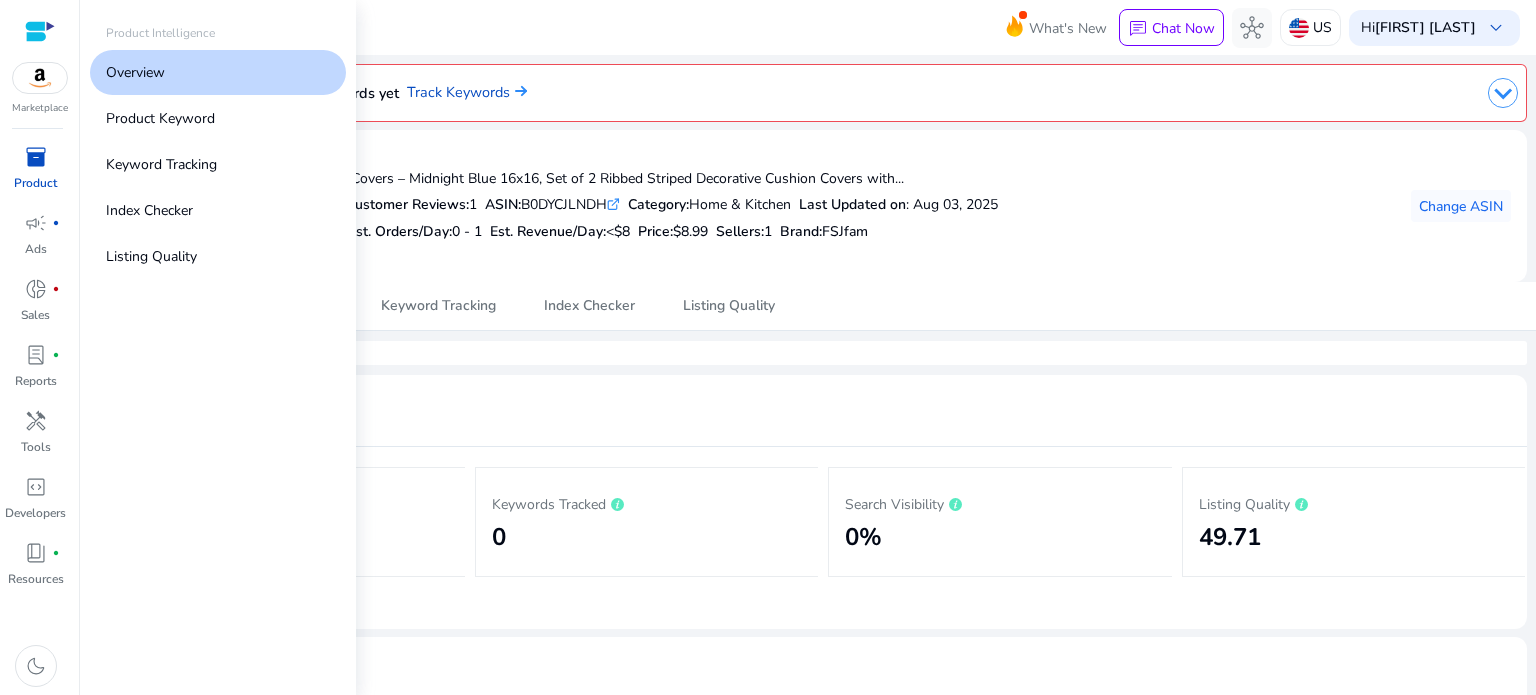 click on "inventory_2" at bounding box center (36, 157) 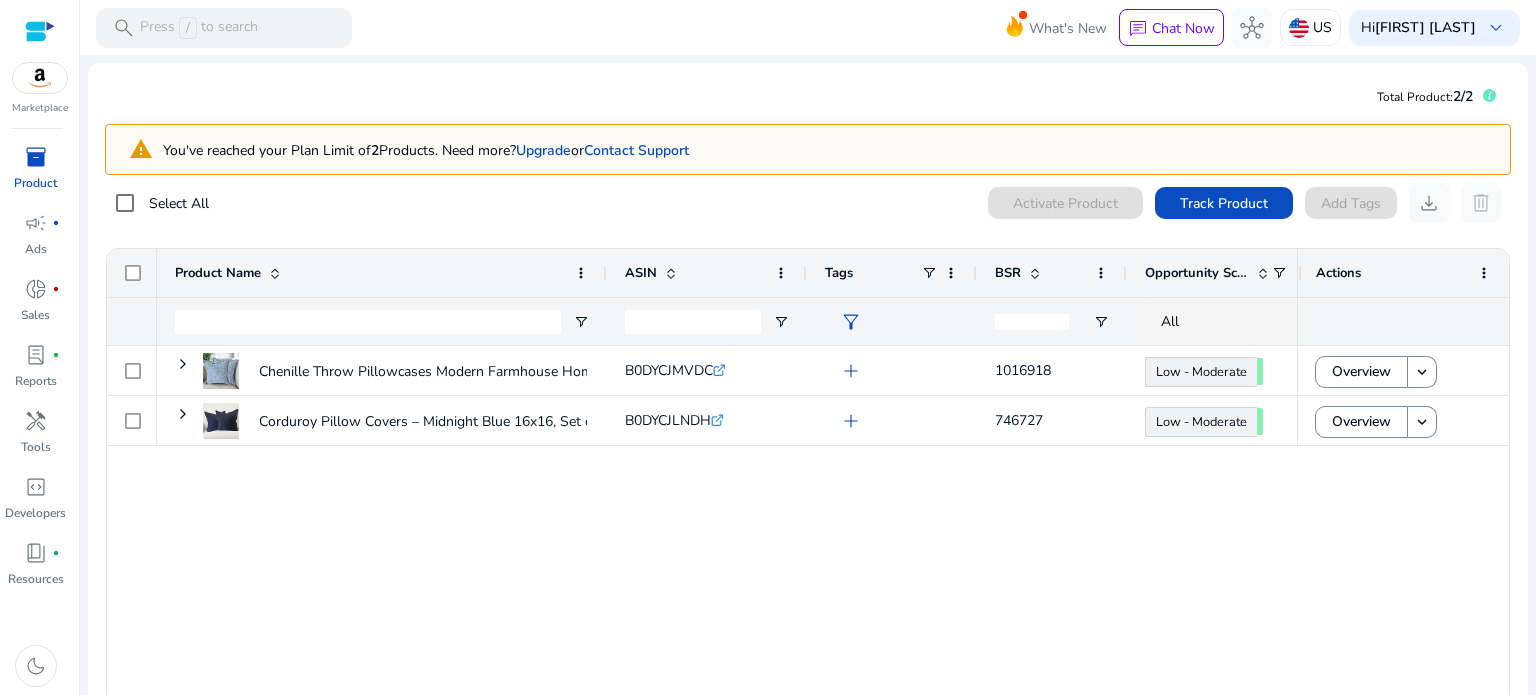drag, startPoint x: 1292, startPoint y: 275, endPoint x: 1452, endPoint y: 318, distance: 165.6774 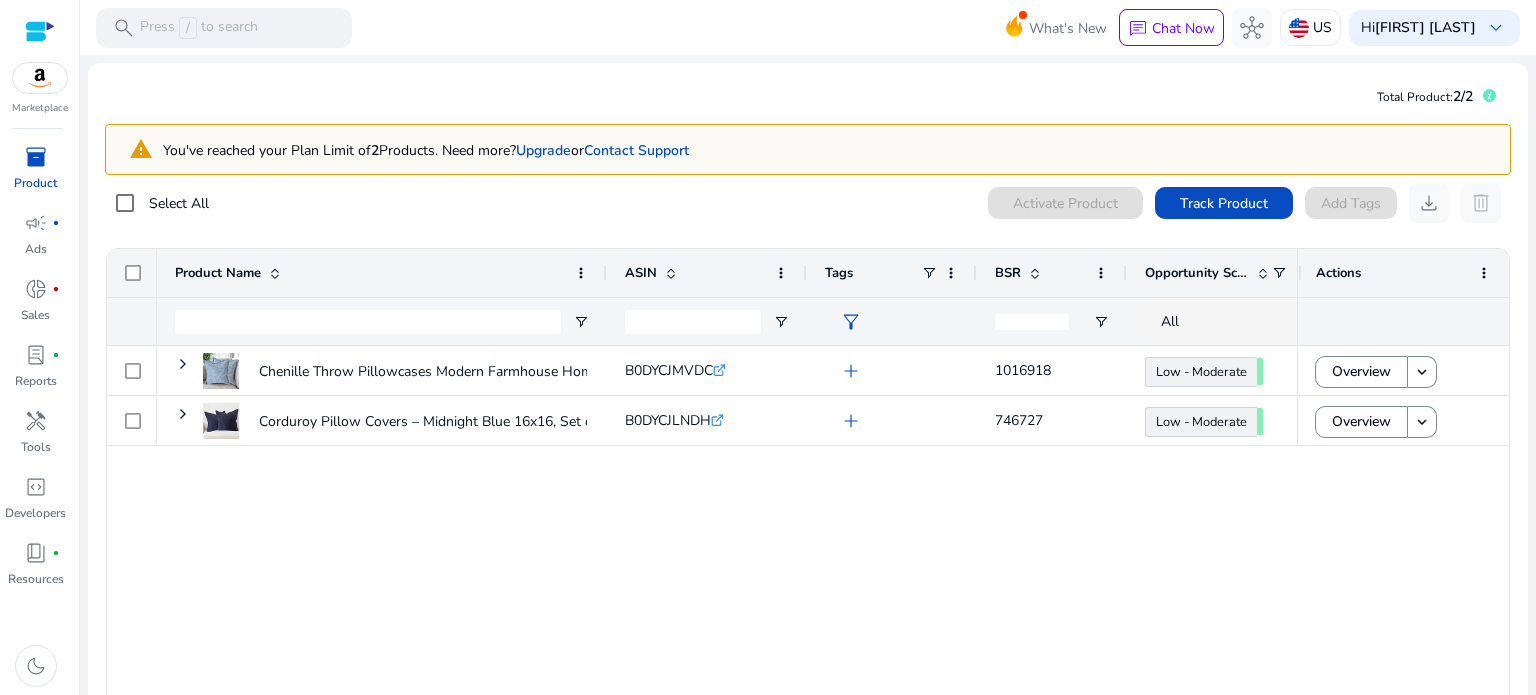 scroll, scrollTop: 104, scrollLeft: 0, axis: vertical 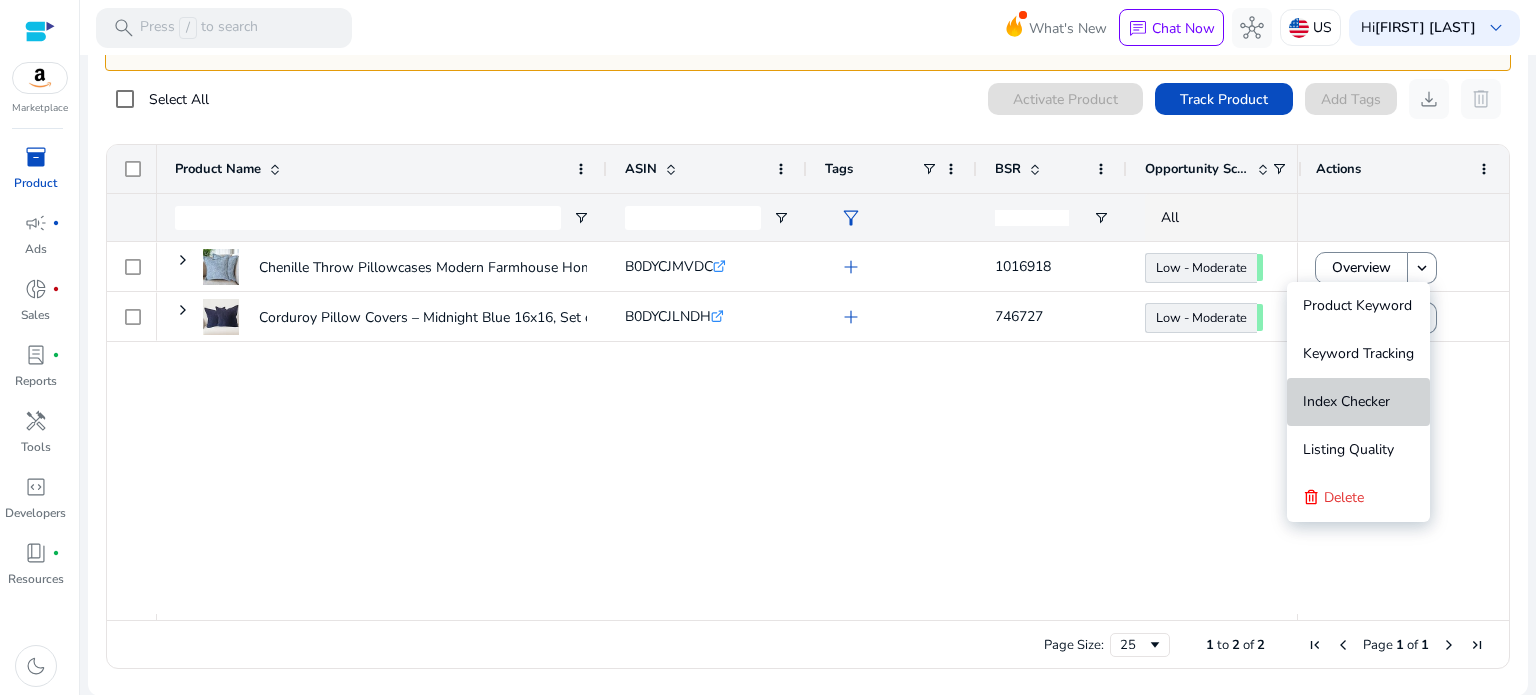 click on "Index Checker" at bounding box center [1346, 401] 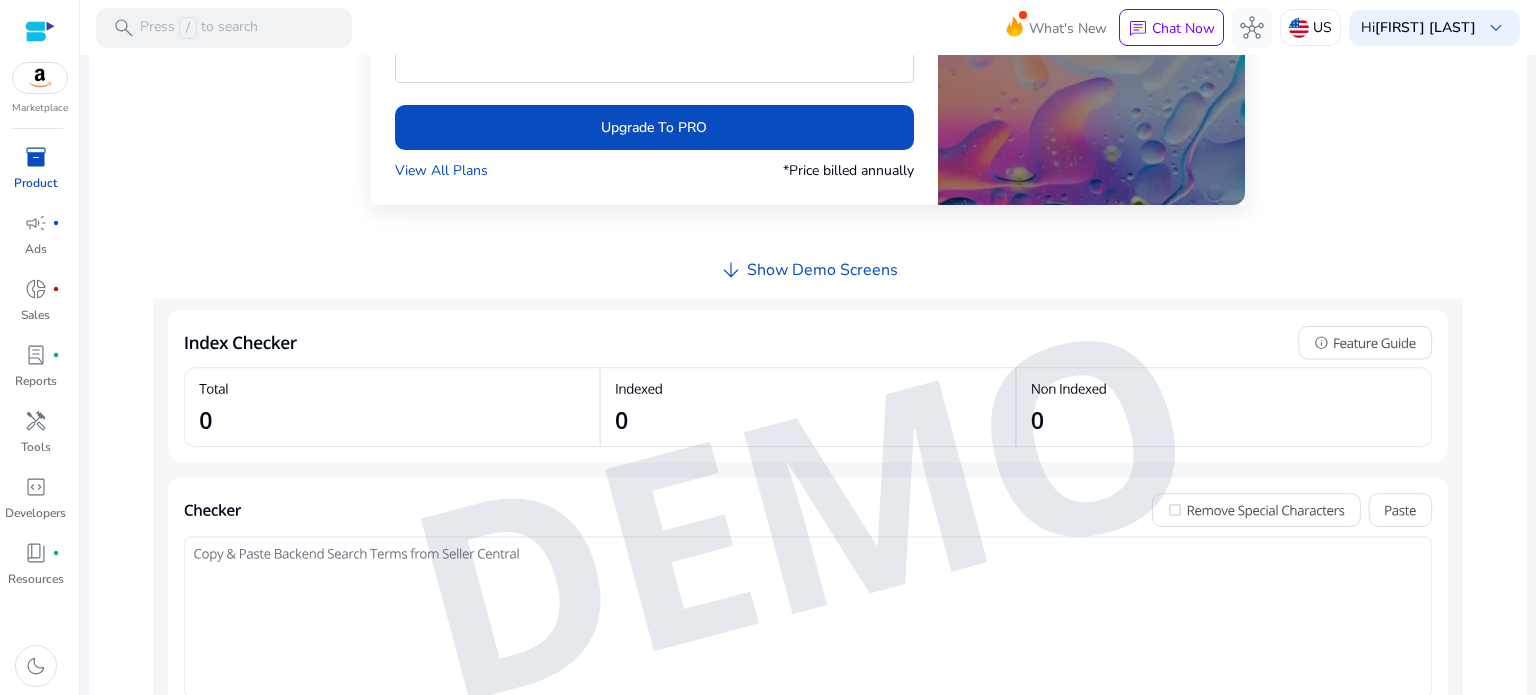 scroll, scrollTop: 778, scrollLeft: 0, axis: vertical 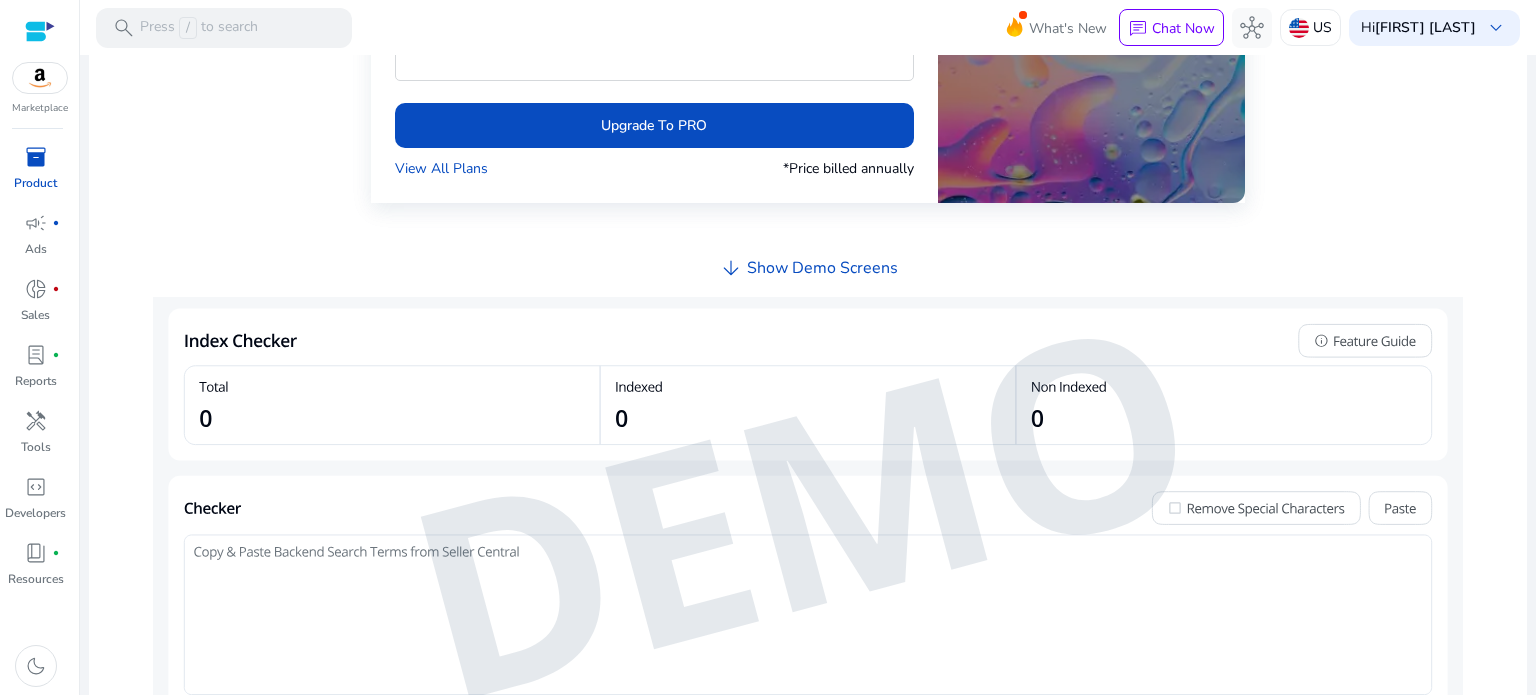 click on "Show Demo Screens" 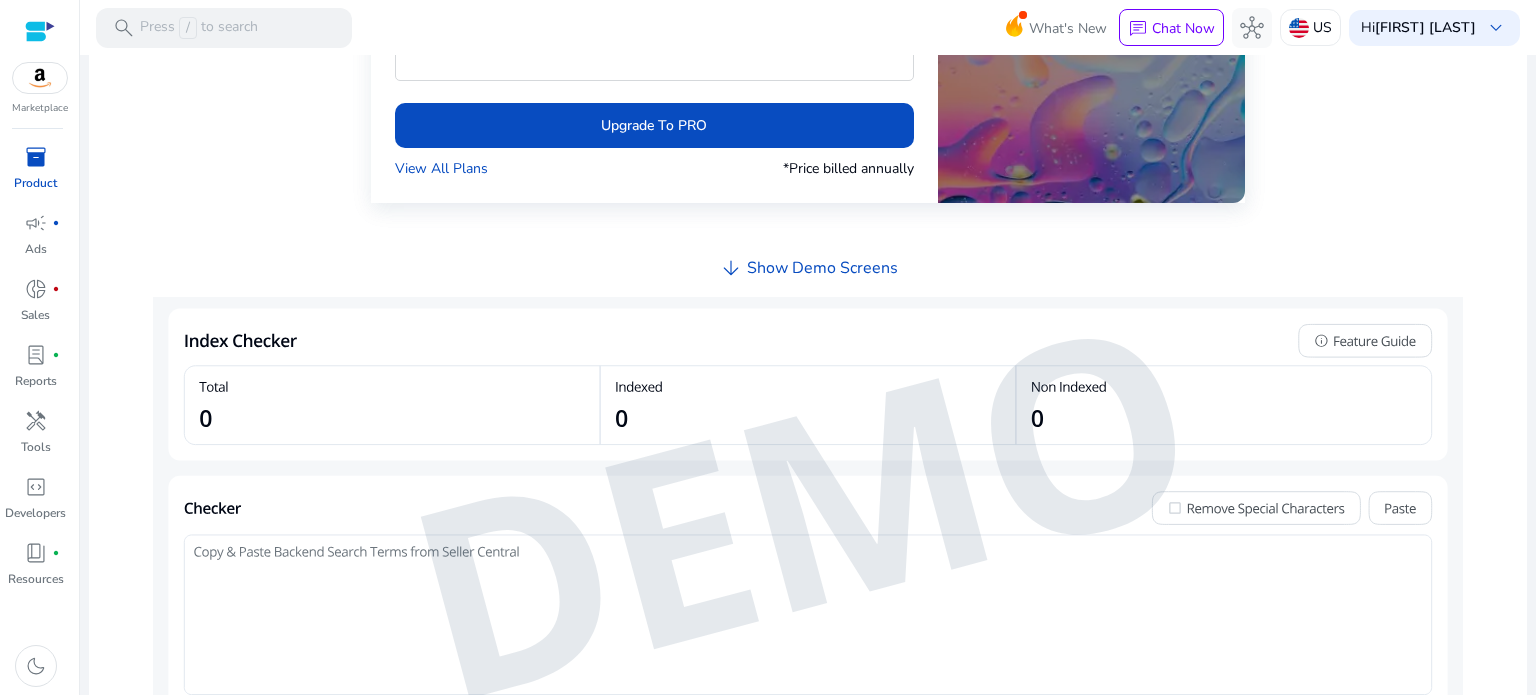 scroll, scrollTop: 819, scrollLeft: 0, axis: vertical 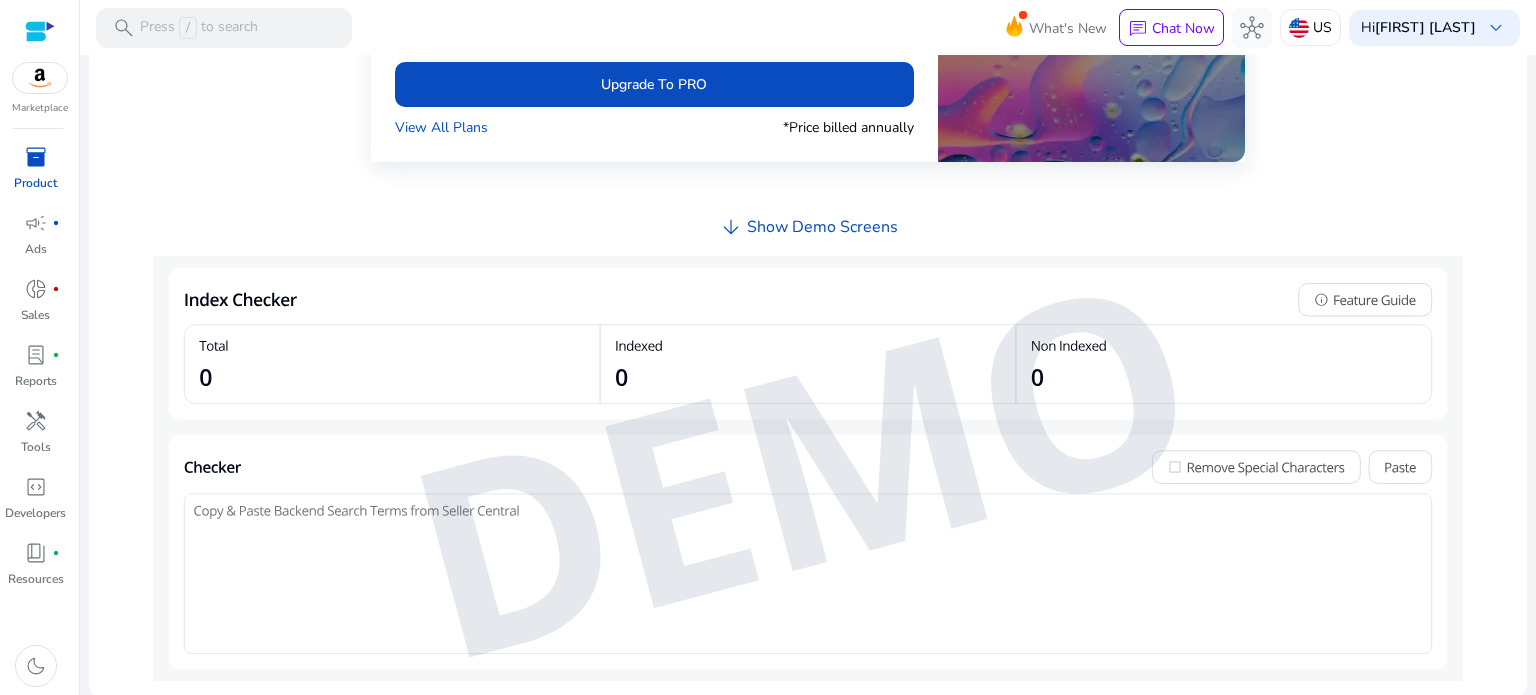 click on "Show Demo Screens" 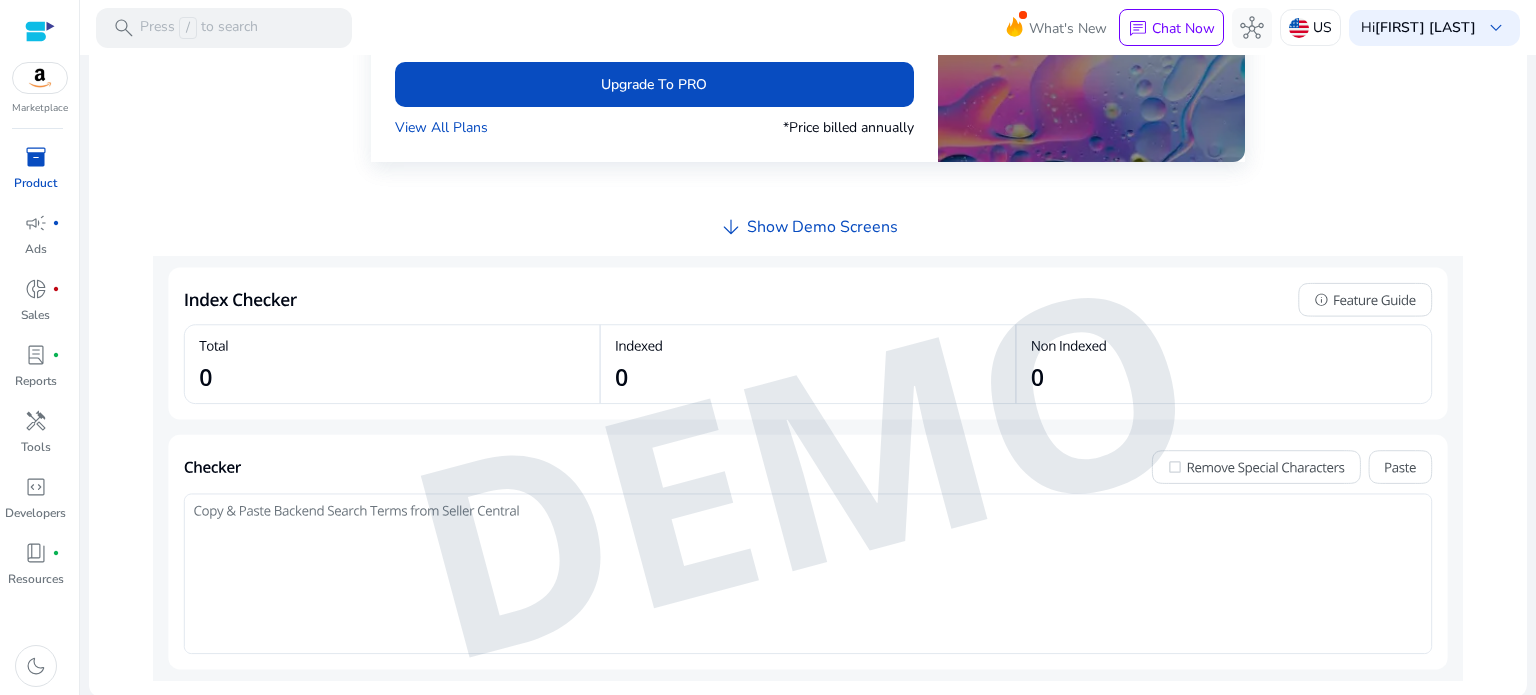 click on "arrow_downward" 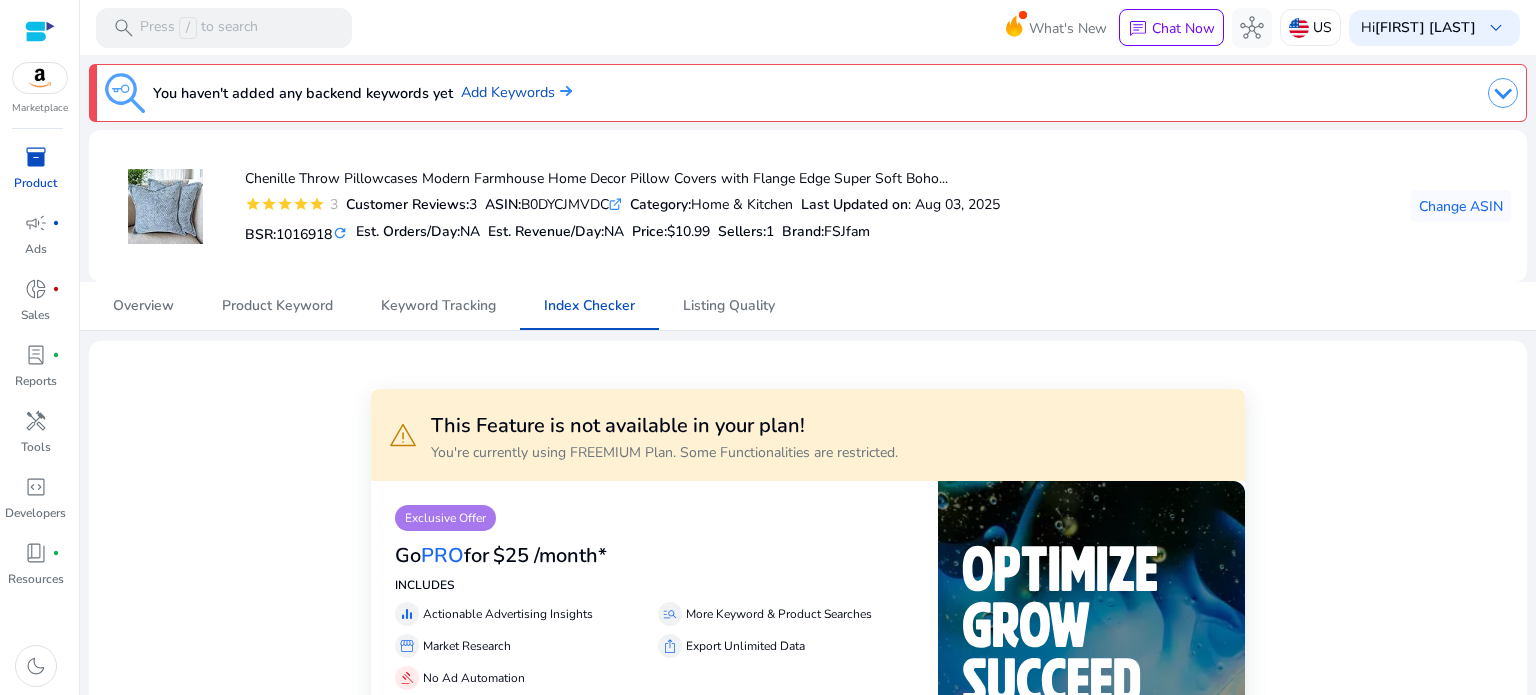 scroll, scrollTop: 0, scrollLeft: 0, axis: both 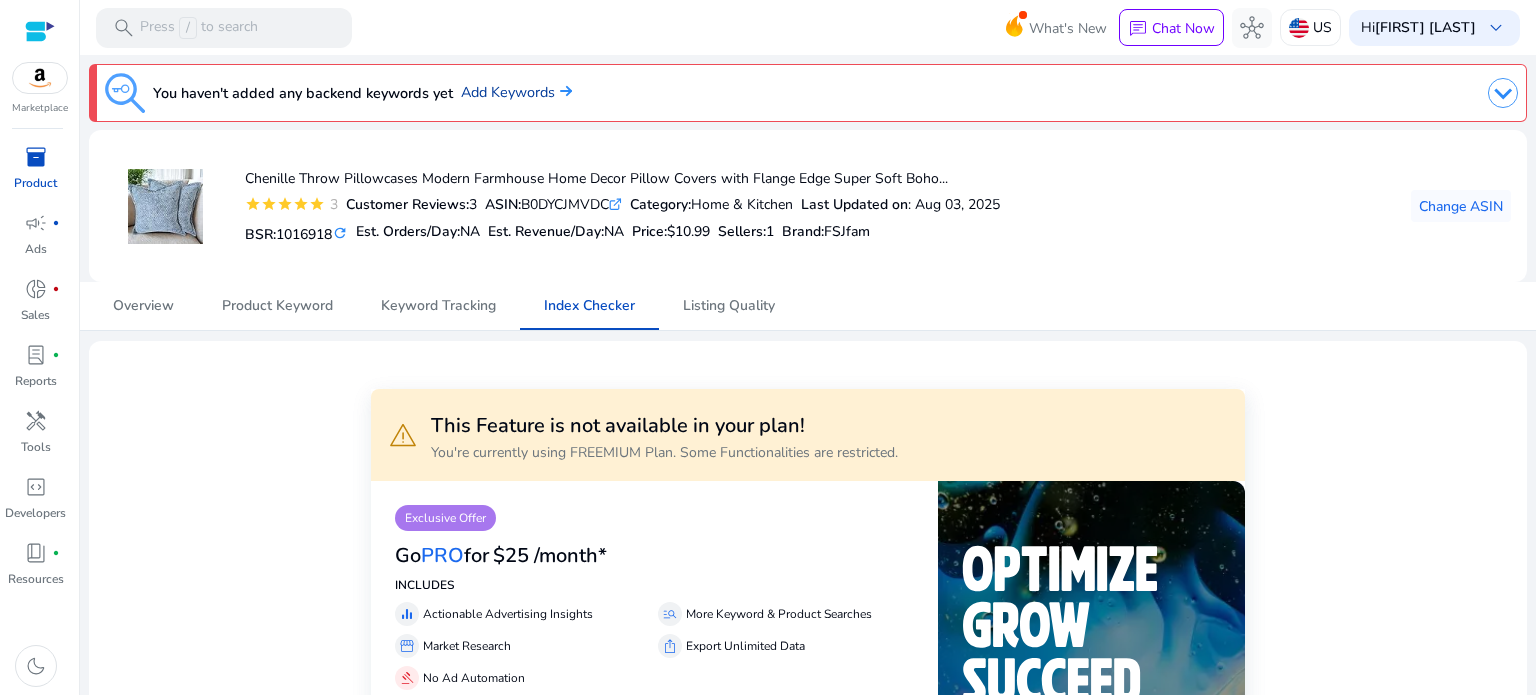 click on "Add Keywords" 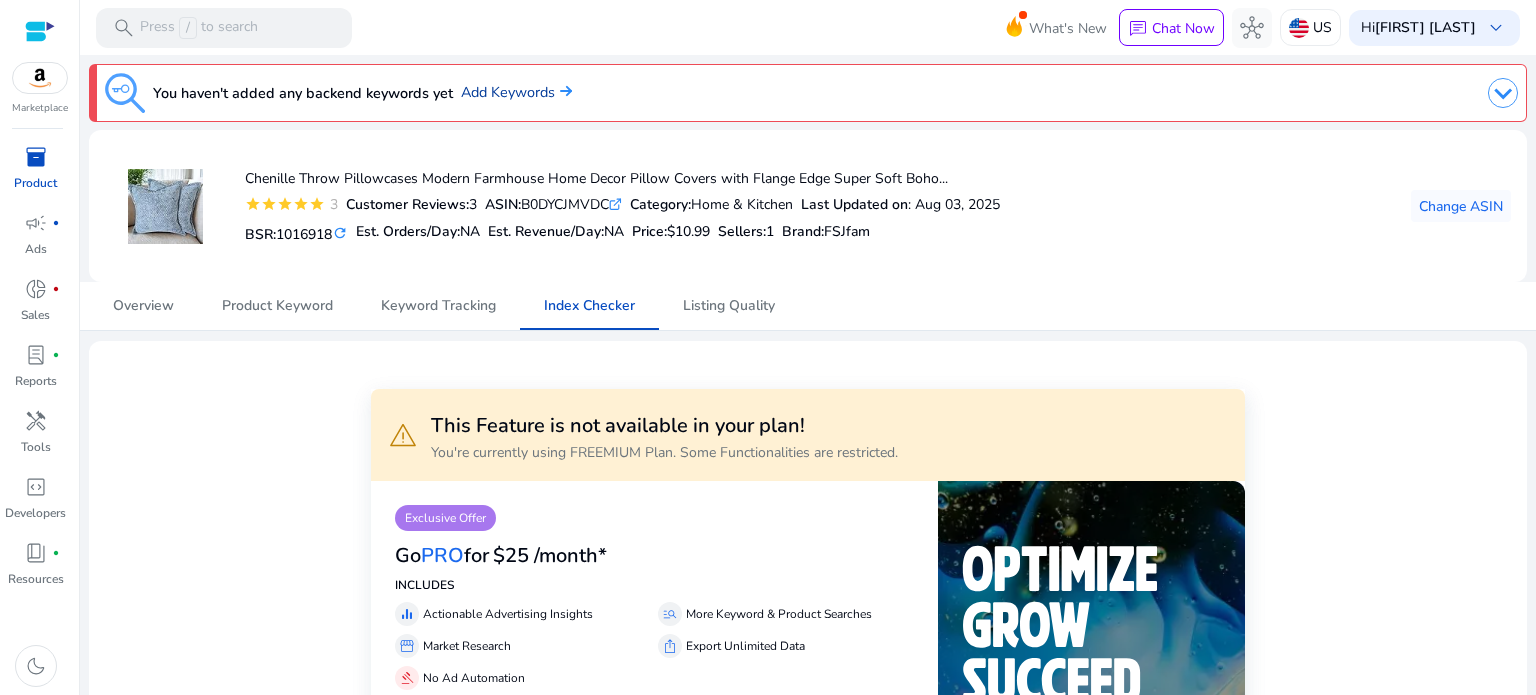 scroll, scrollTop: 0, scrollLeft: 0, axis: both 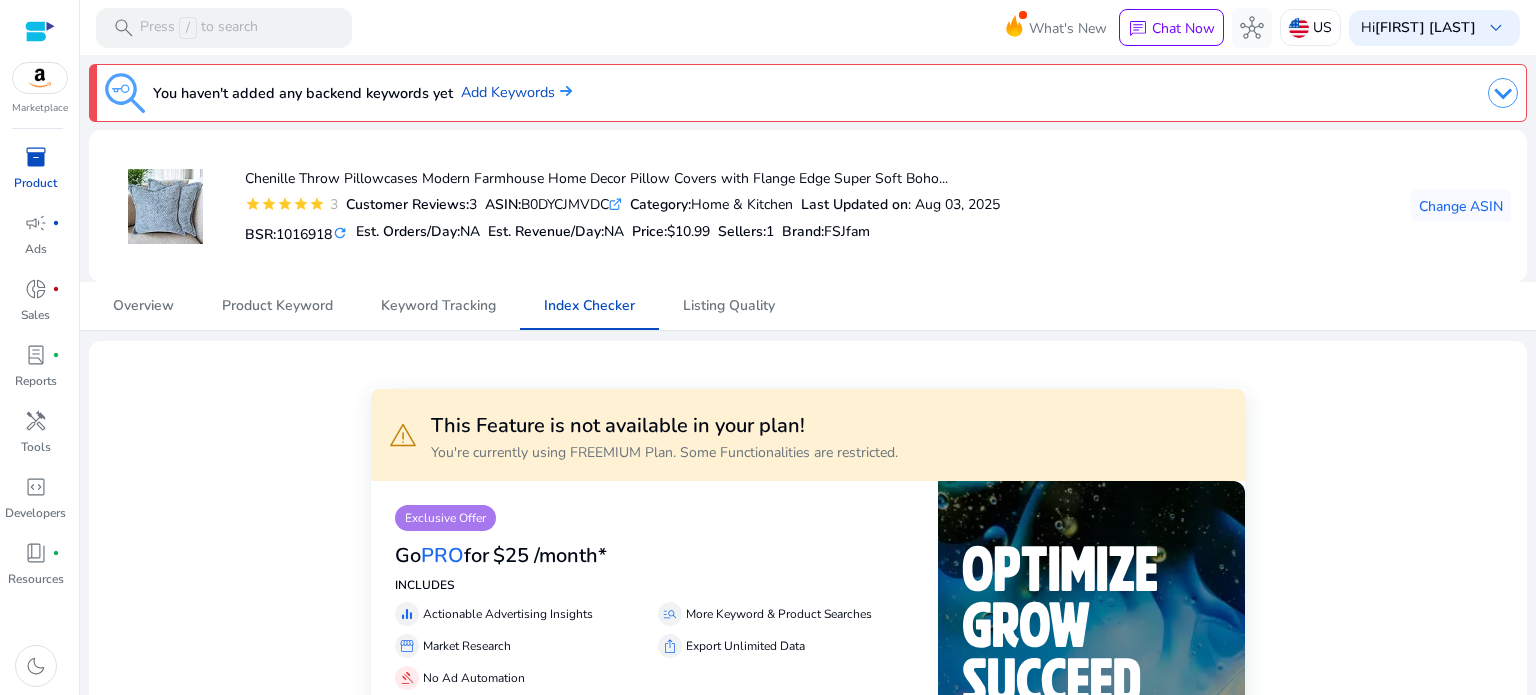 click 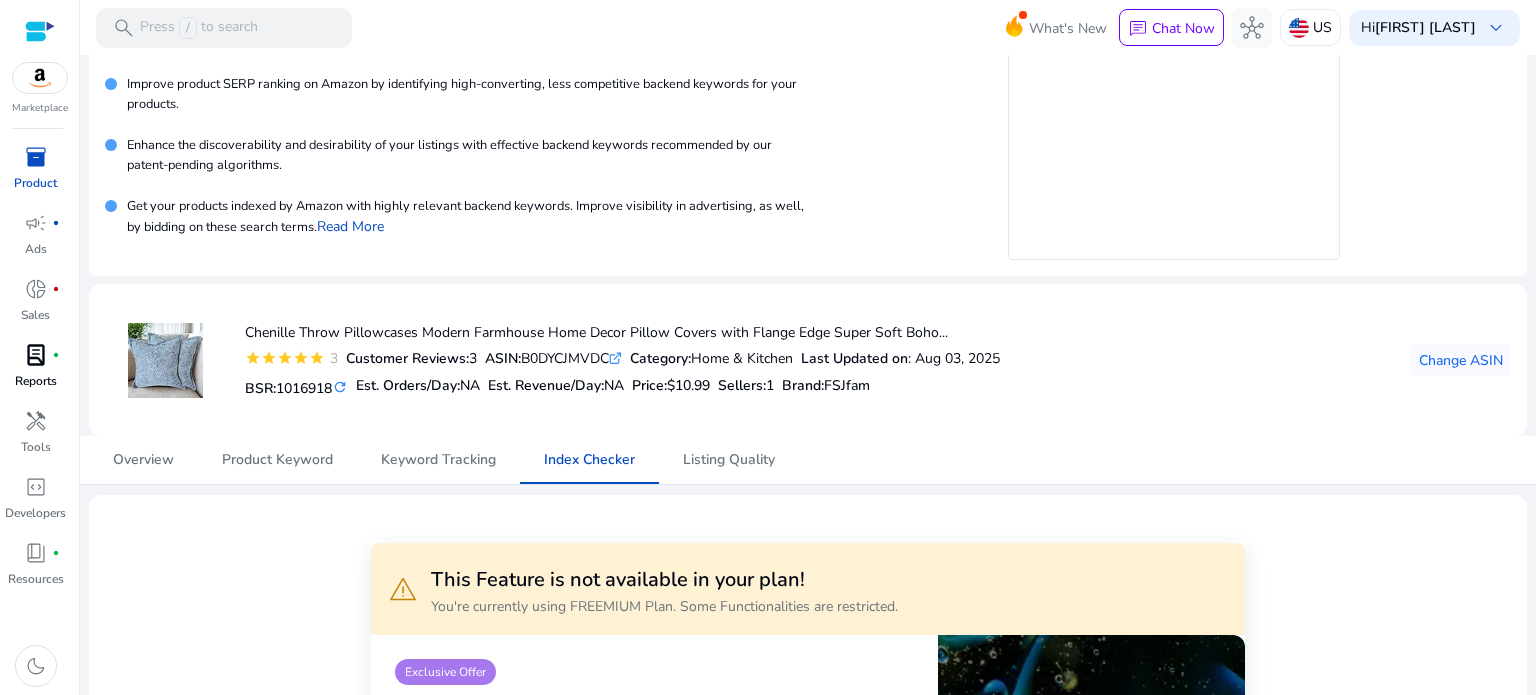 scroll, scrollTop: 114, scrollLeft: 0, axis: vertical 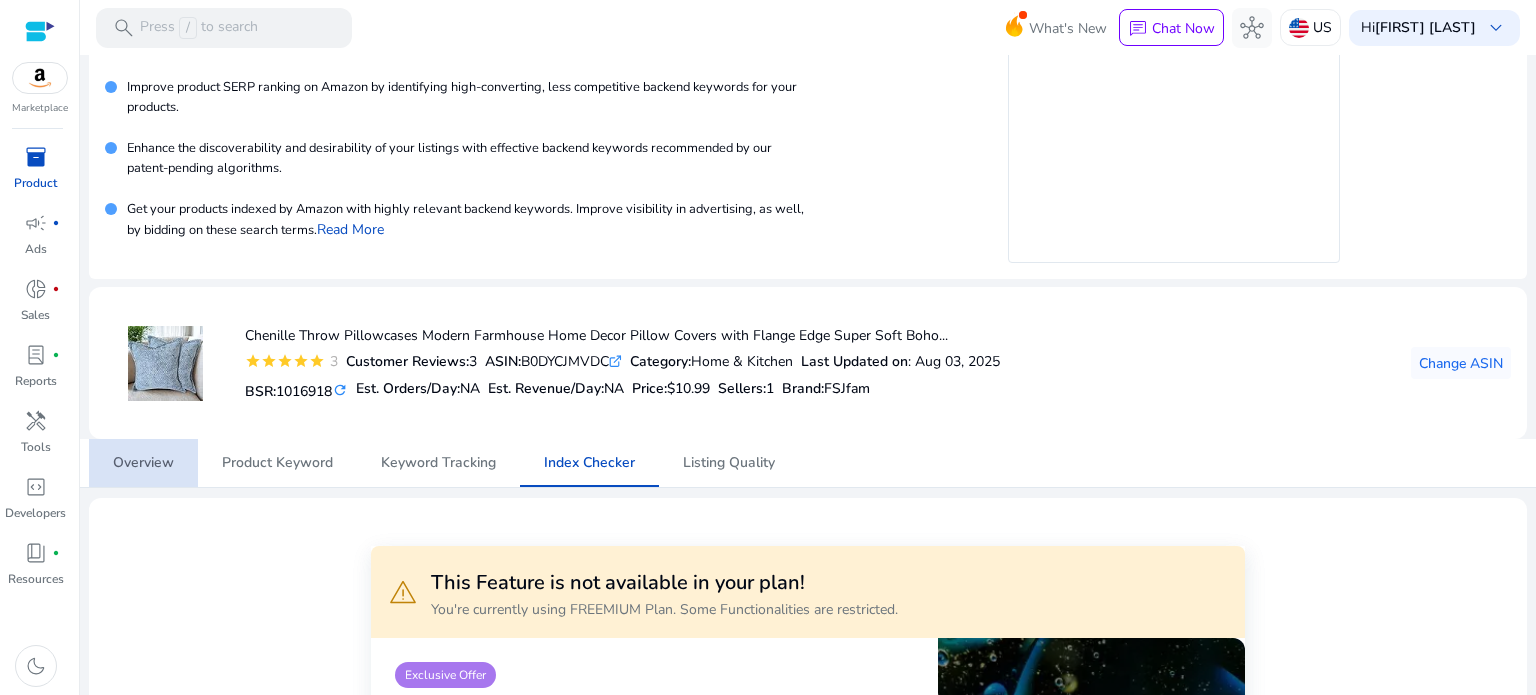 click on "Overview" at bounding box center [143, 463] 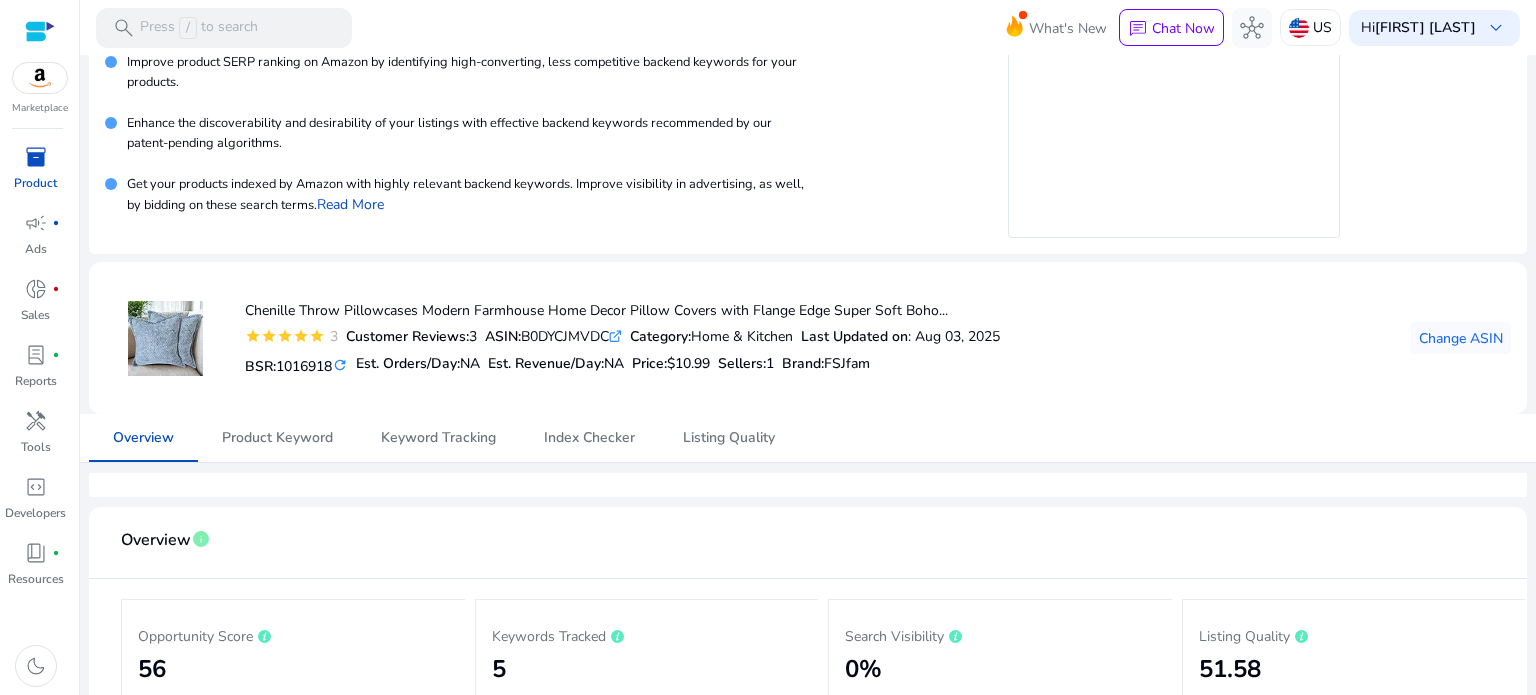 scroll, scrollTop: 136, scrollLeft: 0, axis: vertical 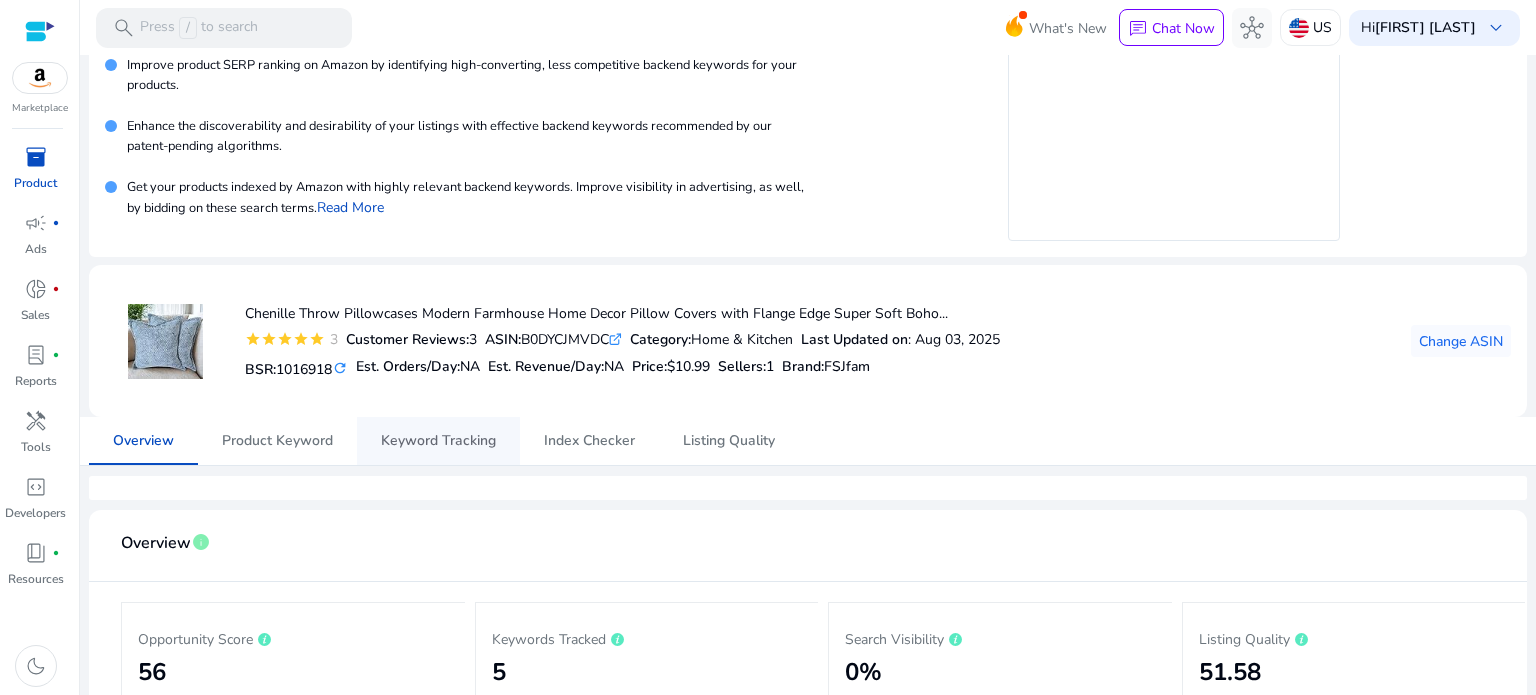 click on "Keyword Tracking" at bounding box center (438, 441) 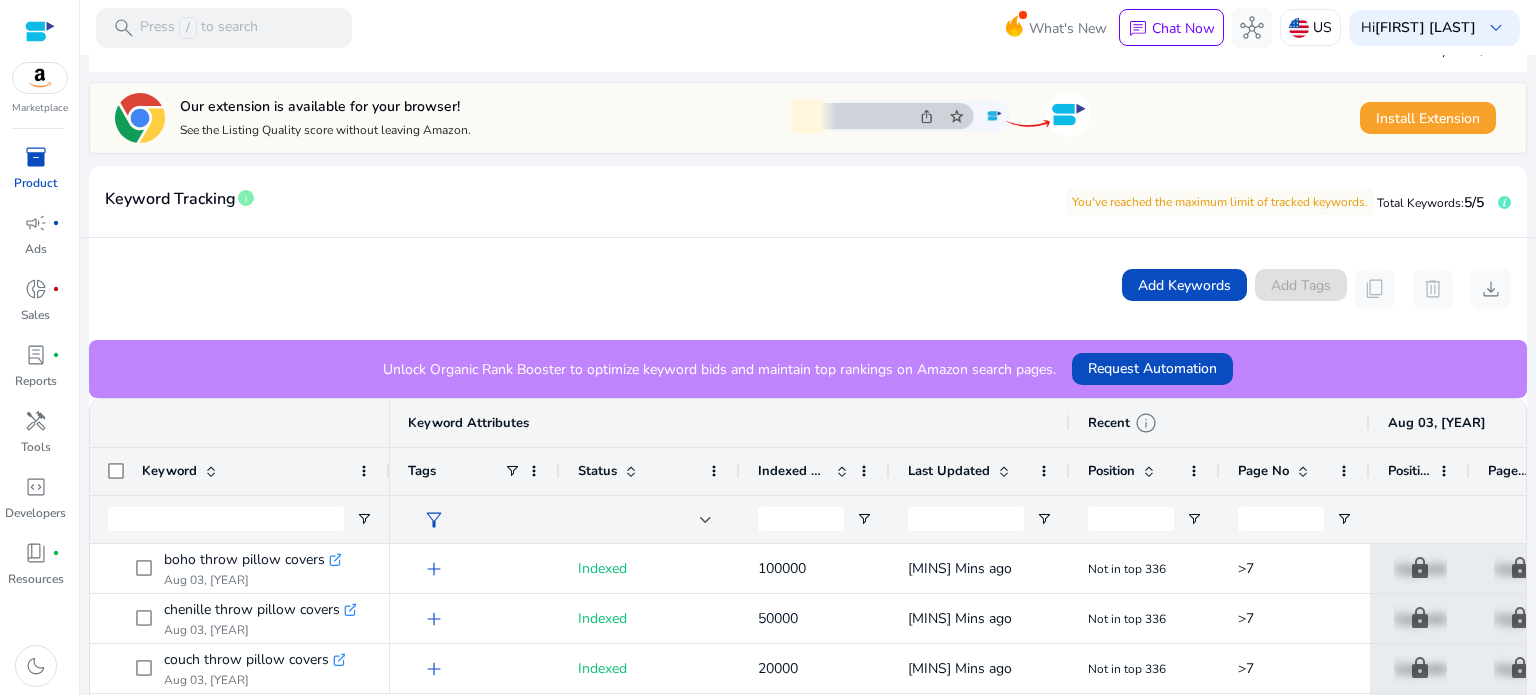 scroll, scrollTop: 829, scrollLeft: 0, axis: vertical 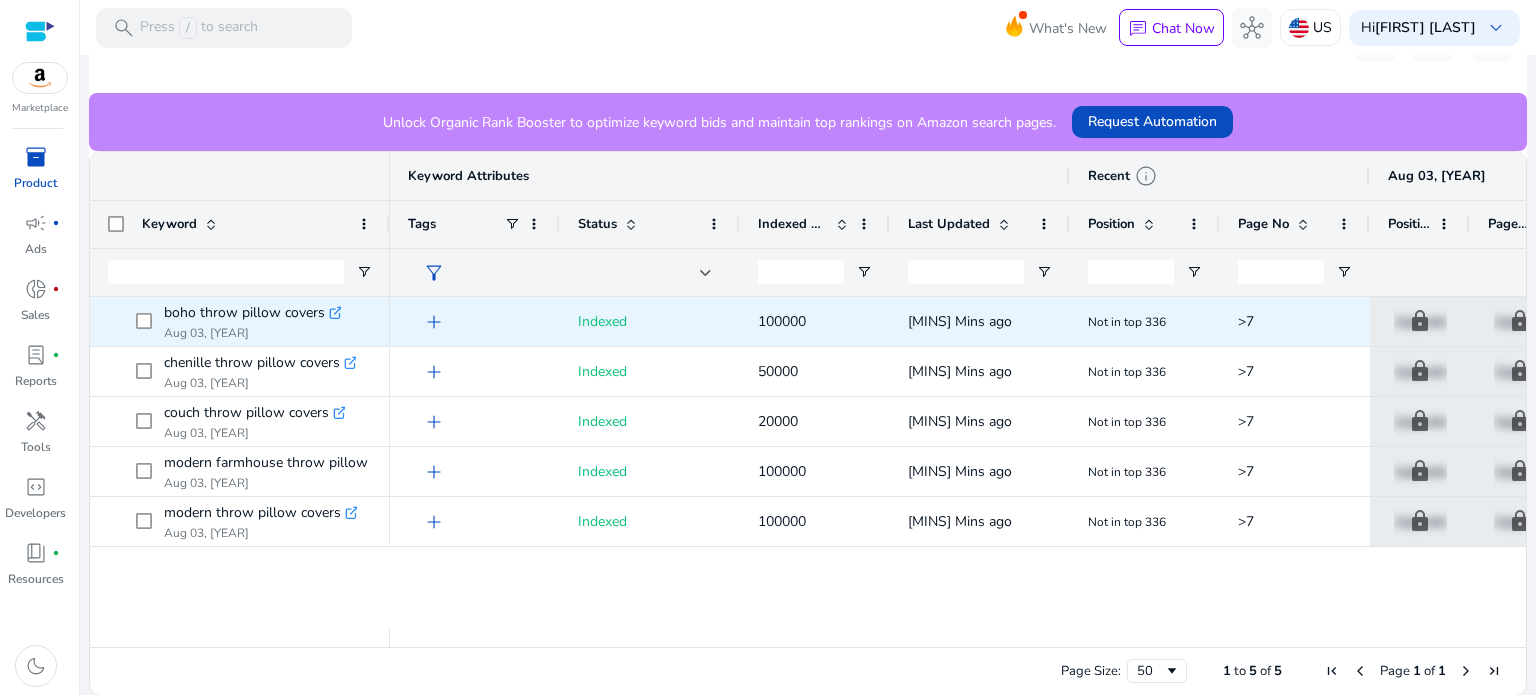 click on "Indexed" at bounding box center (602, 321) 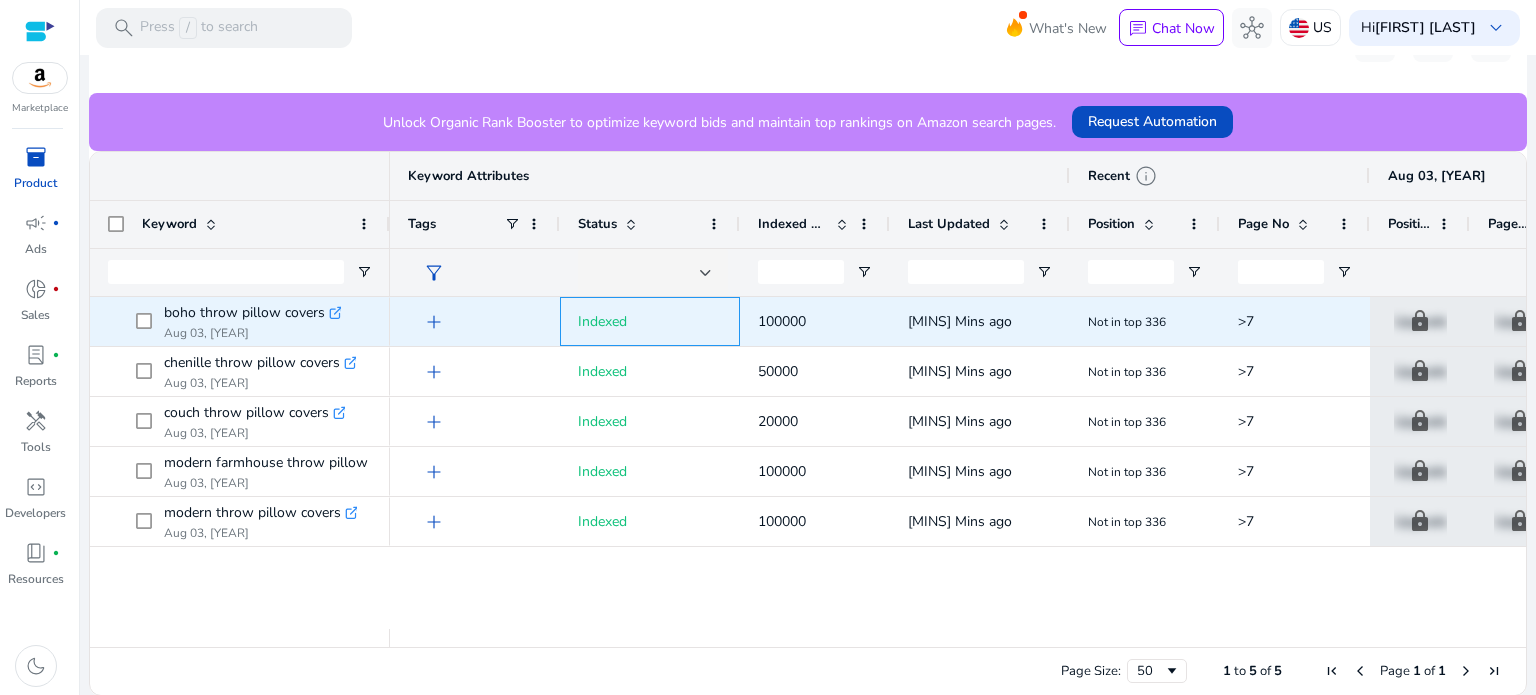 click on "Indexed" at bounding box center [602, 321] 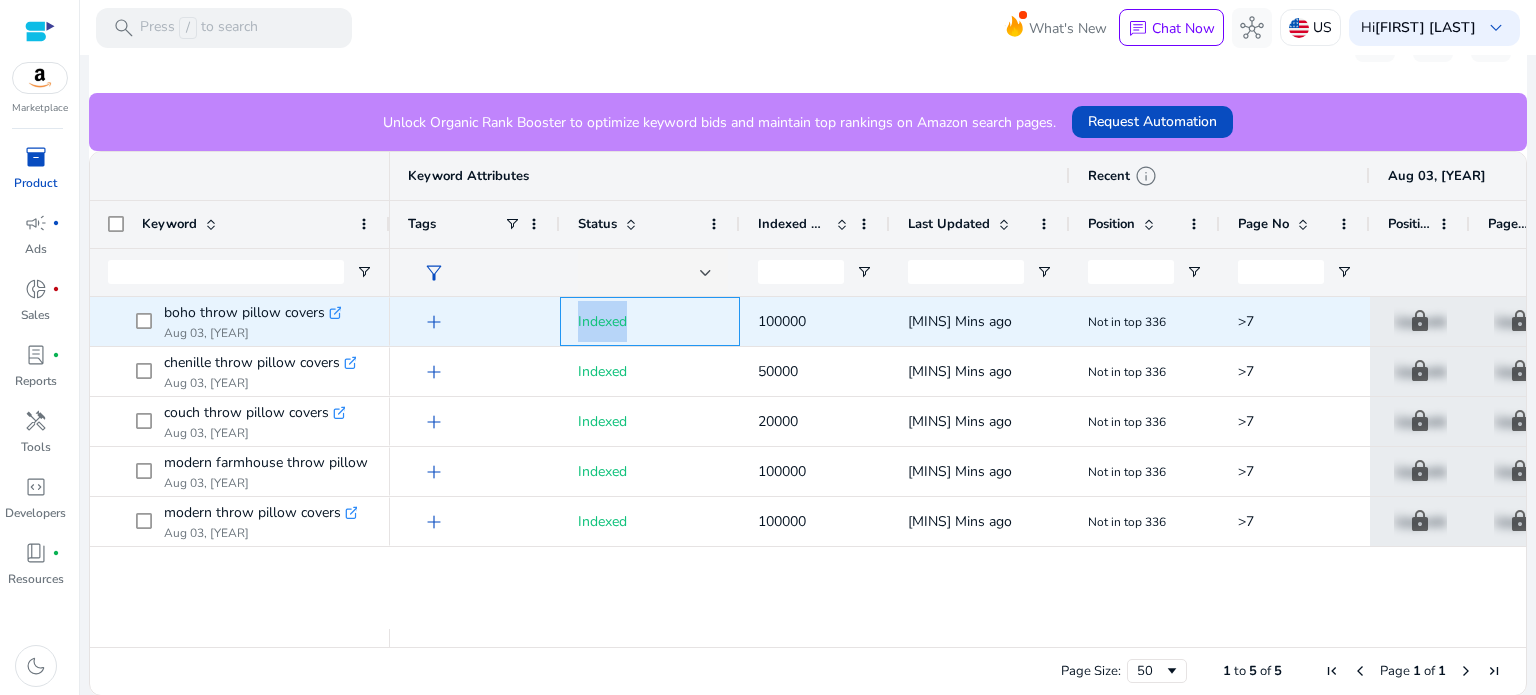 click on "Indexed" at bounding box center (602, 321) 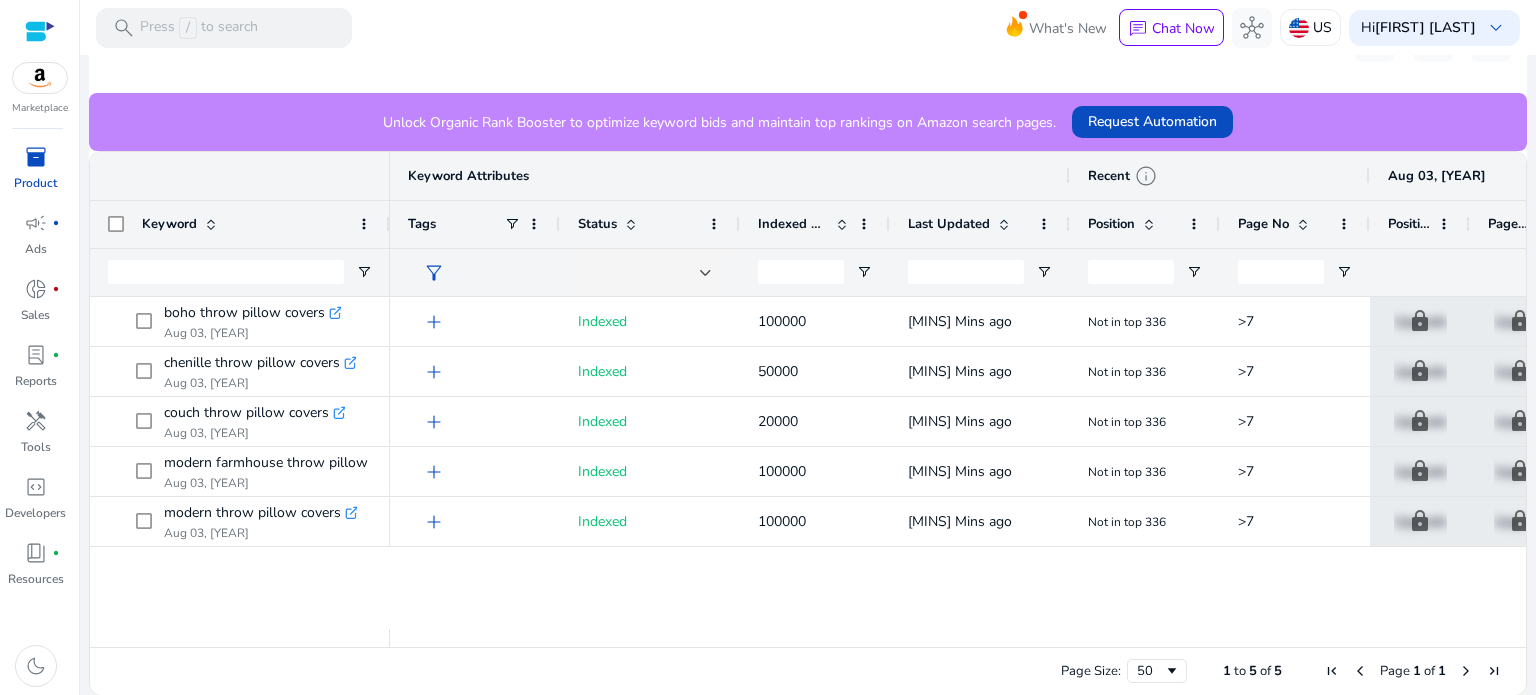 click on "add  Indexed 100000 19 Mins ago Not in top 336 >7 lock Upgrade lock Upgrade lock Upgrade lock Upgrade  add  Indexed 50000 19 Mins ago Not in top 336 >7 lock Upgrade lock Upgrade lock Upgrade lock Upgrade  add  Indexed 20000 19 Mins ago Not in top 336 >7 lock Upgrade lock Upgrade lock Upgrade lock Upgrade  add  Indexed 100000 20 Mins ago Not in top 336 >7 lock Upgrade lock Upgrade lock Upgrade lock Upgrade  add  Indexed 100000 19 Mins ago Not in top 336 >7 lock Upgrade lock Upgrade lock Upgrade lock Upgrade" at bounding box center (958, 463) 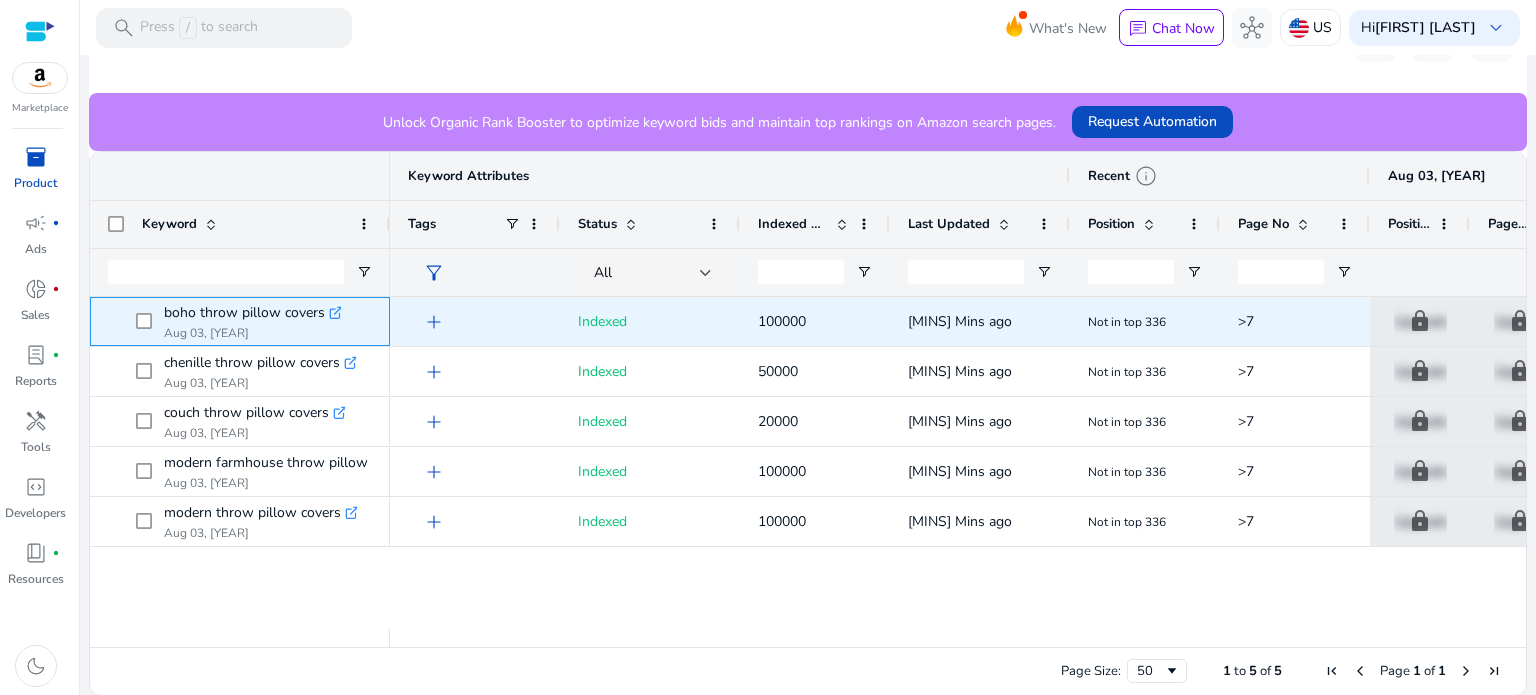 click on ".st0{fill:#2c8af8}" 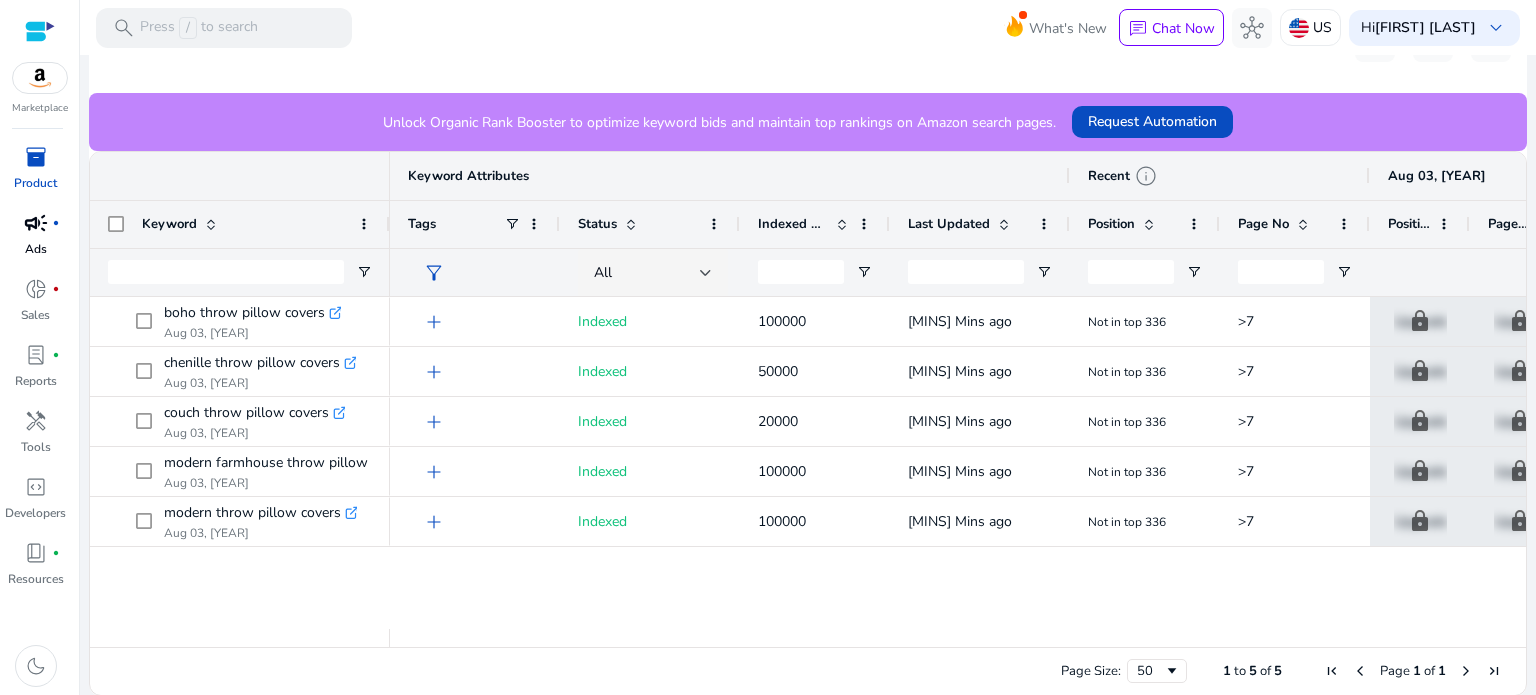 click on "Ads" at bounding box center [36, 249] 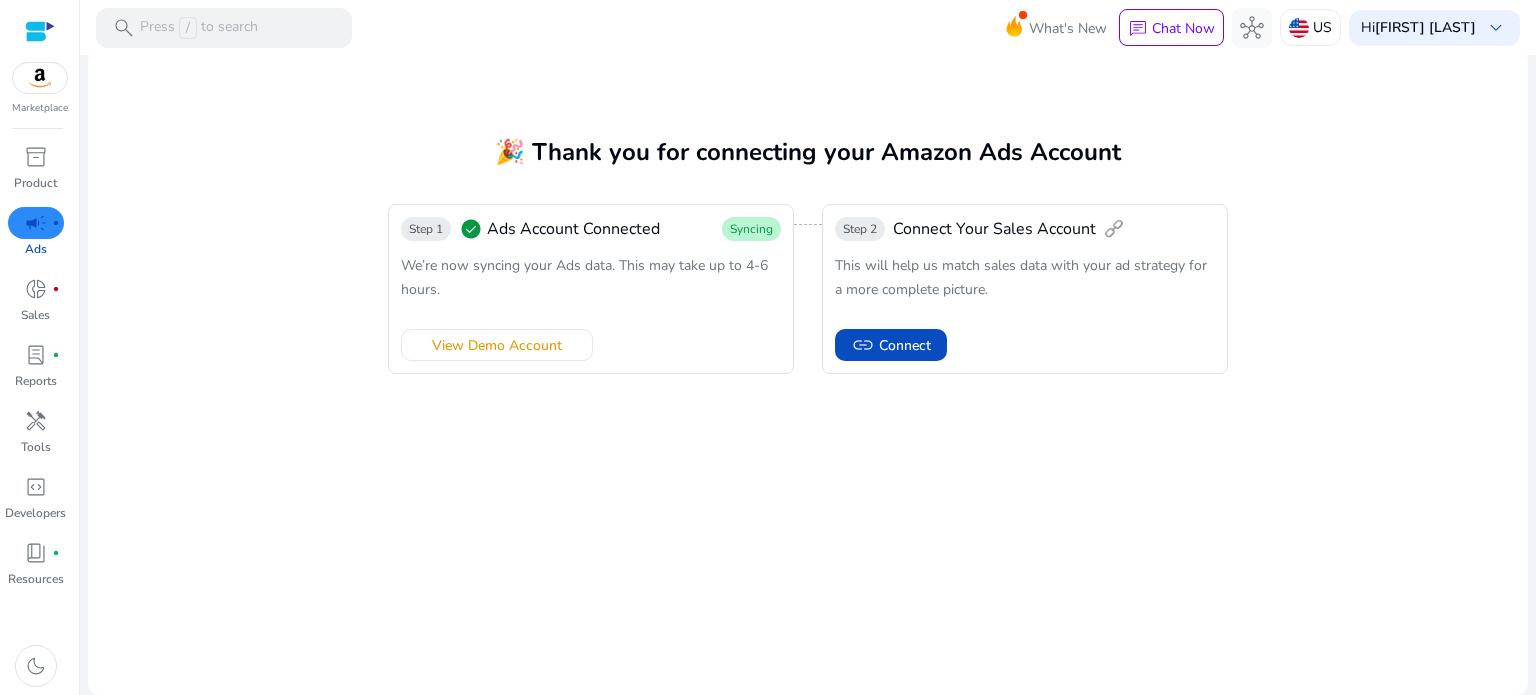 scroll, scrollTop: 0, scrollLeft: 0, axis: both 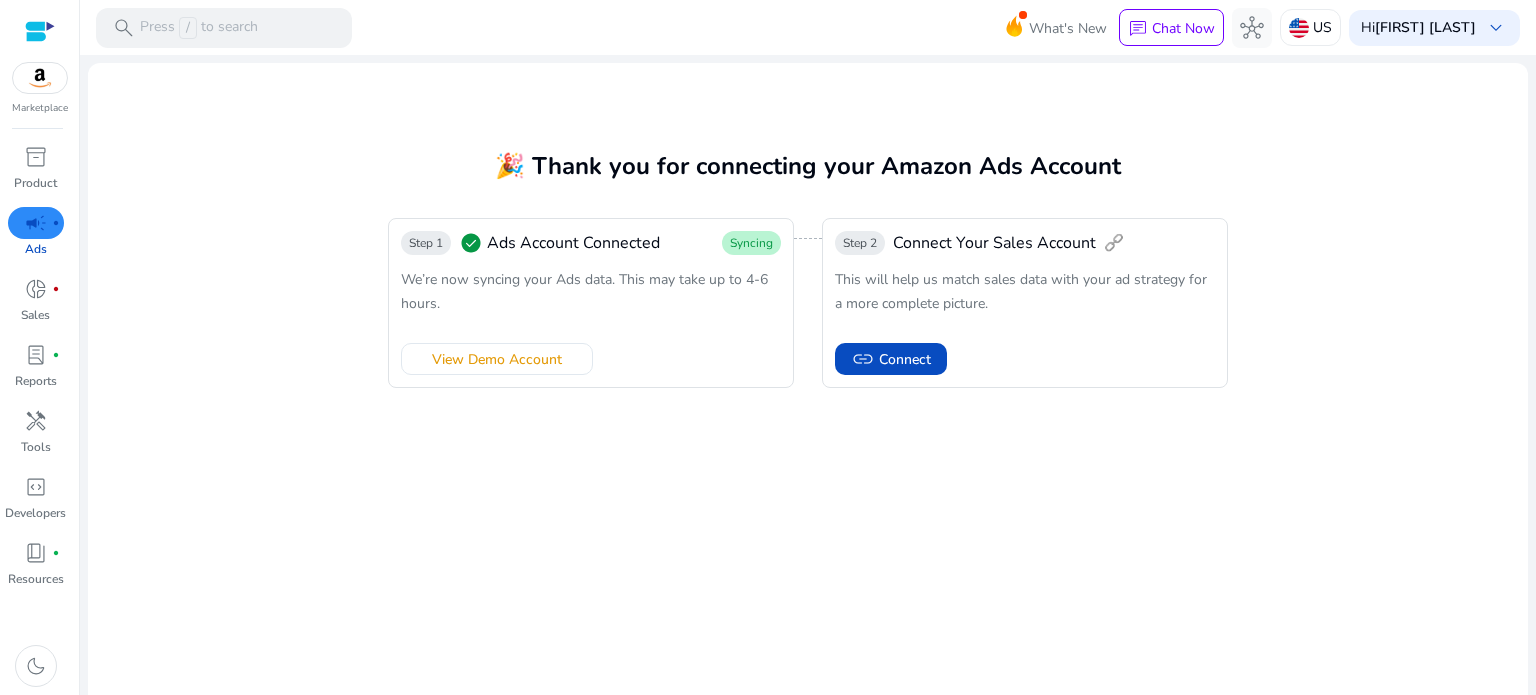 click on "We’re now syncing your Ads data. This may take up to 4-6 hours." 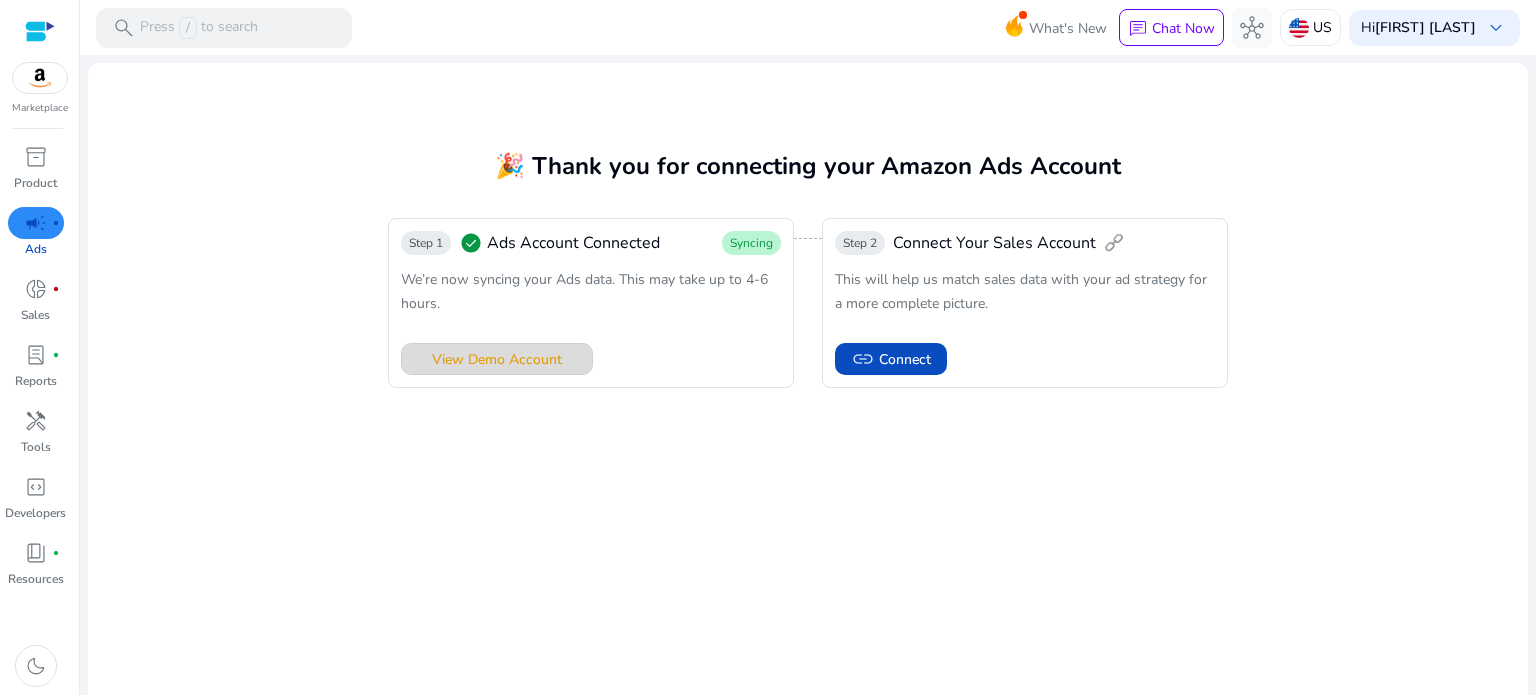 click on "View Demo Account" 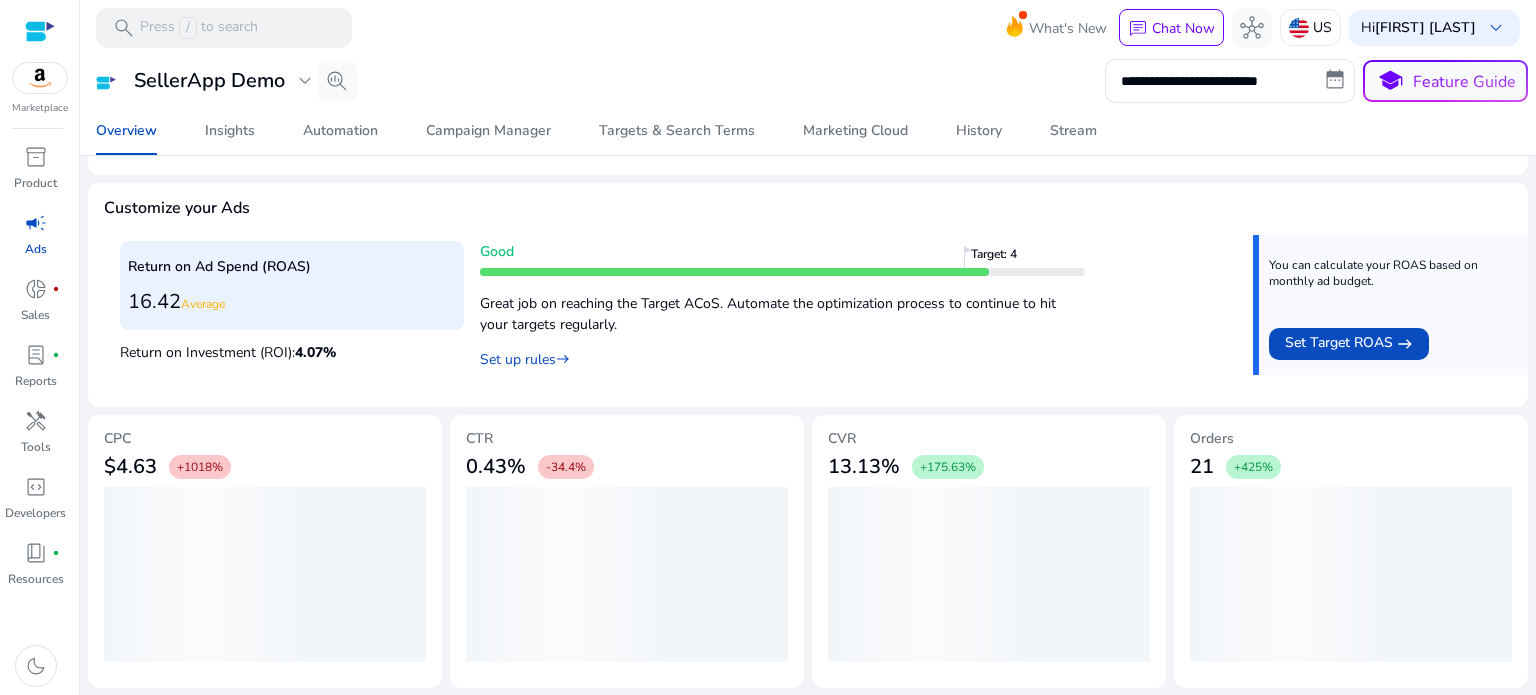 scroll, scrollTop: 0, scrollLeft: 0, axis: both 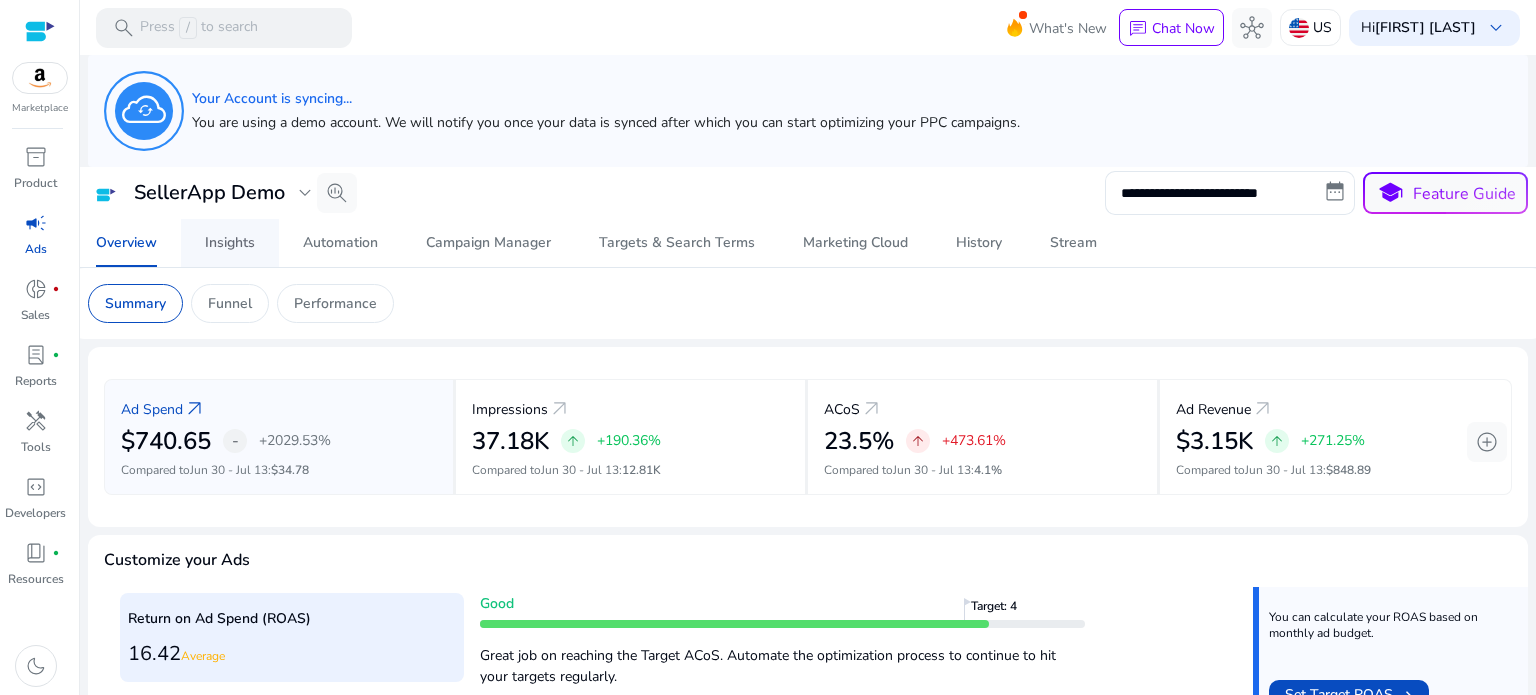 click on "Insights" at bounding box center (230, 243) 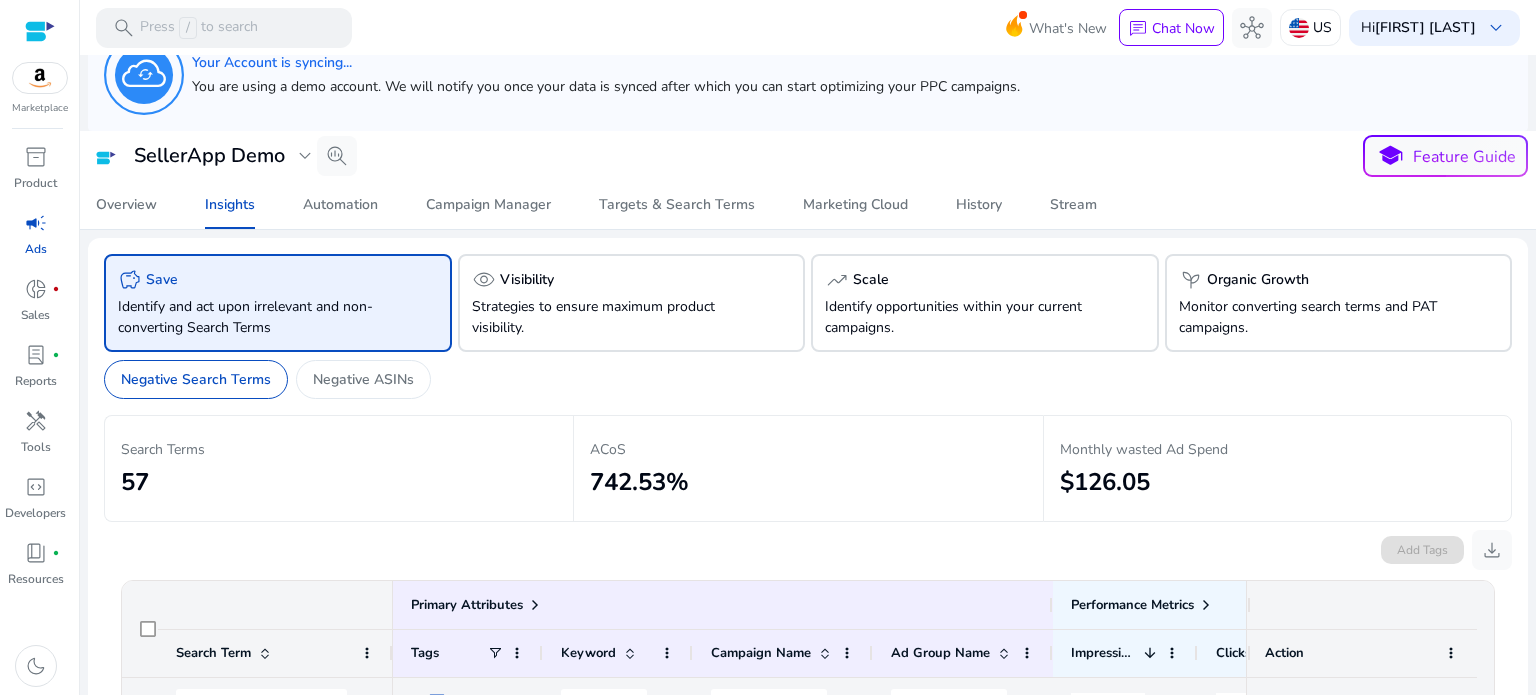 scroll, scrollTop: 0, scrollLeft: 0, axis: both 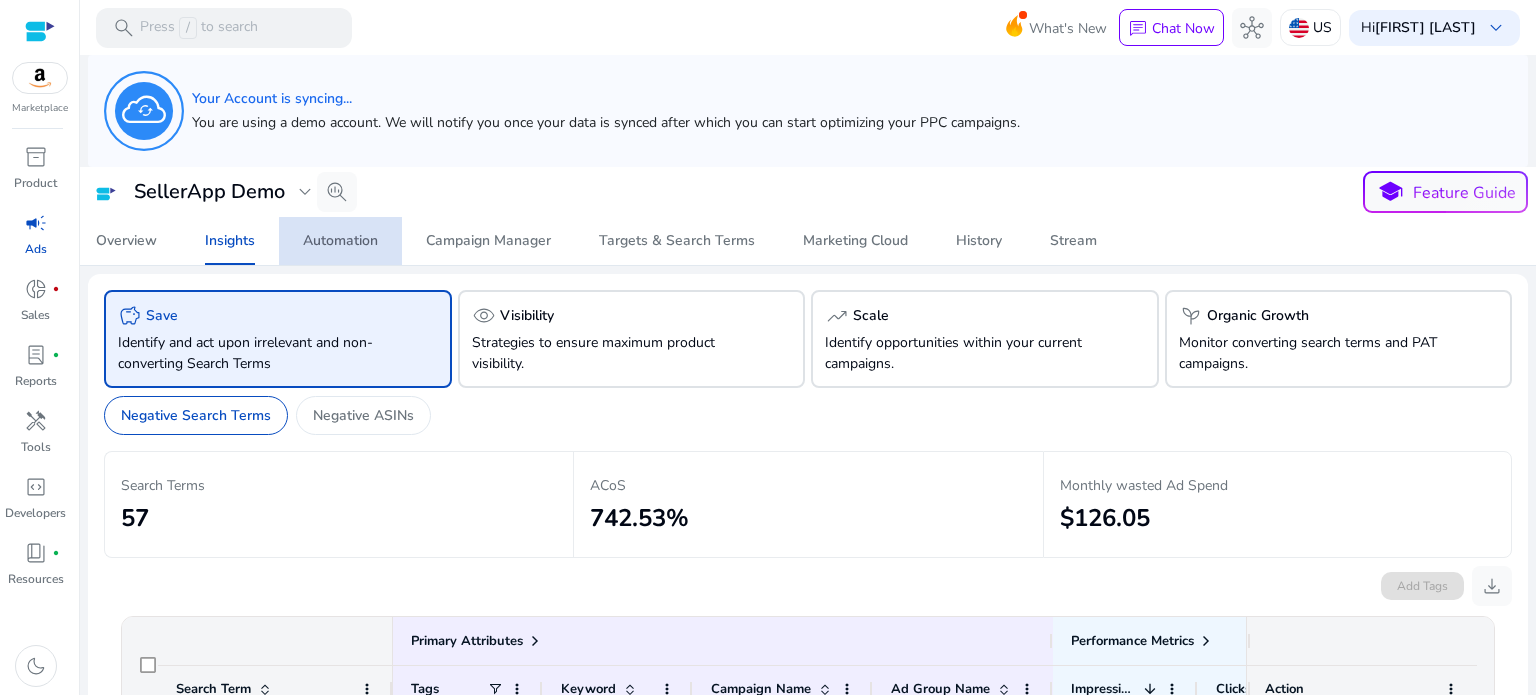 click on "Automation" at bounding box center (340, 241) 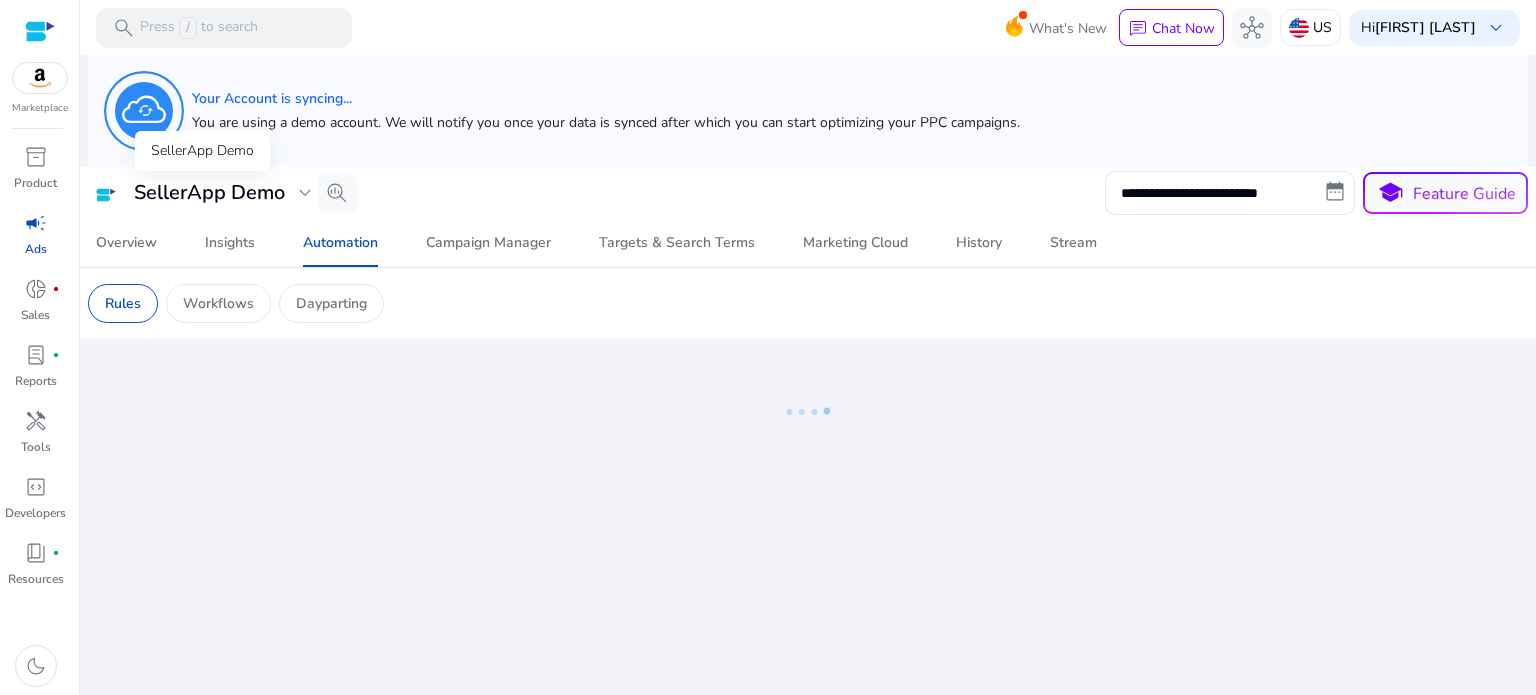 click on "expand_more" 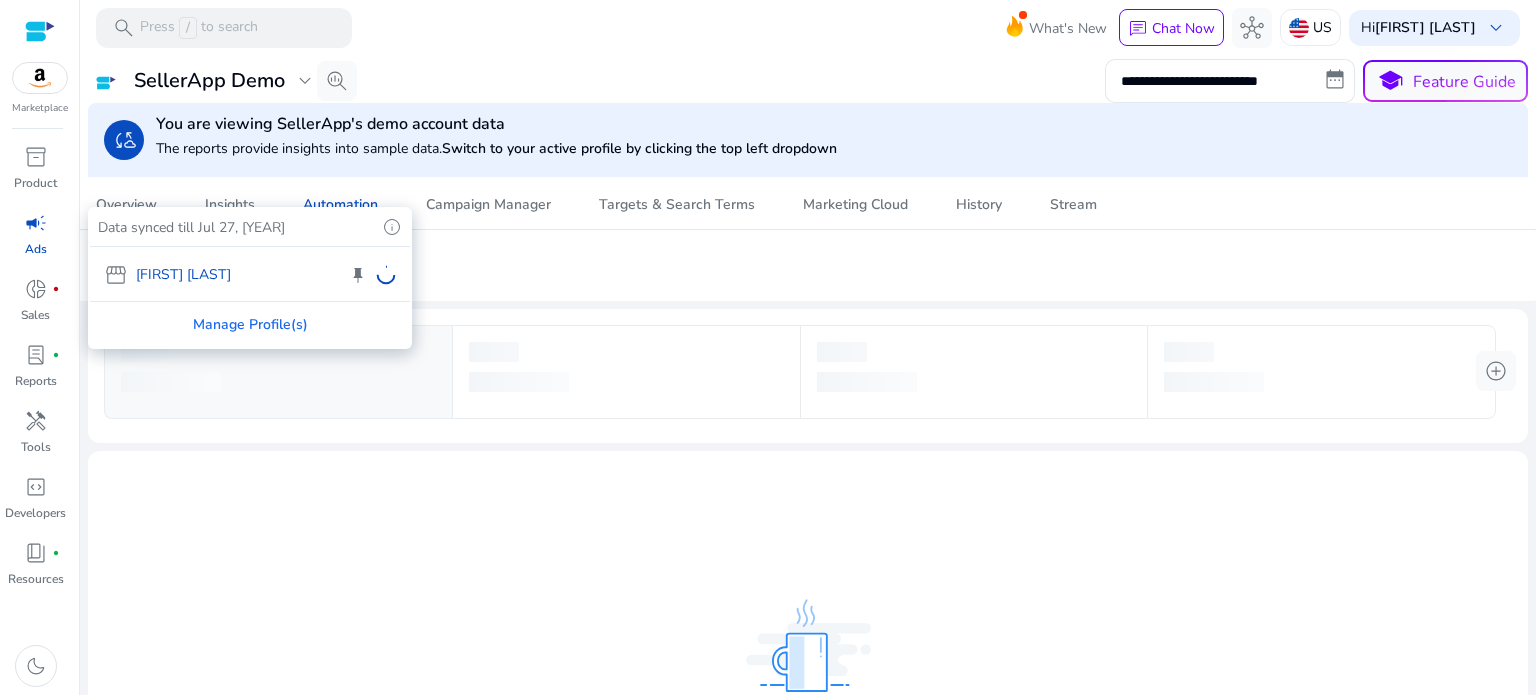 click on "storefront   Al Dua   keep" at bounding box center (250, 274) 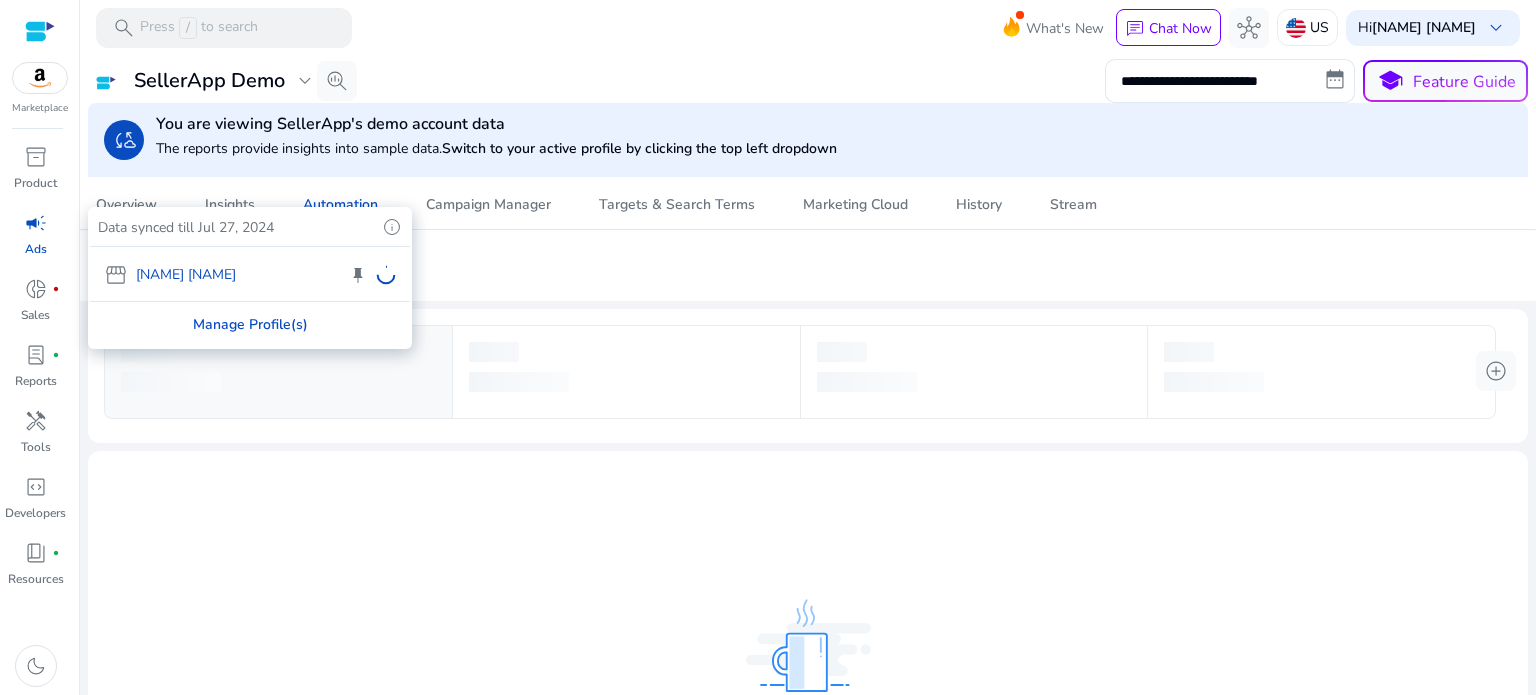 scroll, scrollTop: 0, scrollLeft: 0, axis: both 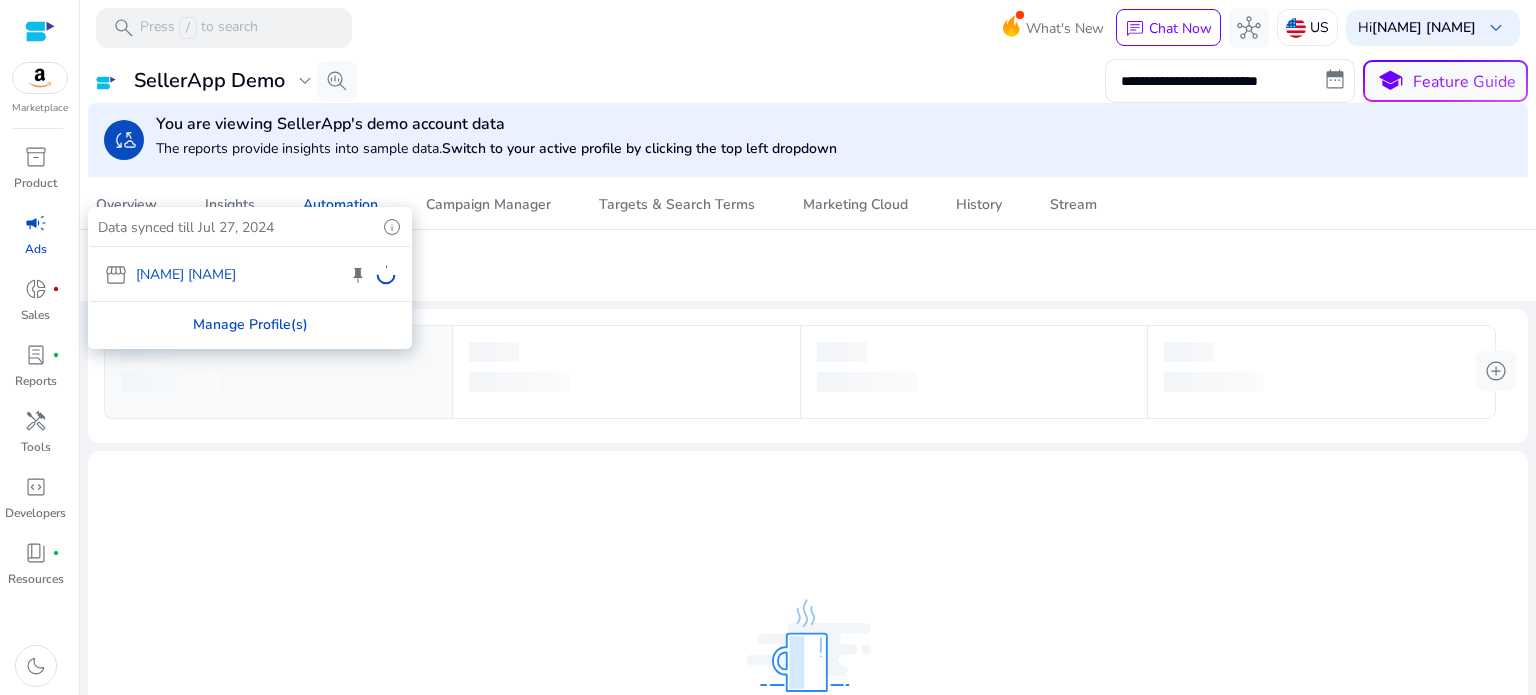 click on "Manage Profile(s)" at bounding box center [250, 324] 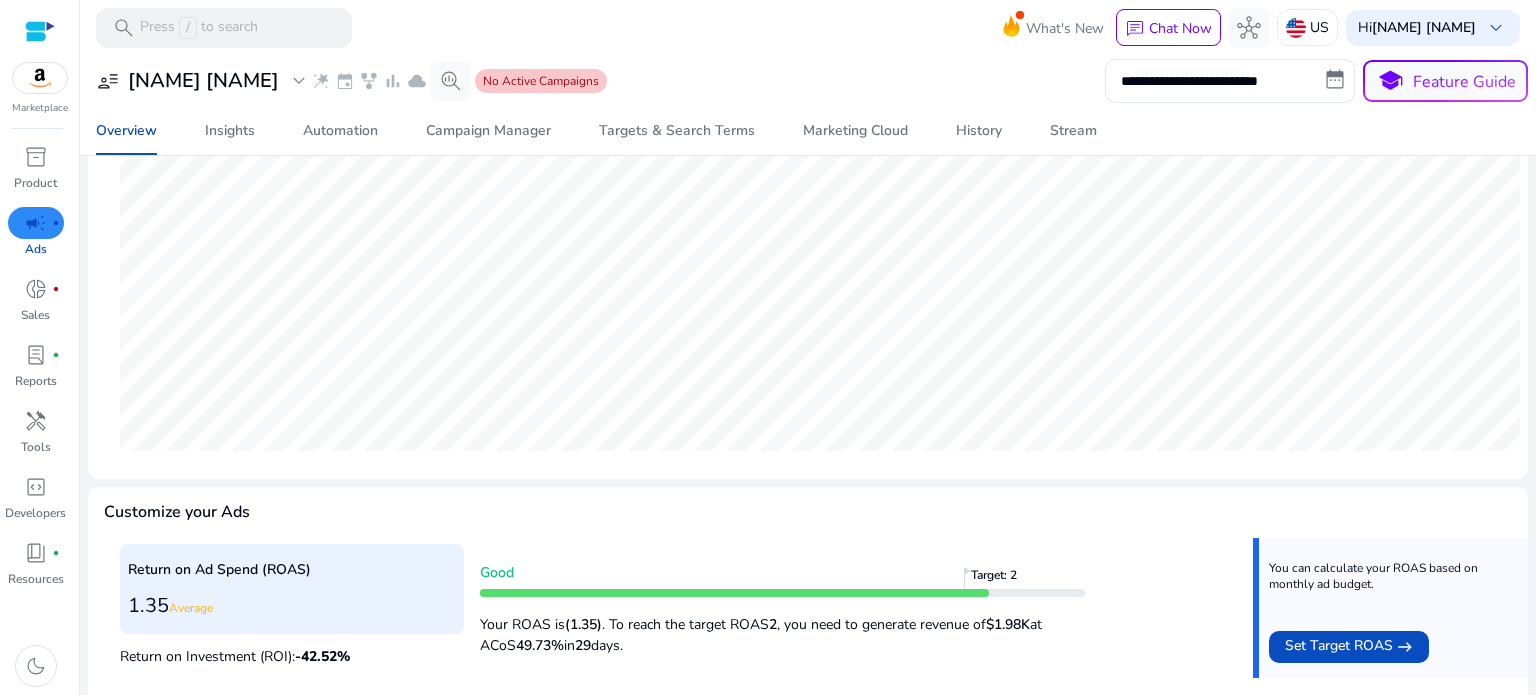 scroll, scrollTop: 0, scrollLeft: 0, axis: both 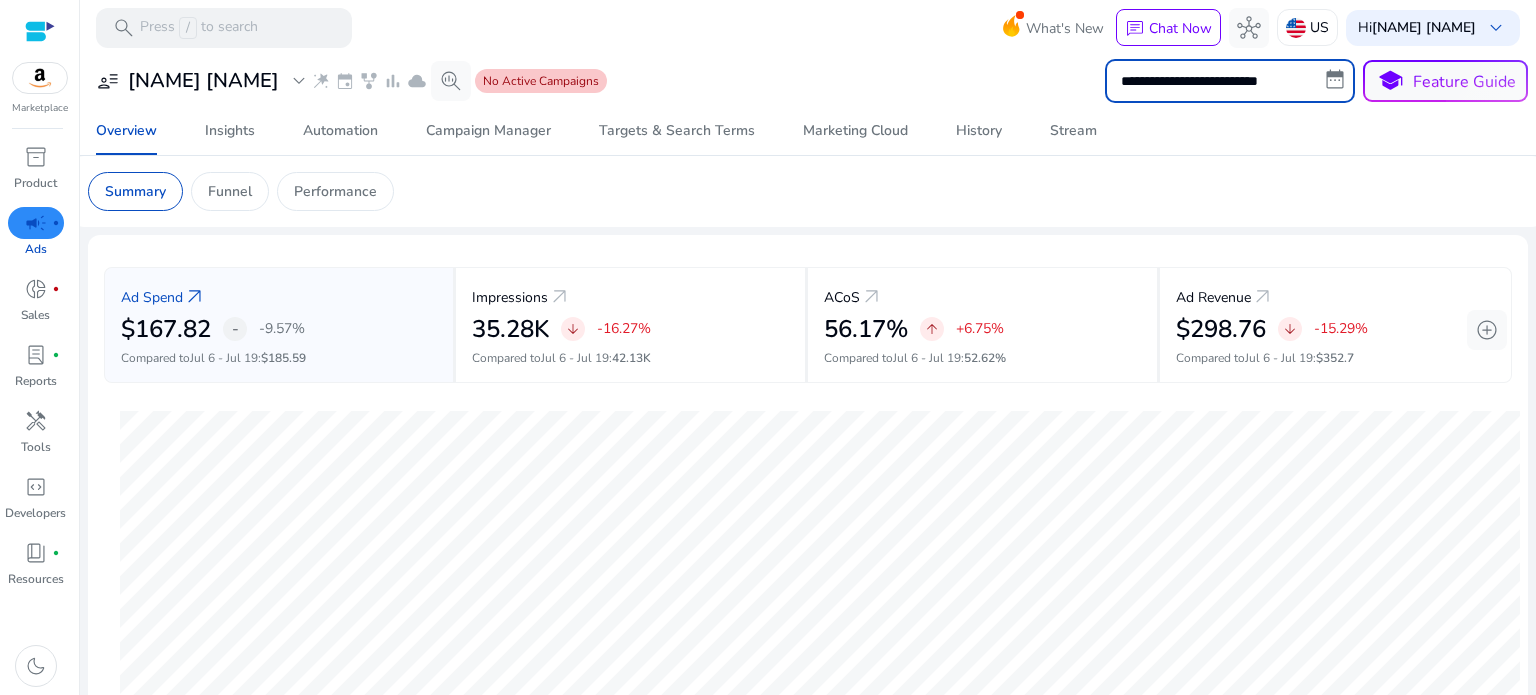 click on "**********" at bounding box center (1230, 81) 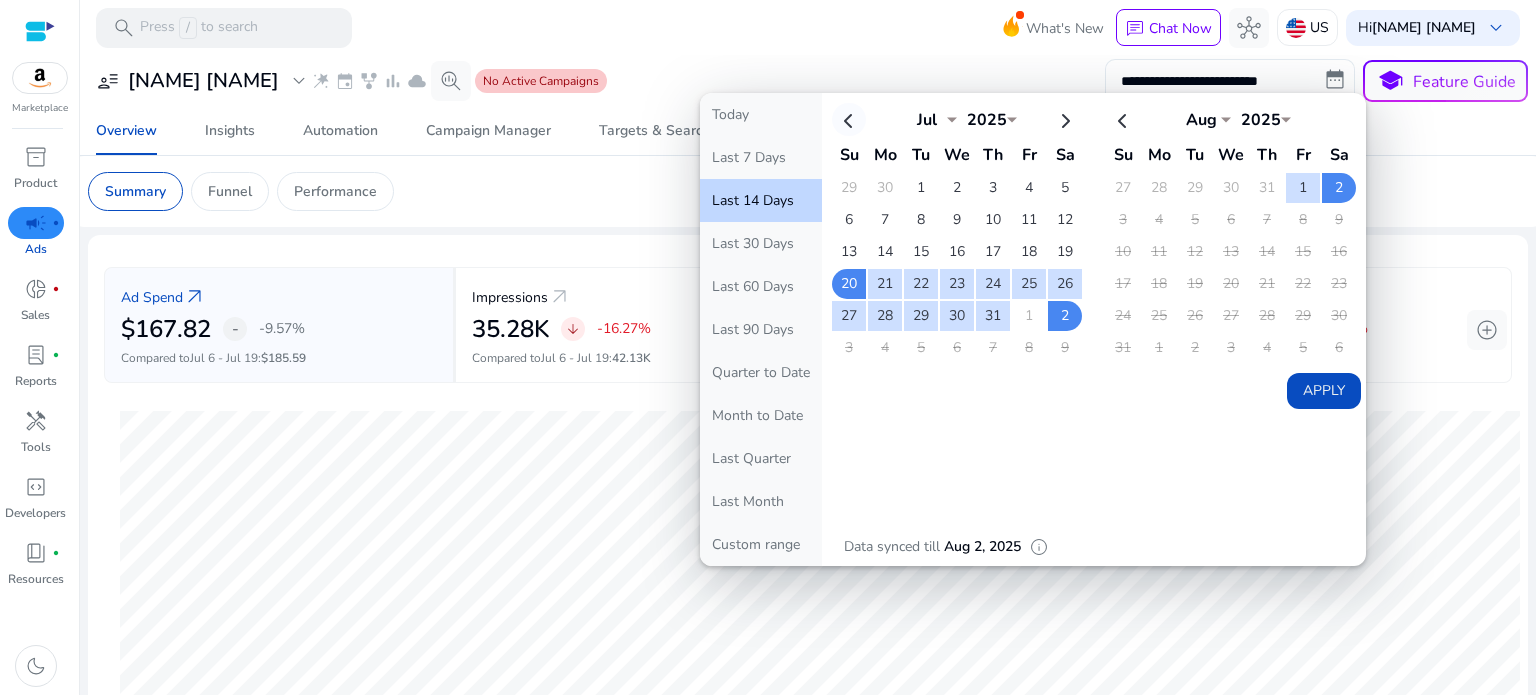 click 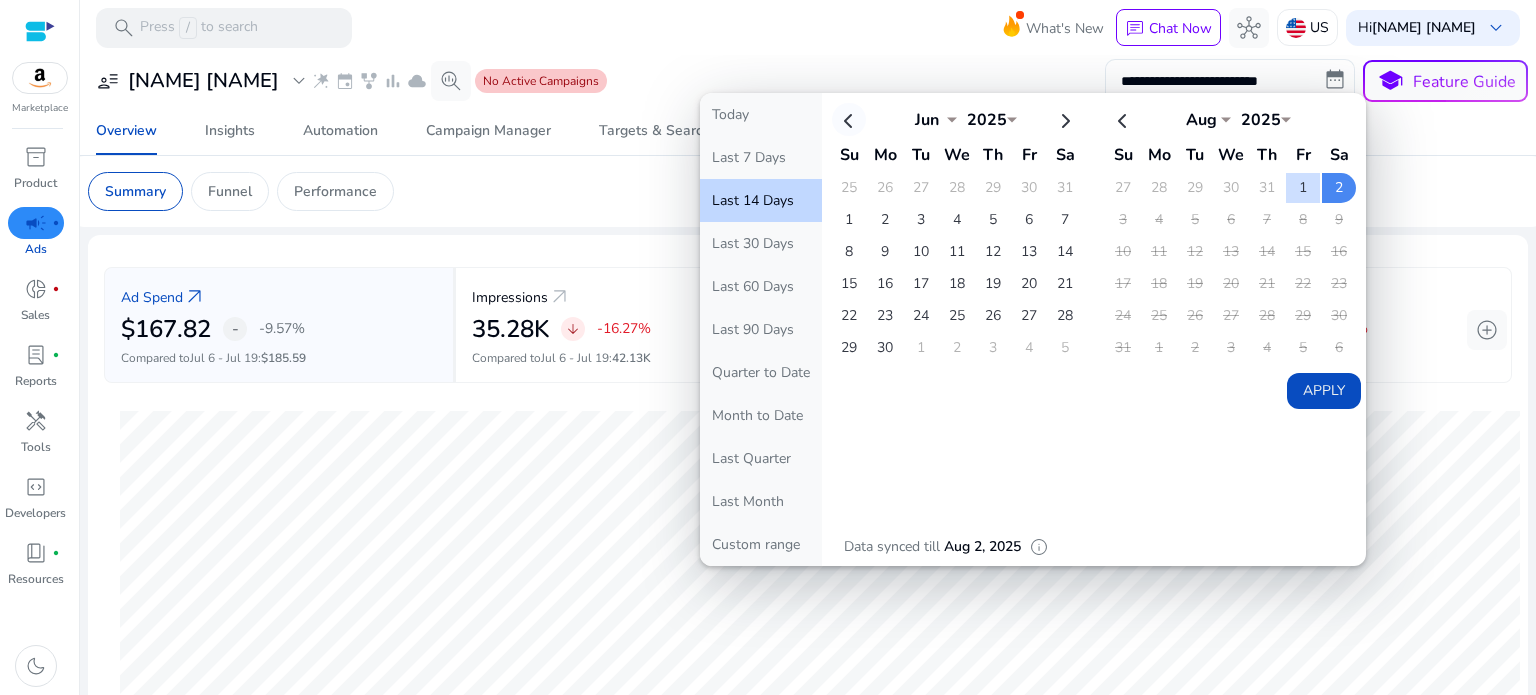 click 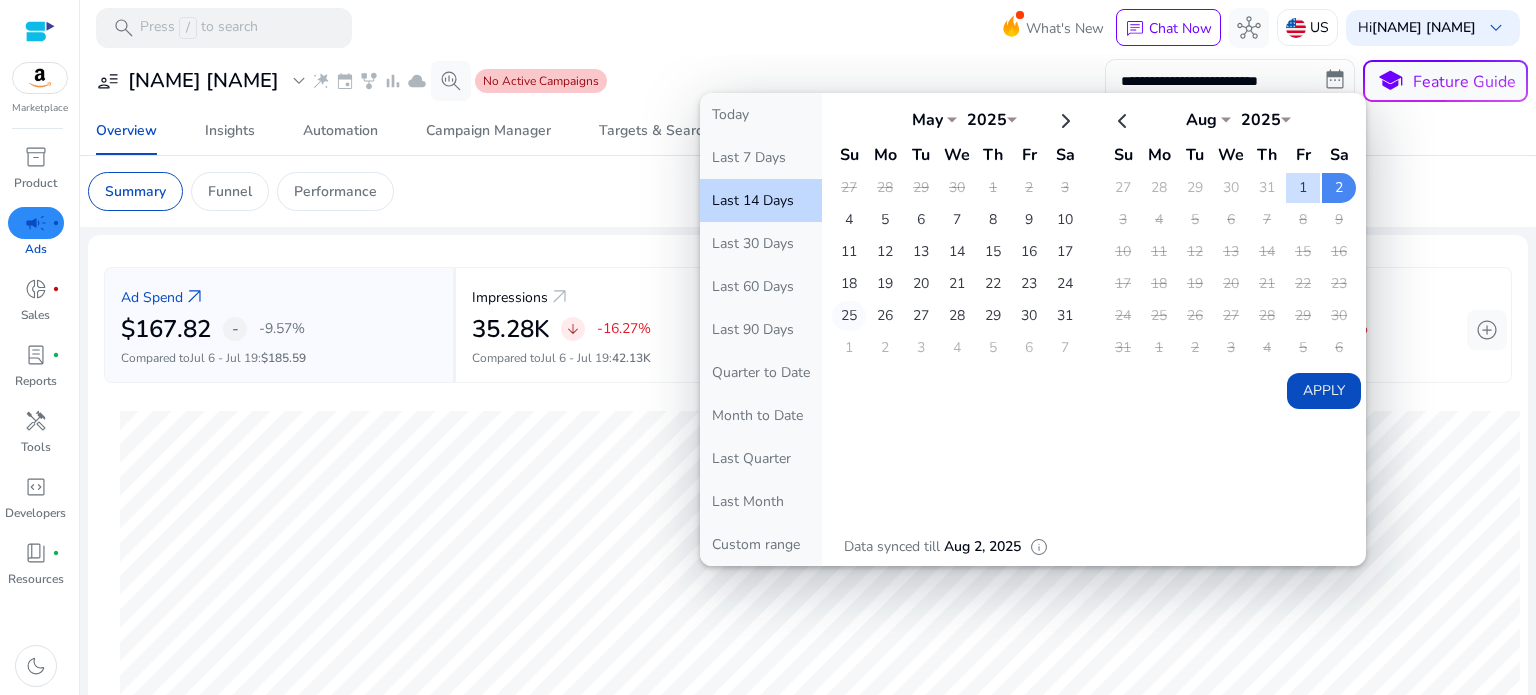 click on "25" 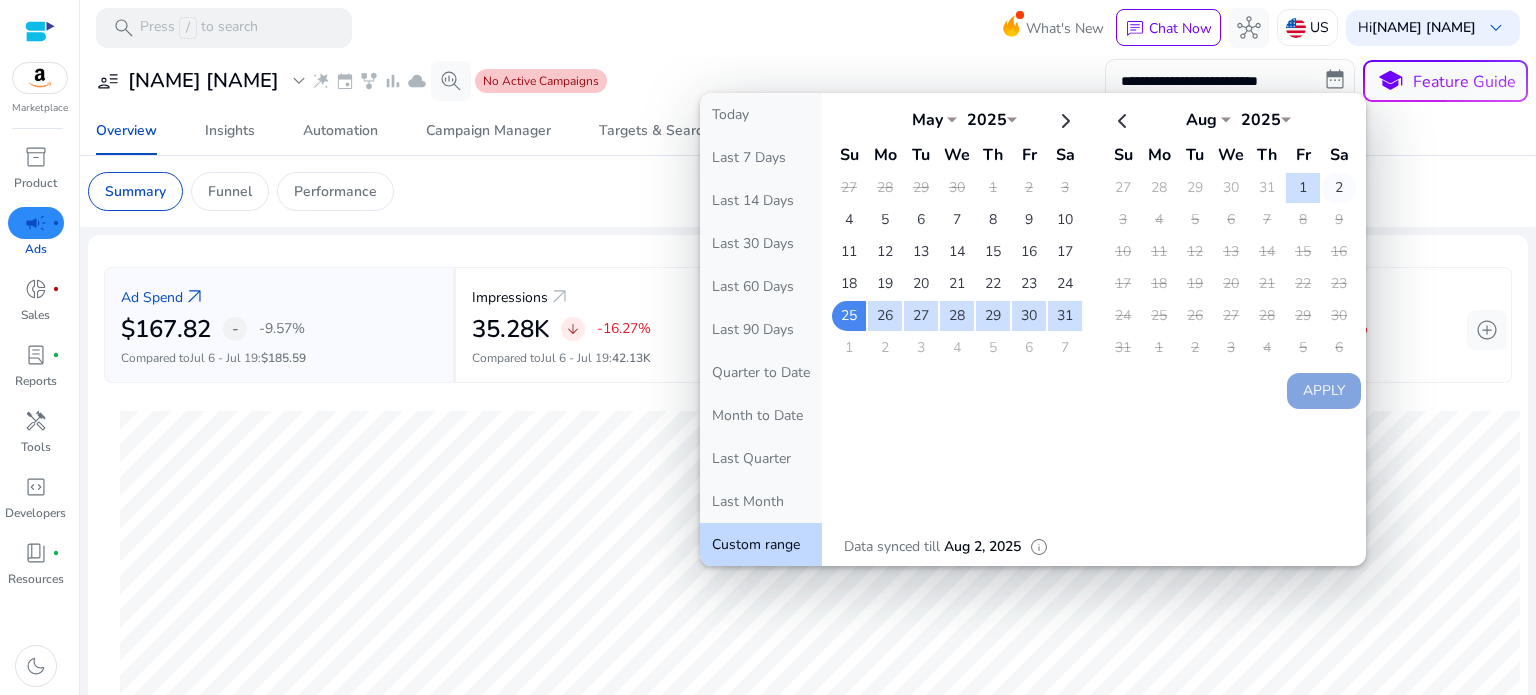 click on "2" 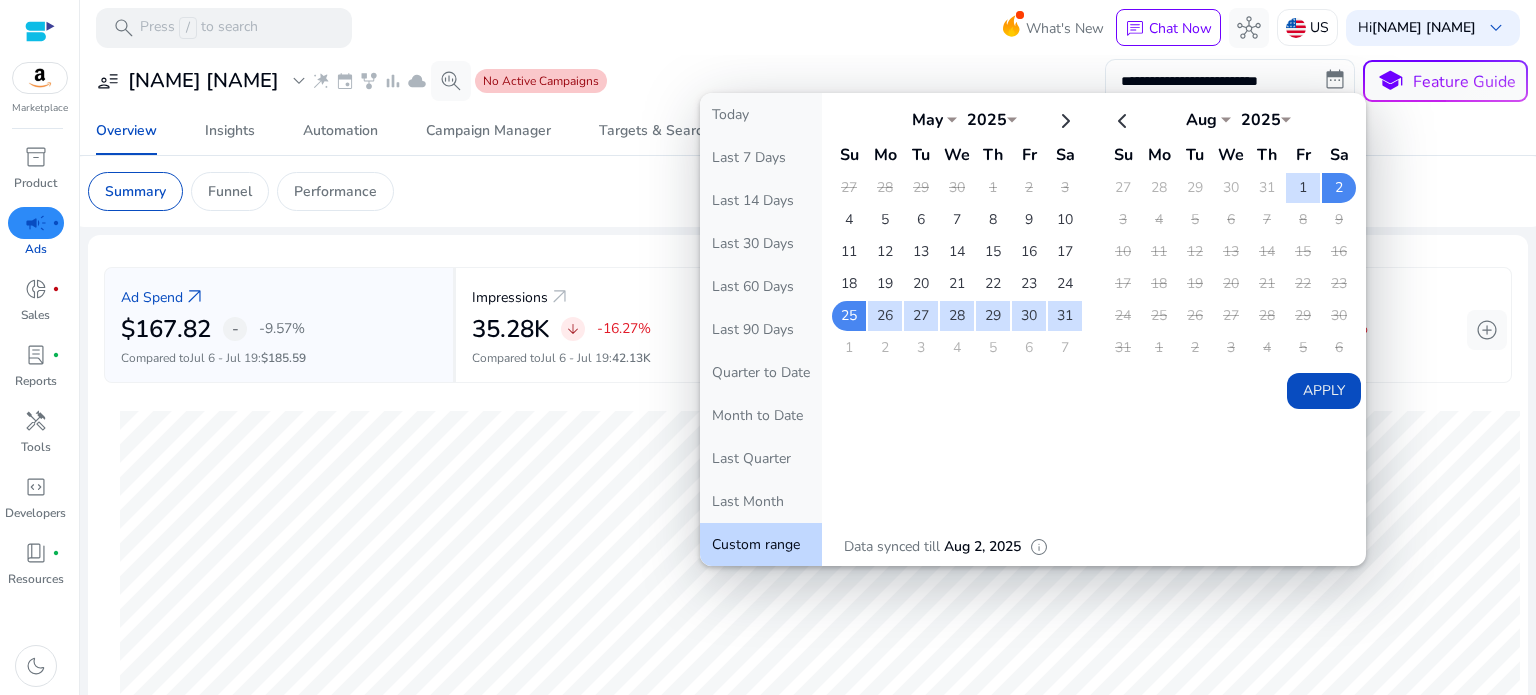 click on "Apply" 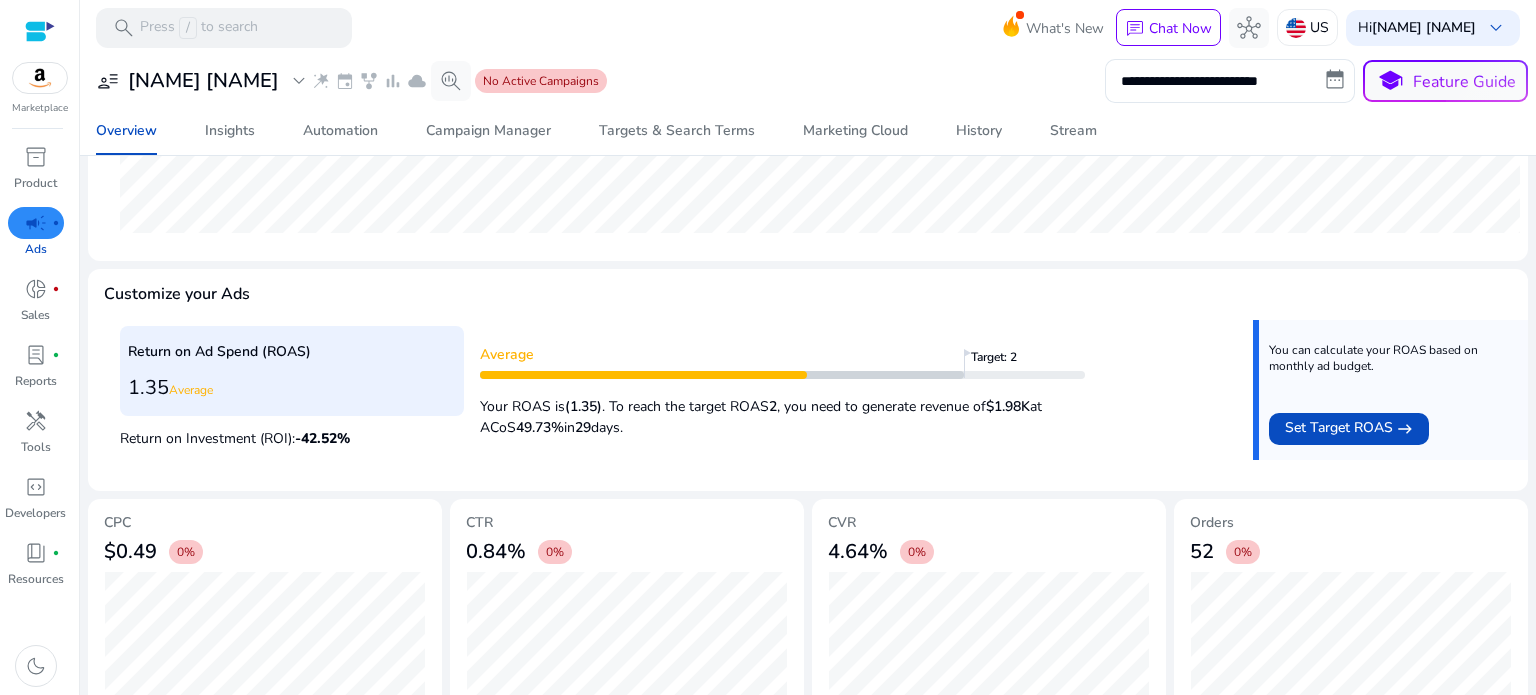 scroll, scrollTop: 703, scrollLeft: 0, axis: vertical 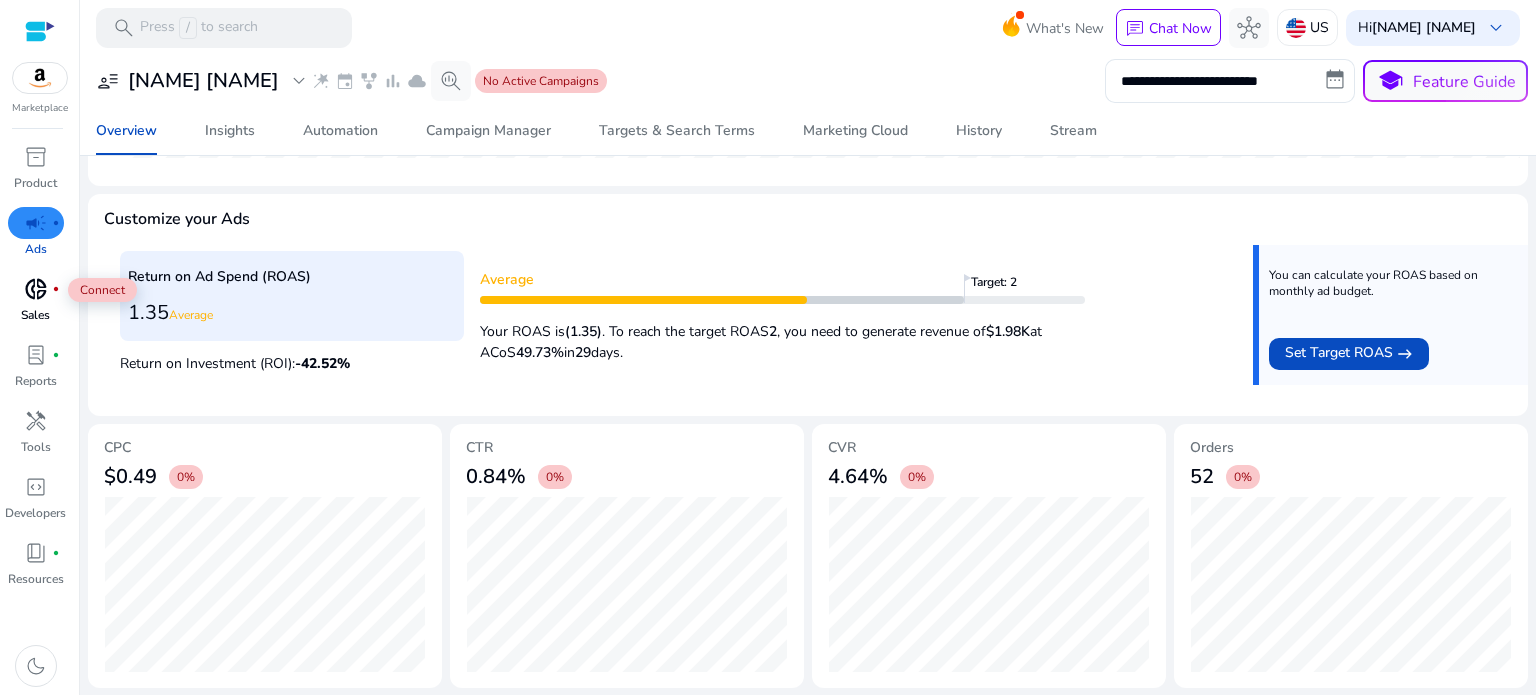 click on "donut_small   fiber_manual_record" at bounding box center [36, 289] 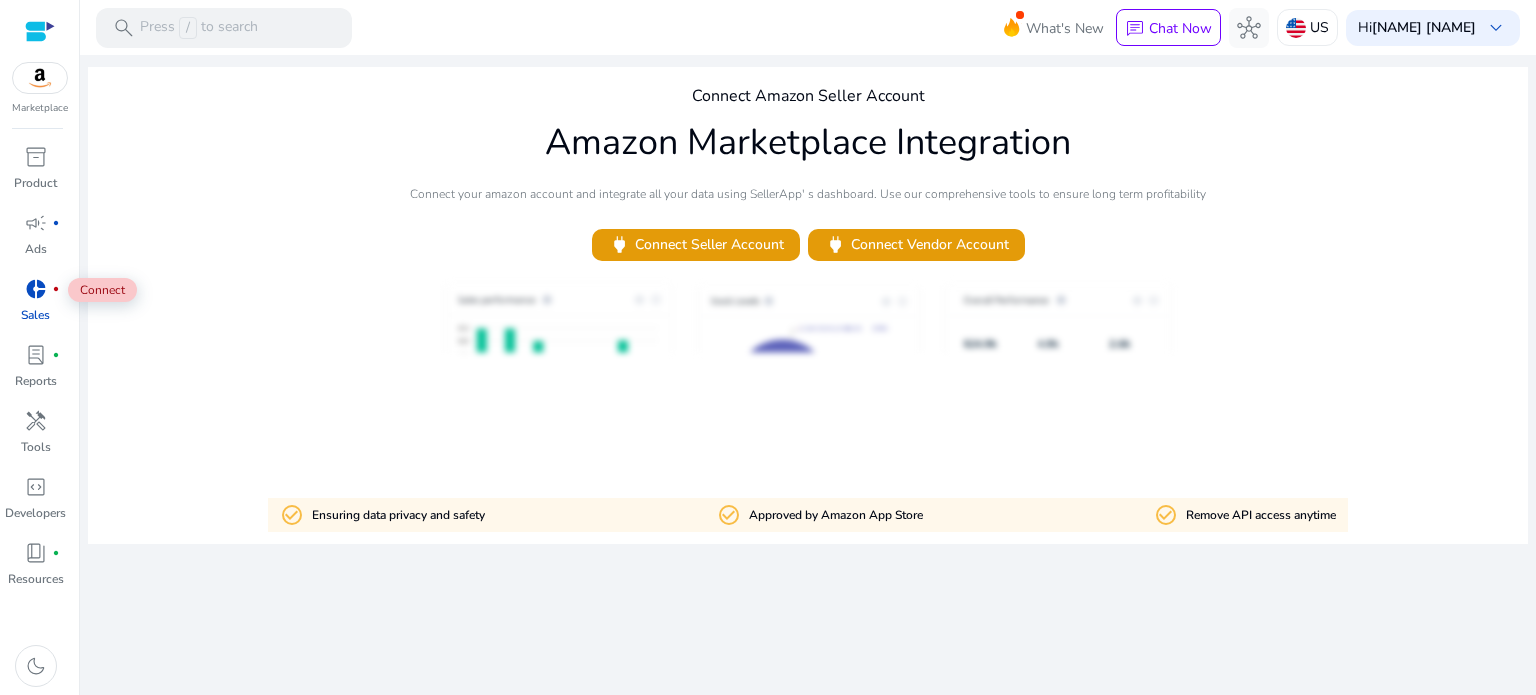 scroll, scrollTop: 0, scrollLeft: 0, axis: both 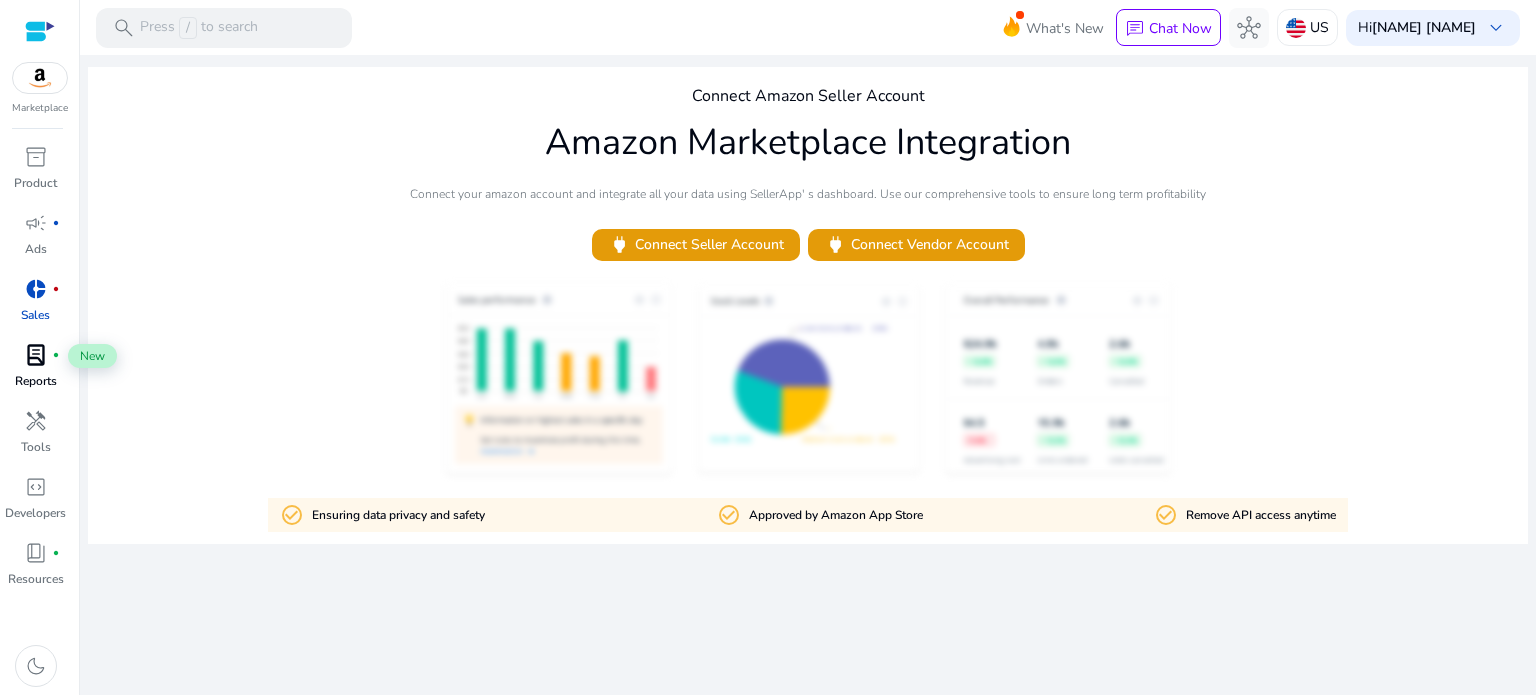 click on "lab_profile" at bounding box center (36, 355) 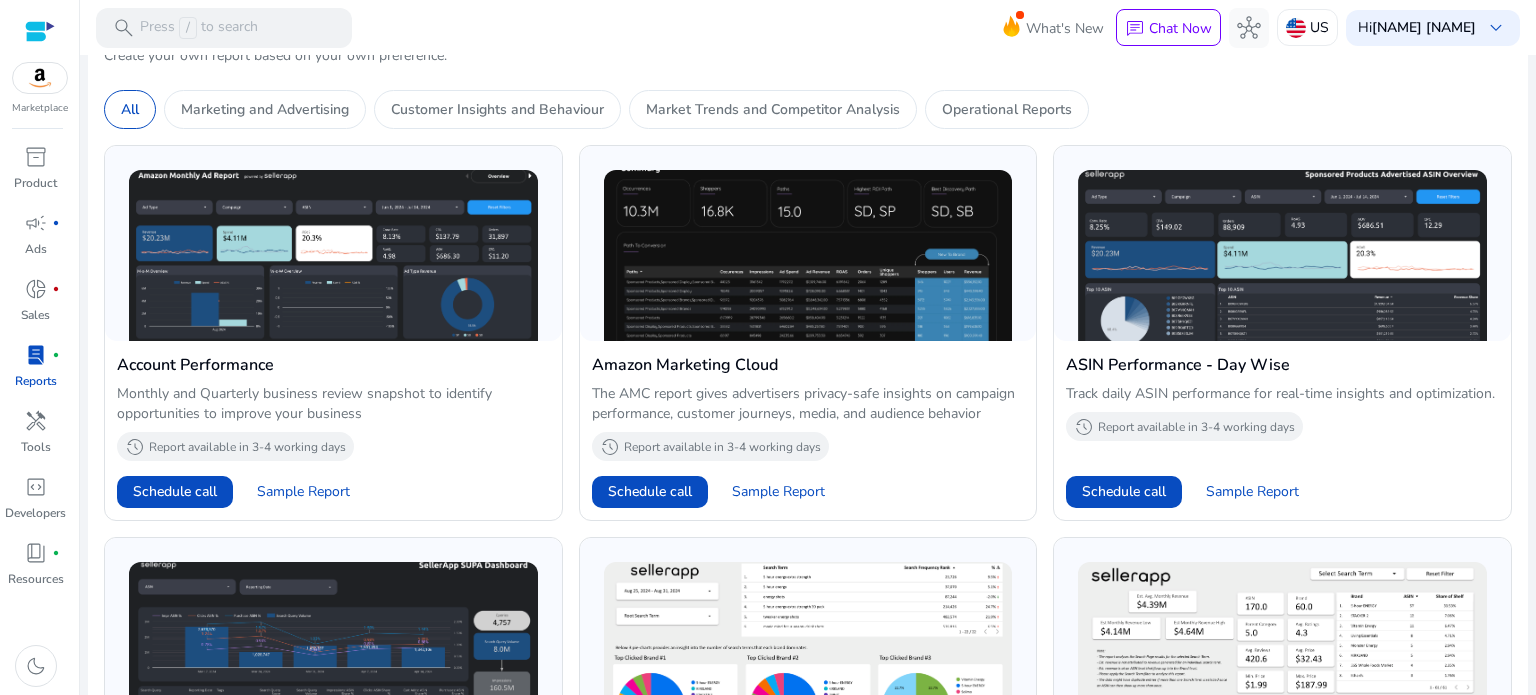 scroll, scrollTop: 0, scrollLeft: 0, axis: both 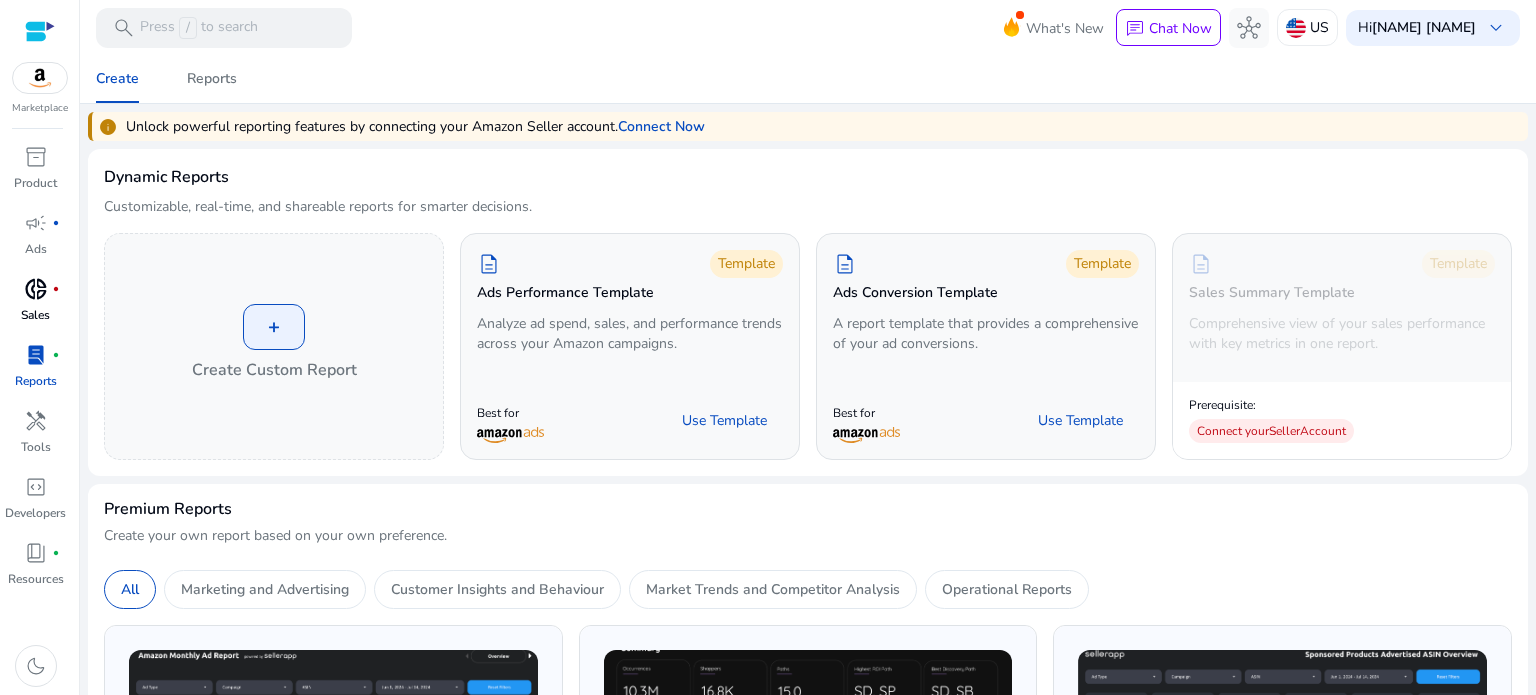 click on "donut_small" at bounding box center (36, 289) 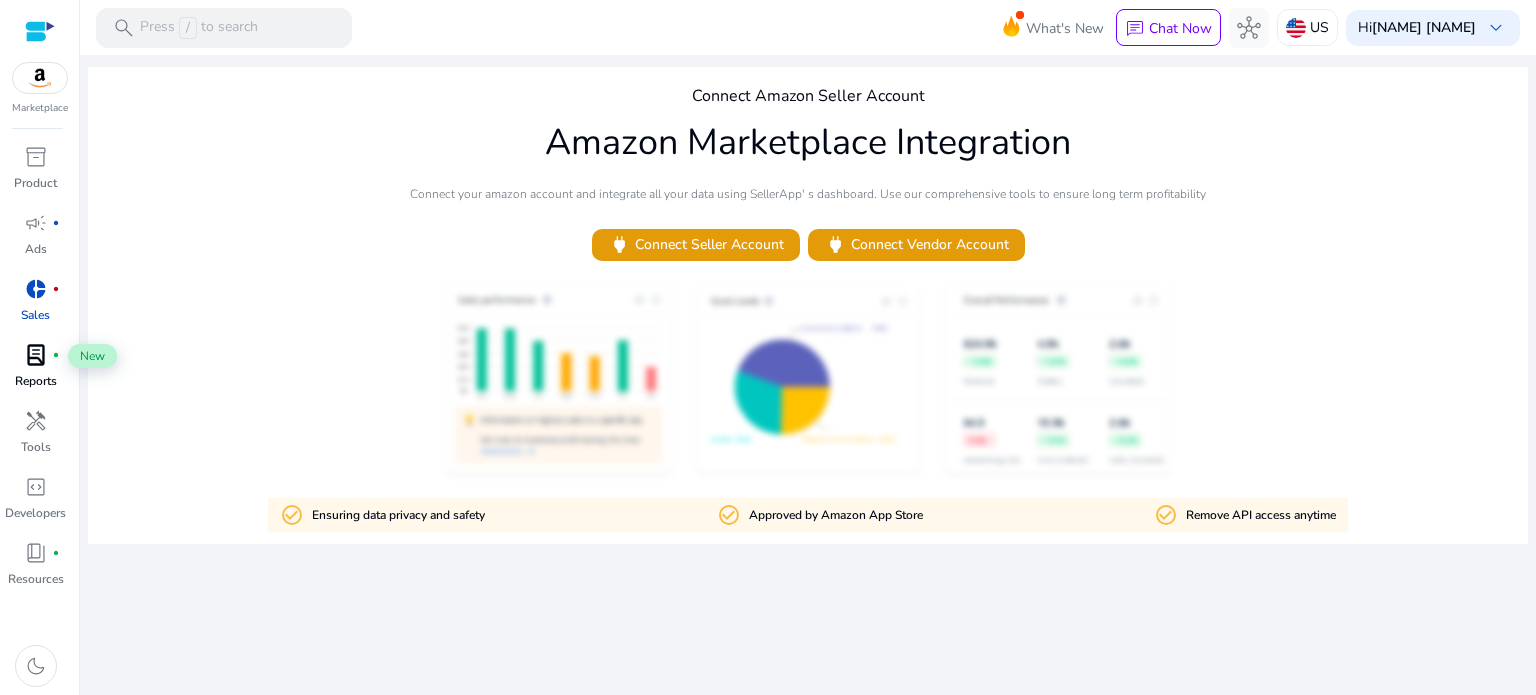 click on "lab_profile" at bounding box center (36, 355) 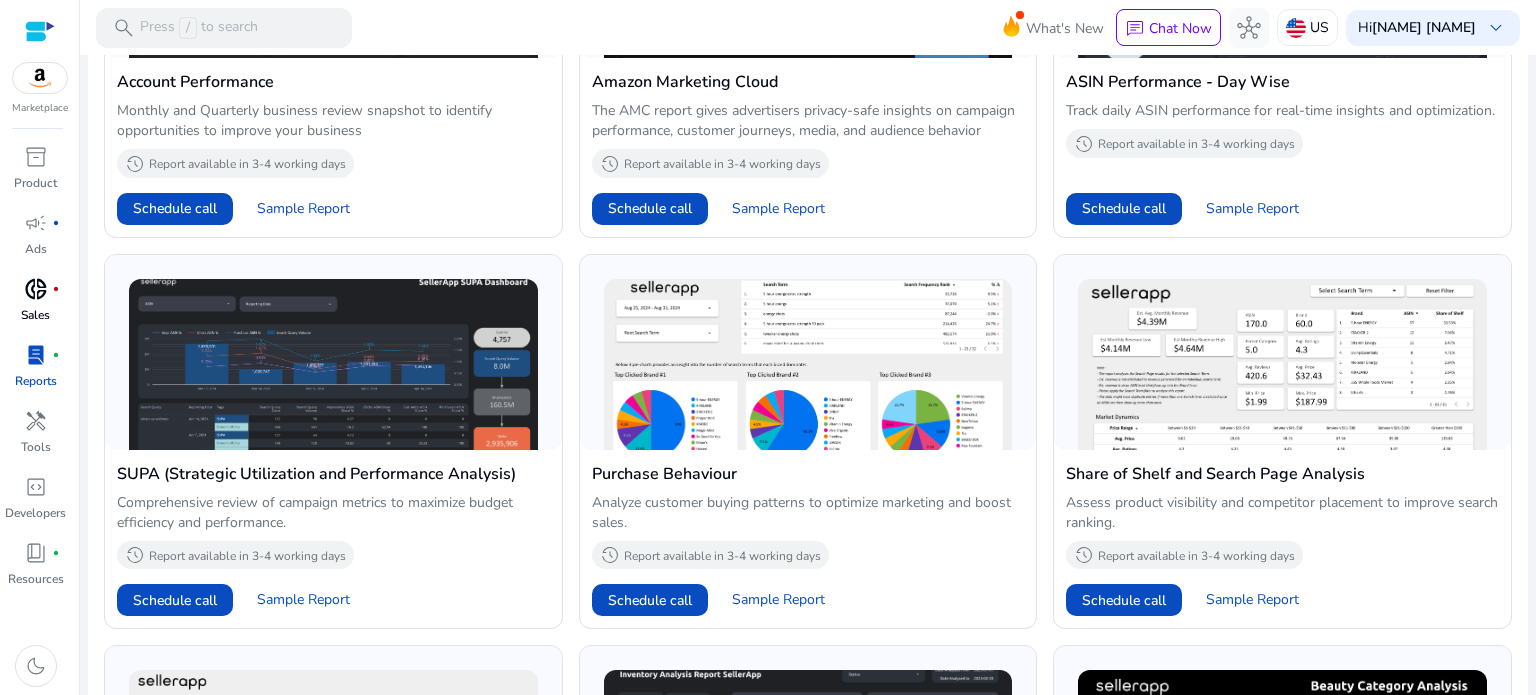 scroll, scrollTop: 764, scrollLeft: 0, axis: vertical 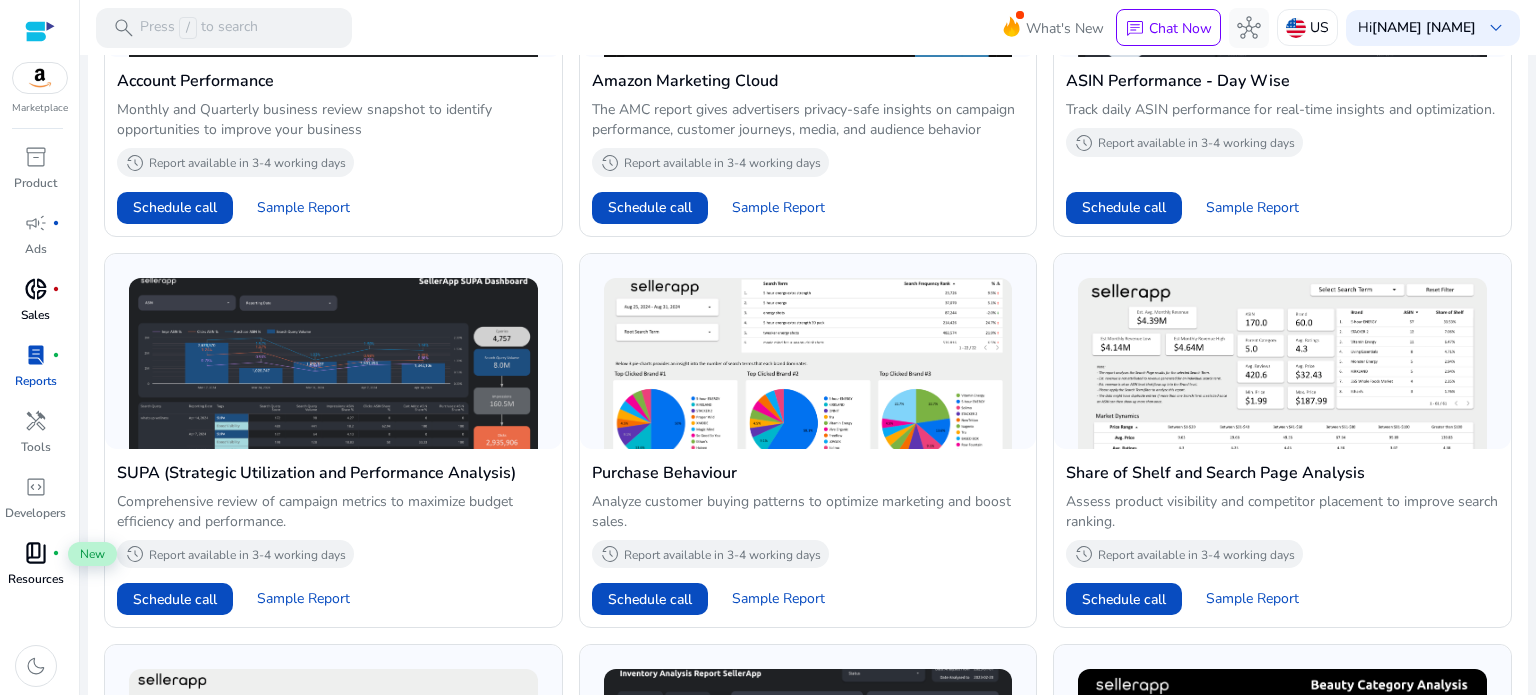 click on "book_4" at bounding box center (36, 553) 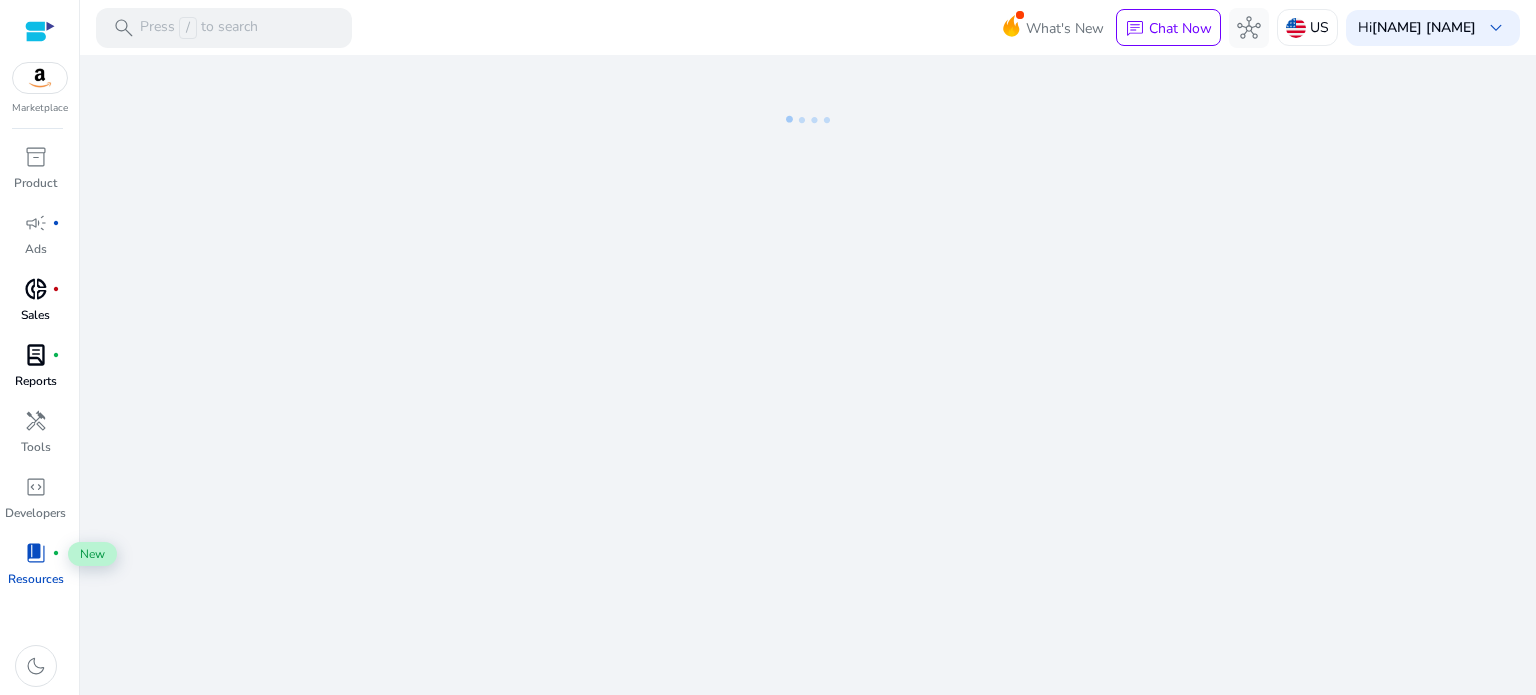 scroll, scrollTop: 0, scrollLeft: 0, axis: both 